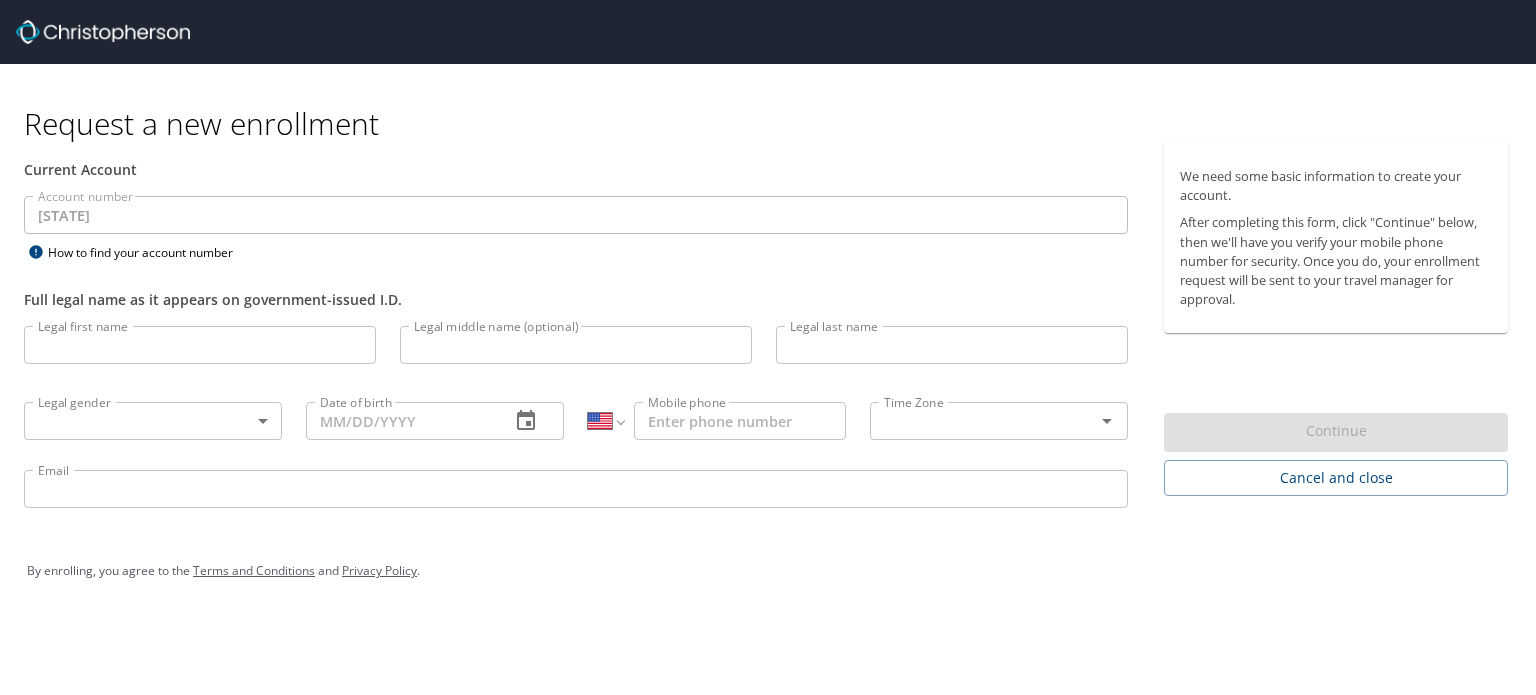 scroll, scrollTop: 0, scrollLeft: 0, axis: both 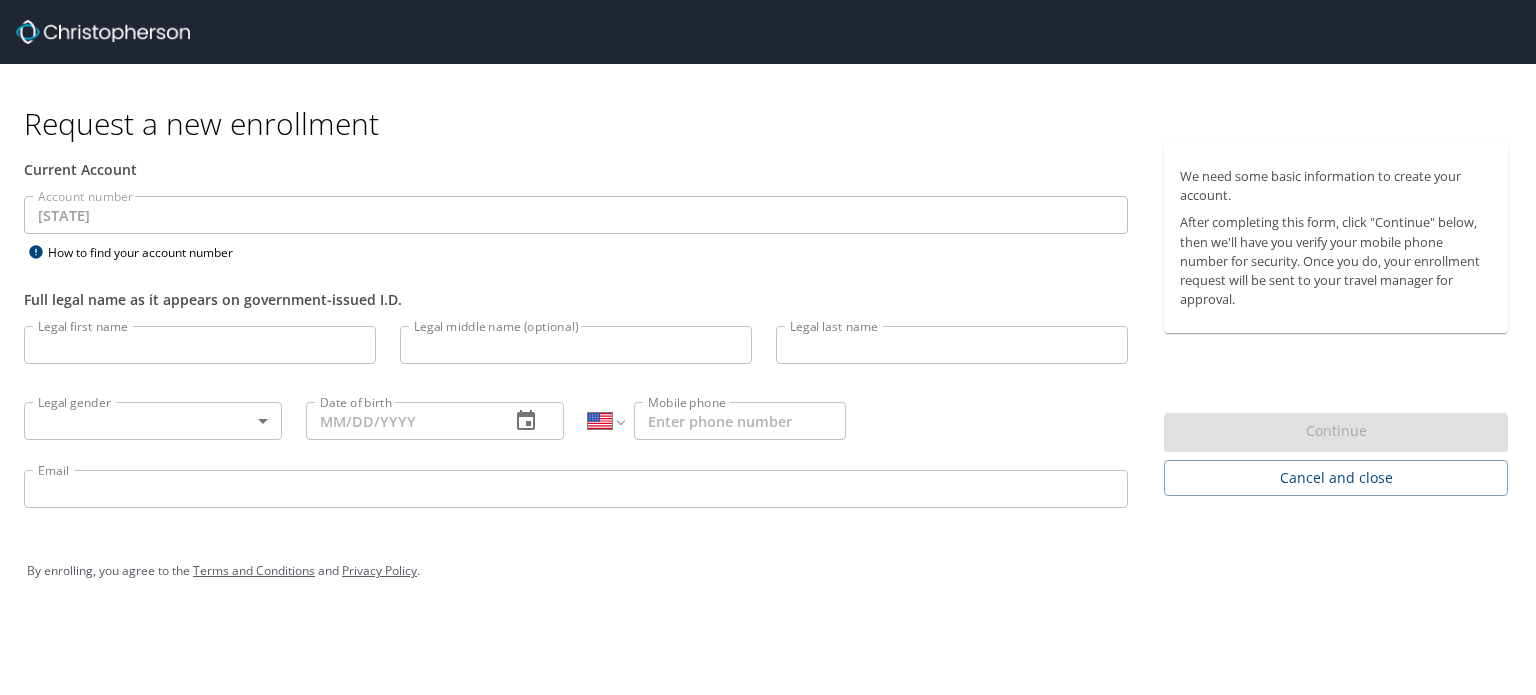click at bounding box center [103, 32] 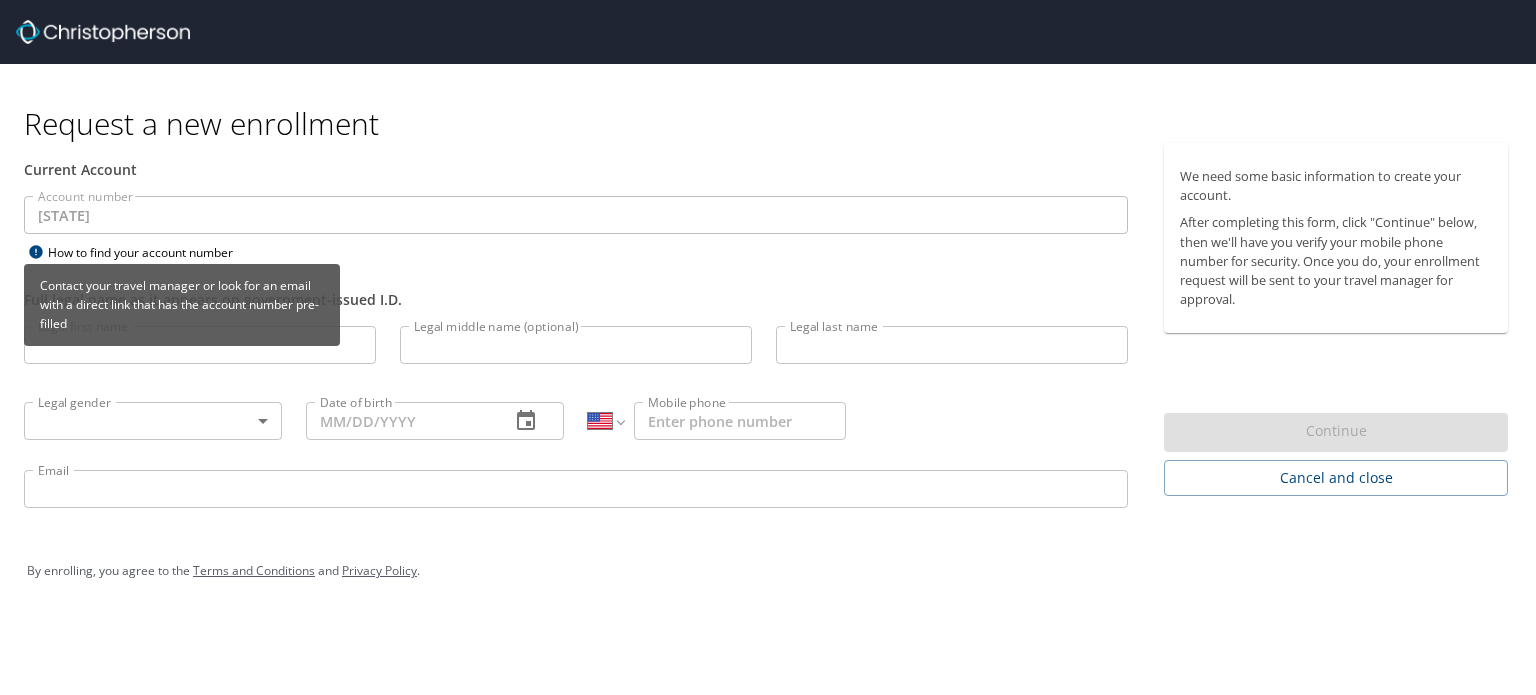 click on "How to find your account number" at bounding box center [149, 252] 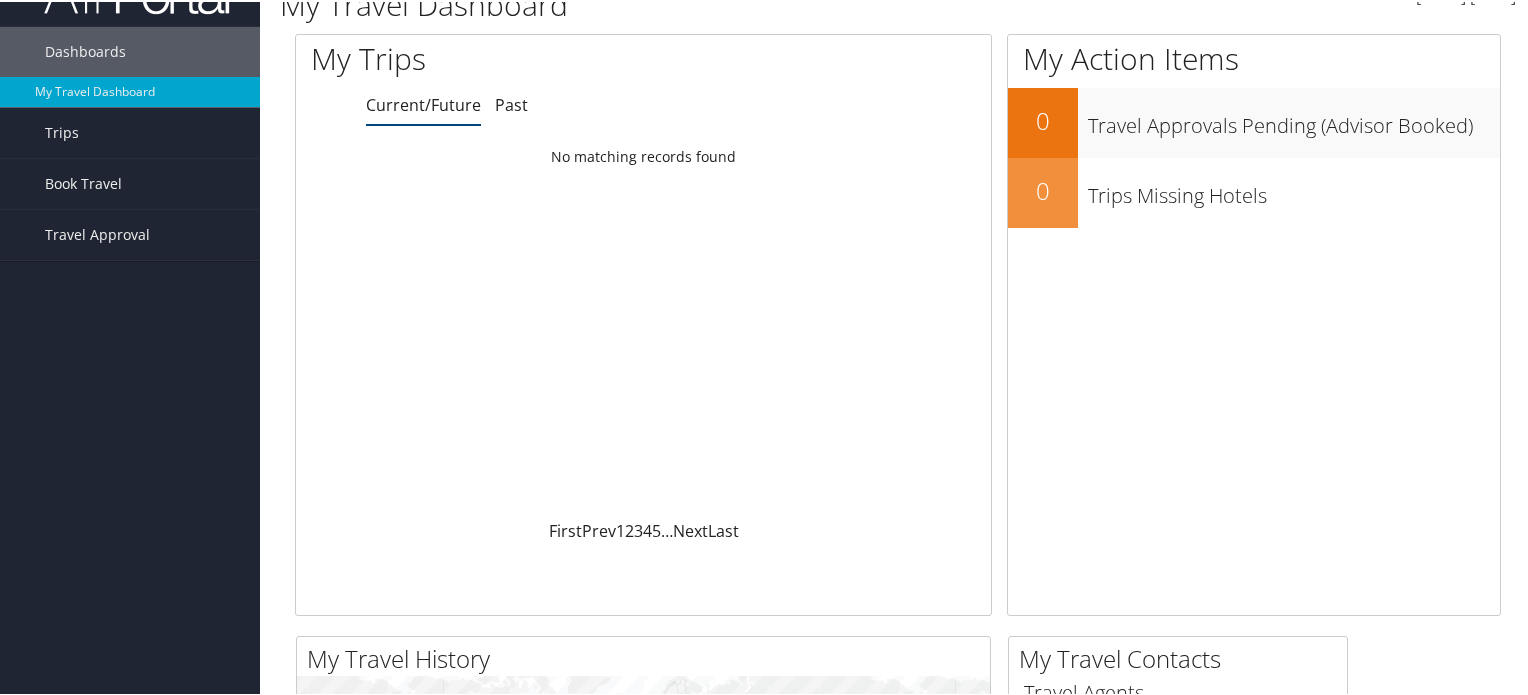 scroll, scrollTop: 12, scrollLeft: 0, axis: vertical 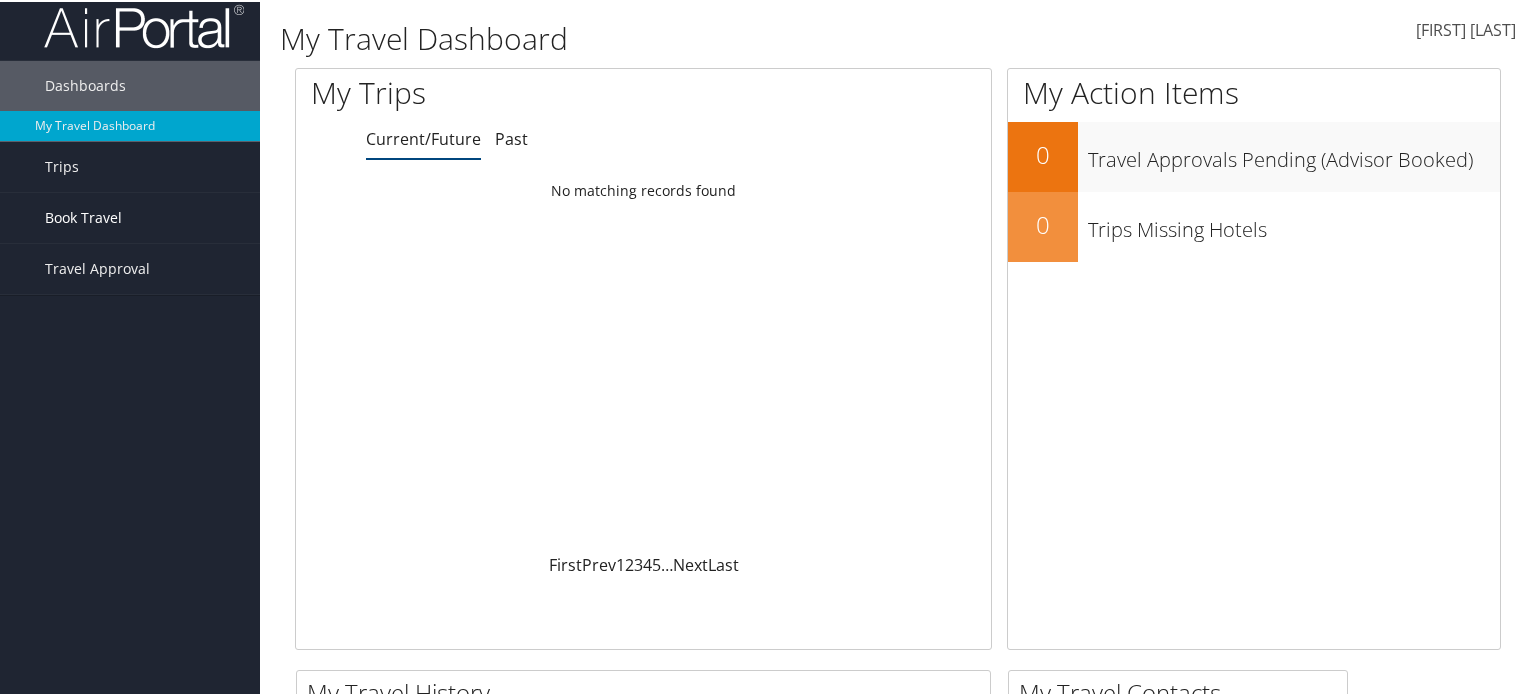 click on "Book Travel" at bounding box center (83, 216) 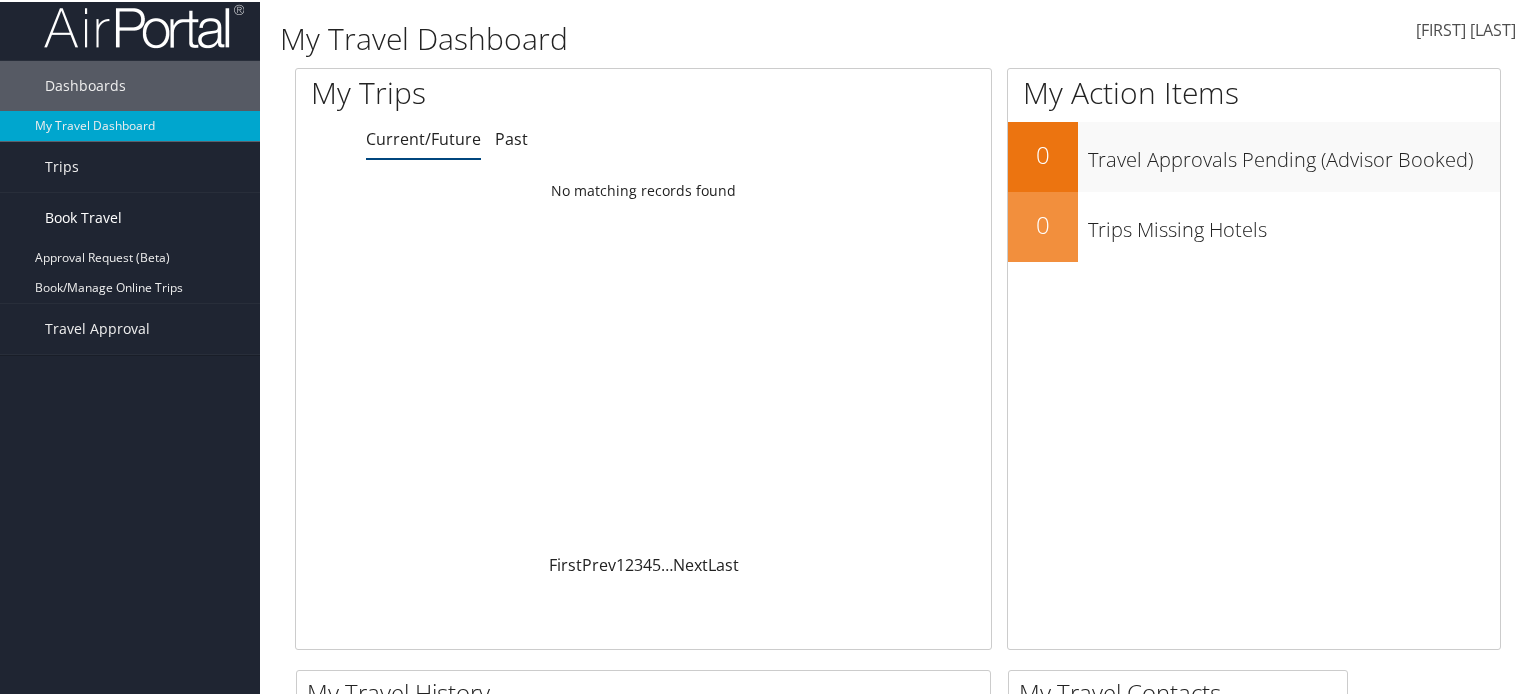 click on "Book Travel" at bounding box center (83, 216) 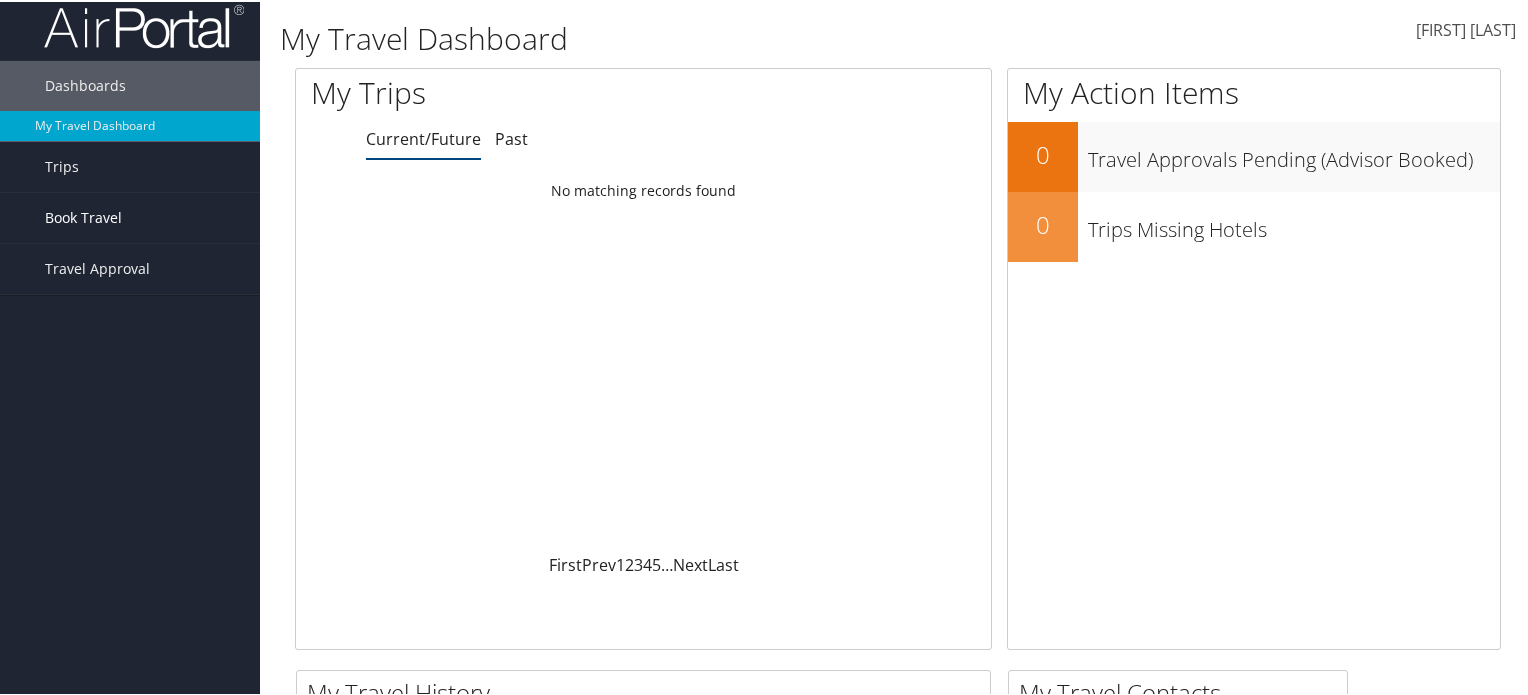 click on "Book Travel" at bounding box center (83, 216) 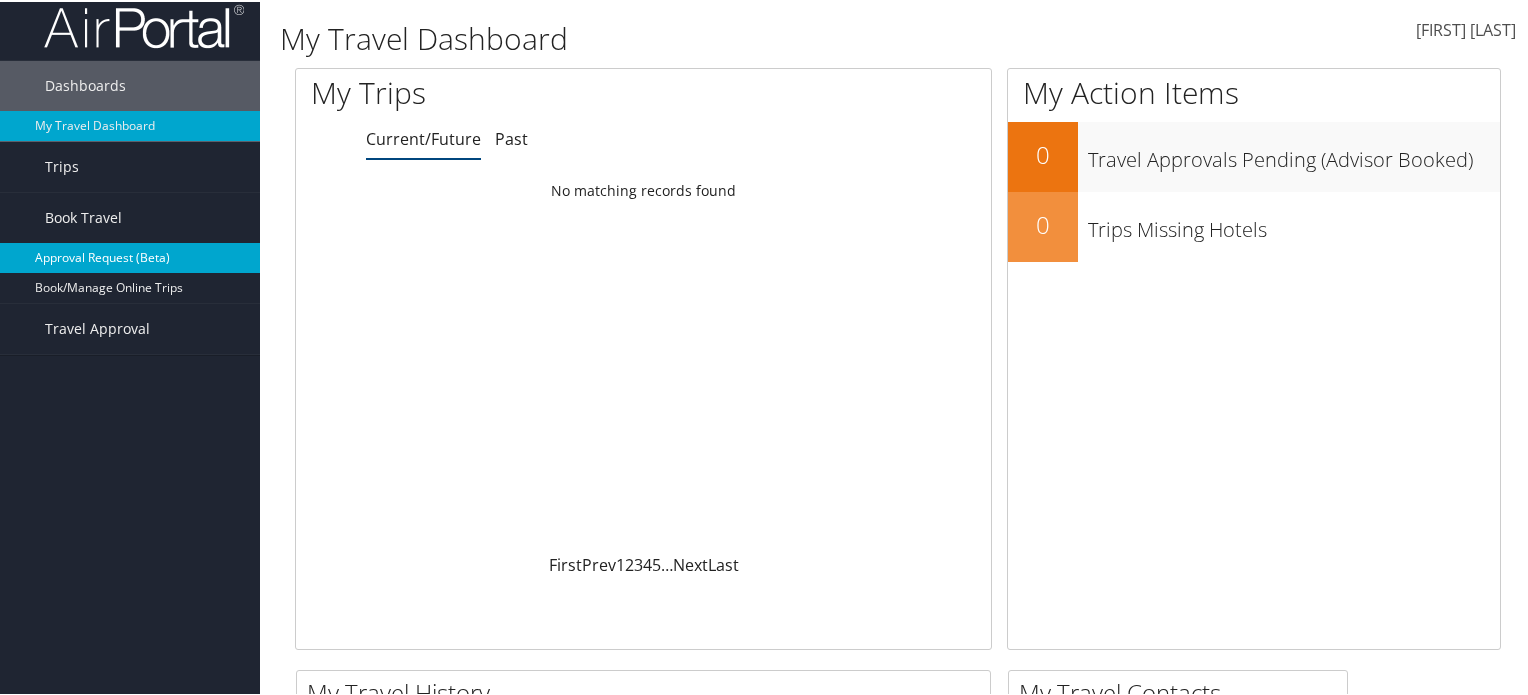 click on "Approval Request (Beta)" at bounding box center (130, 256) 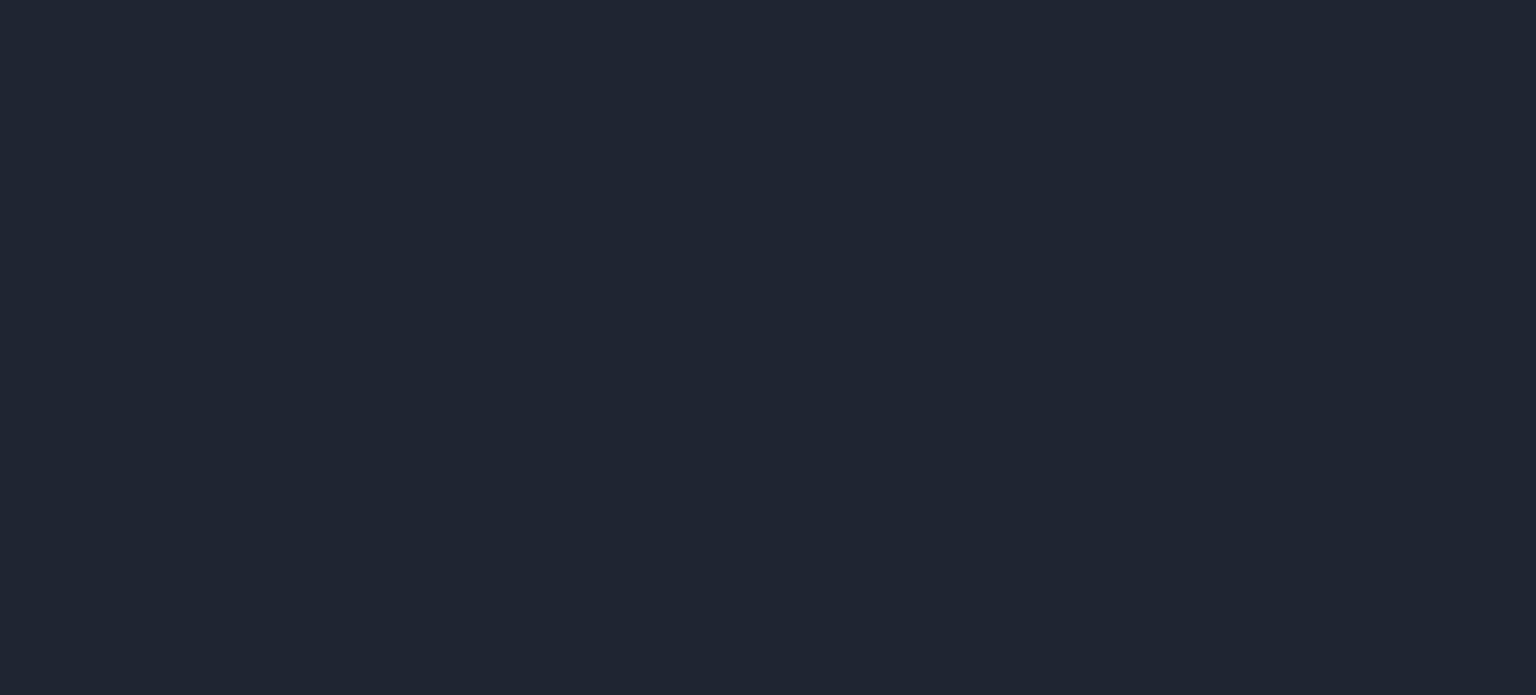 scroll, scrollTop: 0, scrollLeft: 0, axis: both 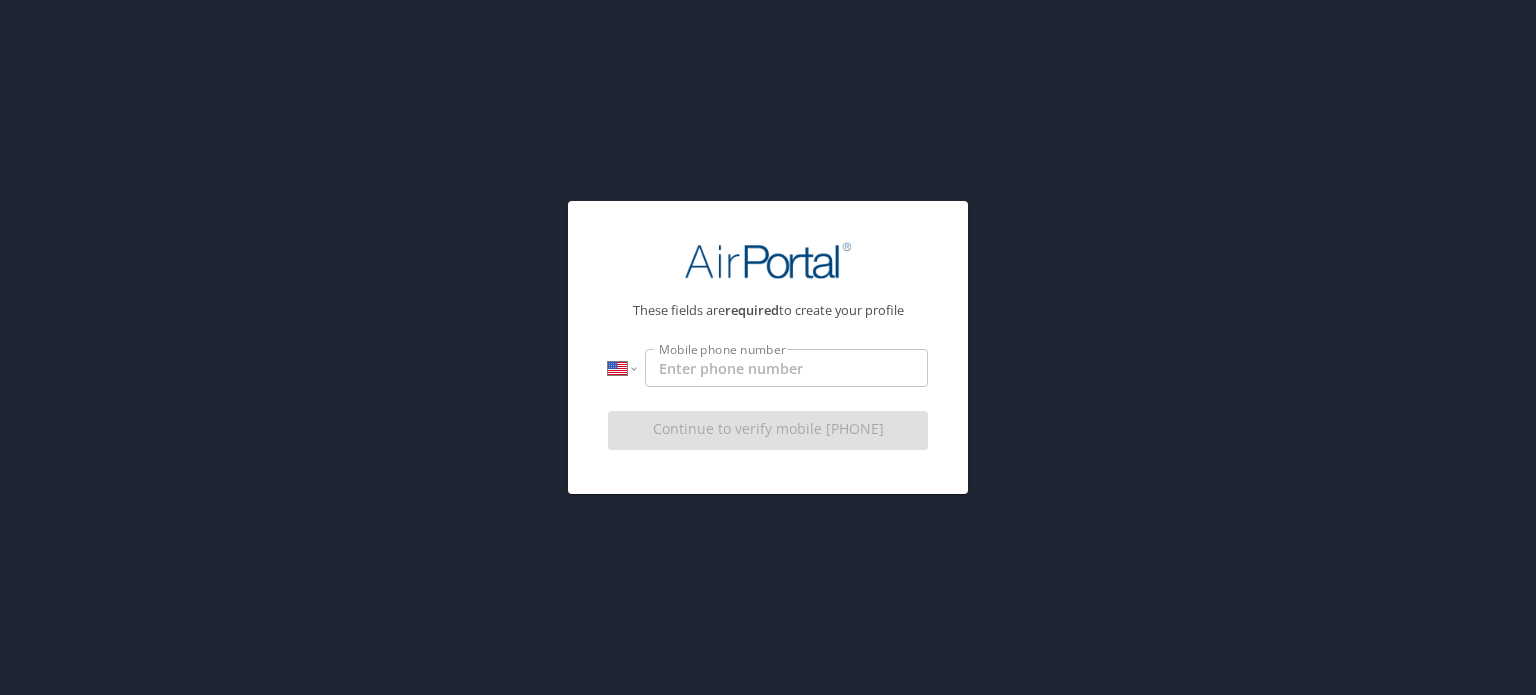 click on "Mobile phone number" at bounding box center [786, 368] 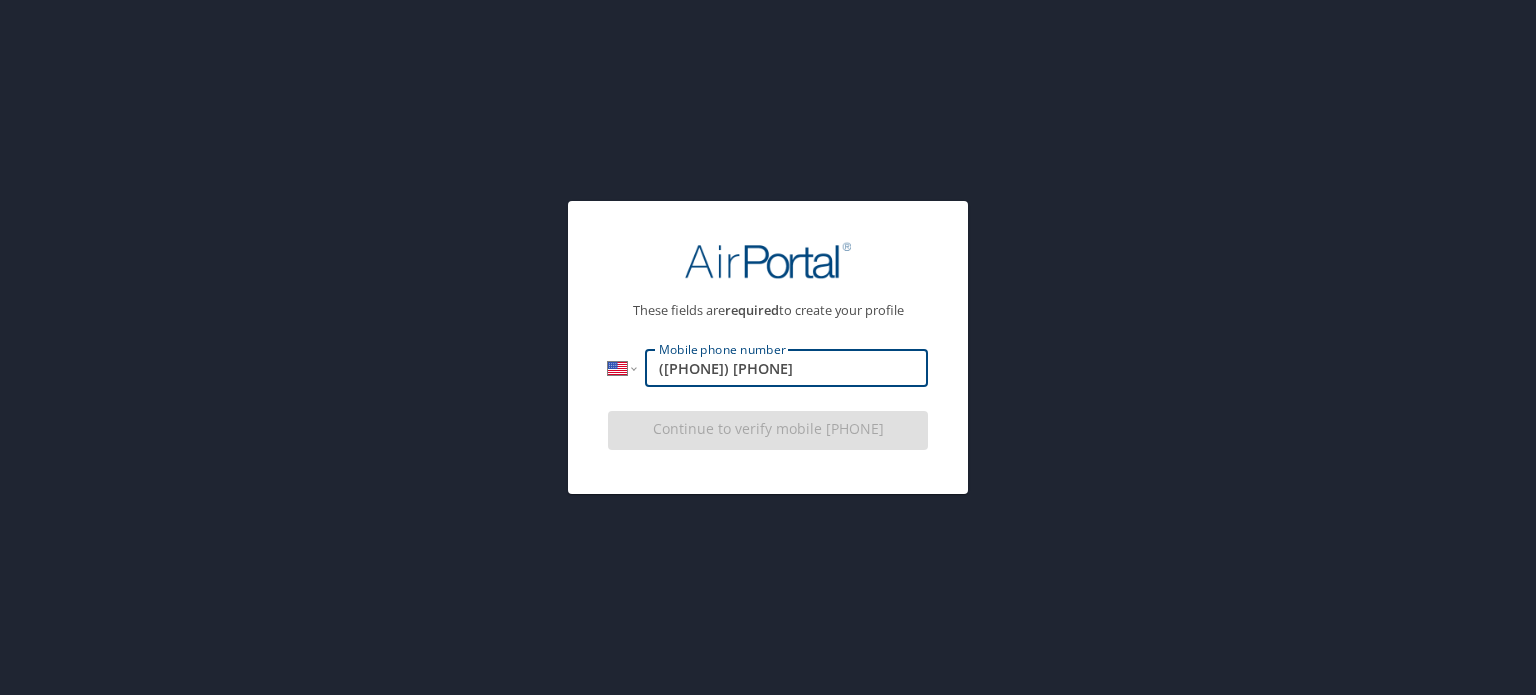 type on "([PHONE]) [PHONE]" 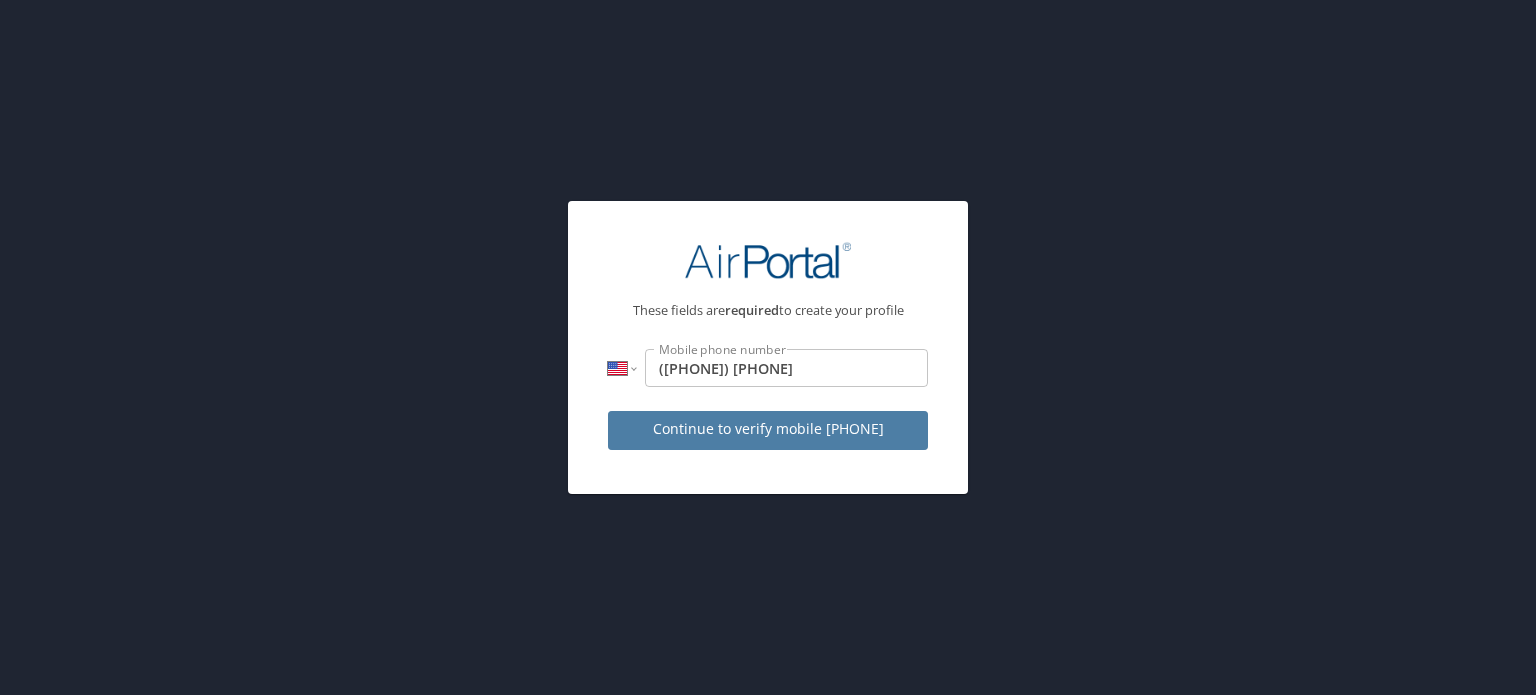 click on "Continue to verify mobile [PHONE]" at bounding box center [768, 429] 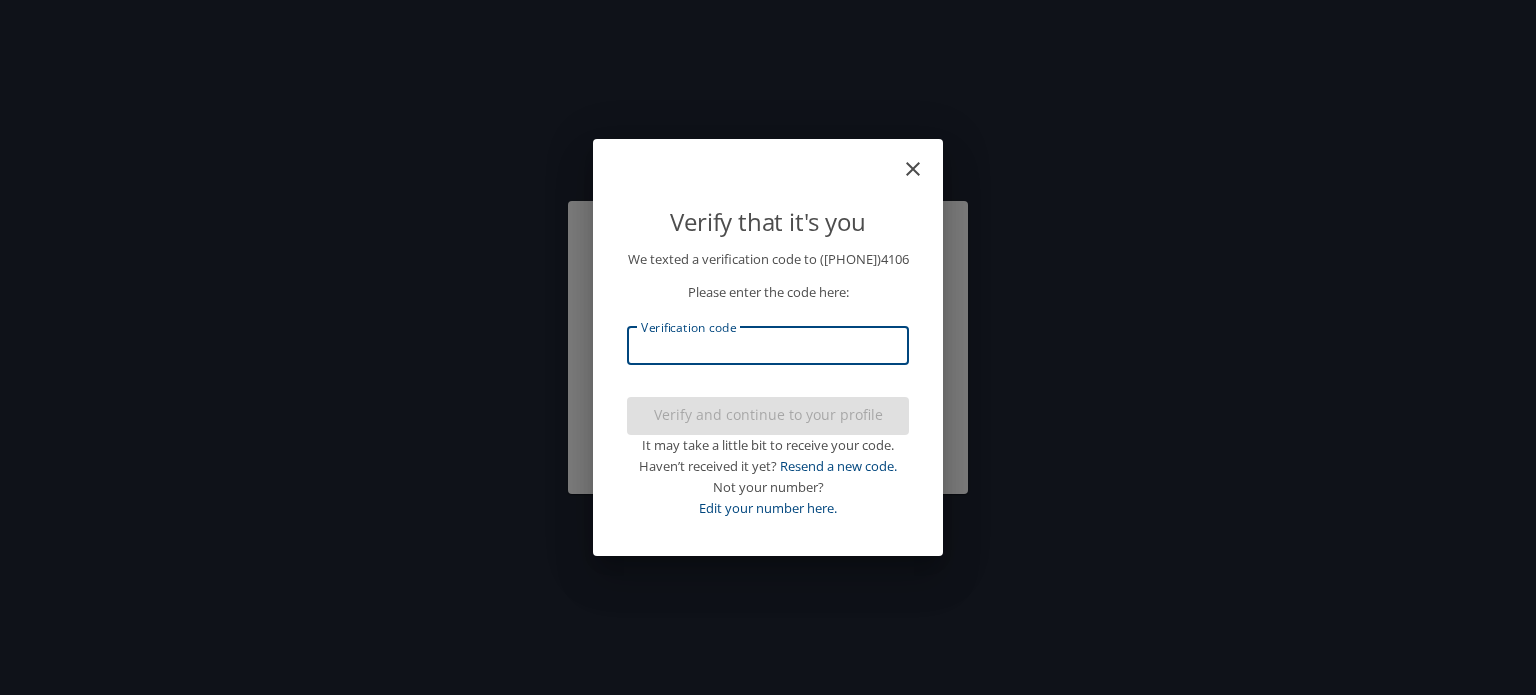click on "Verification code" at bounding box center [768, 346] 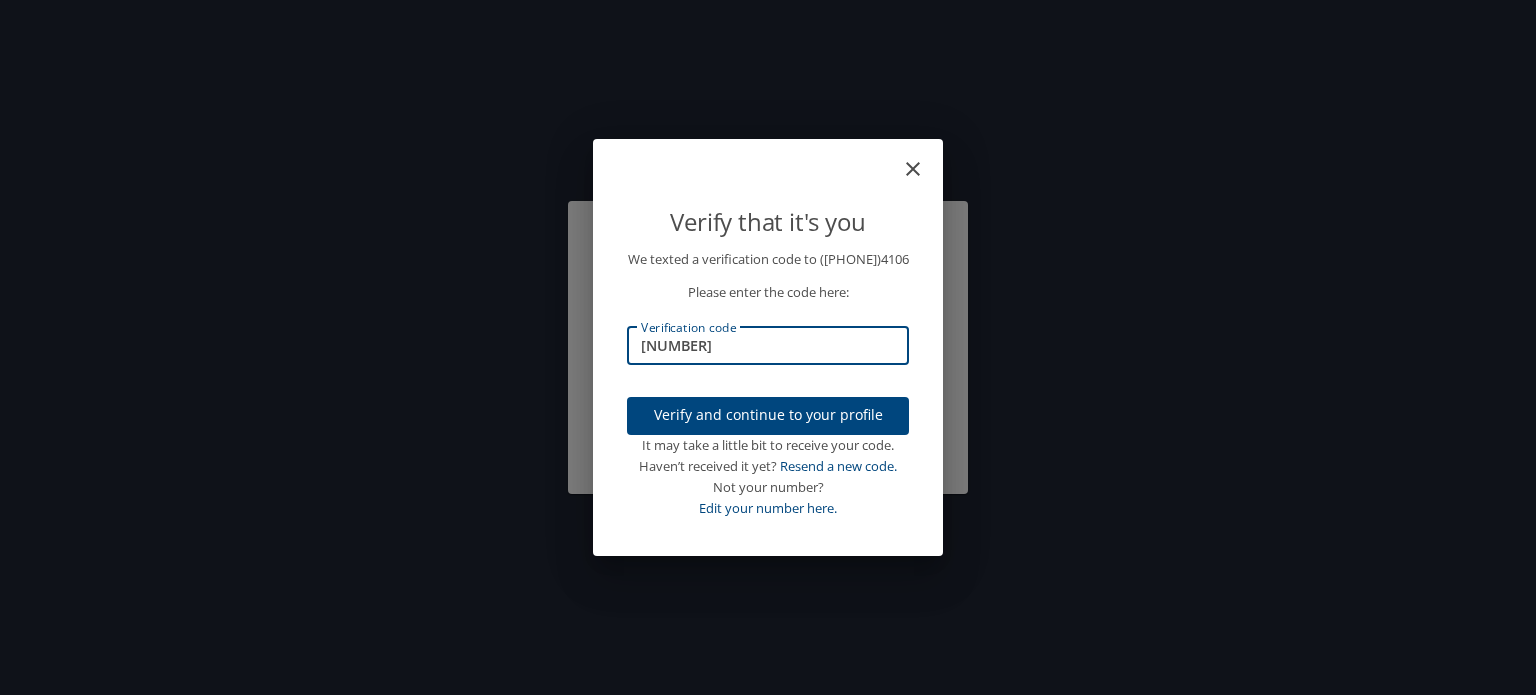 type on "[NUMBER]" 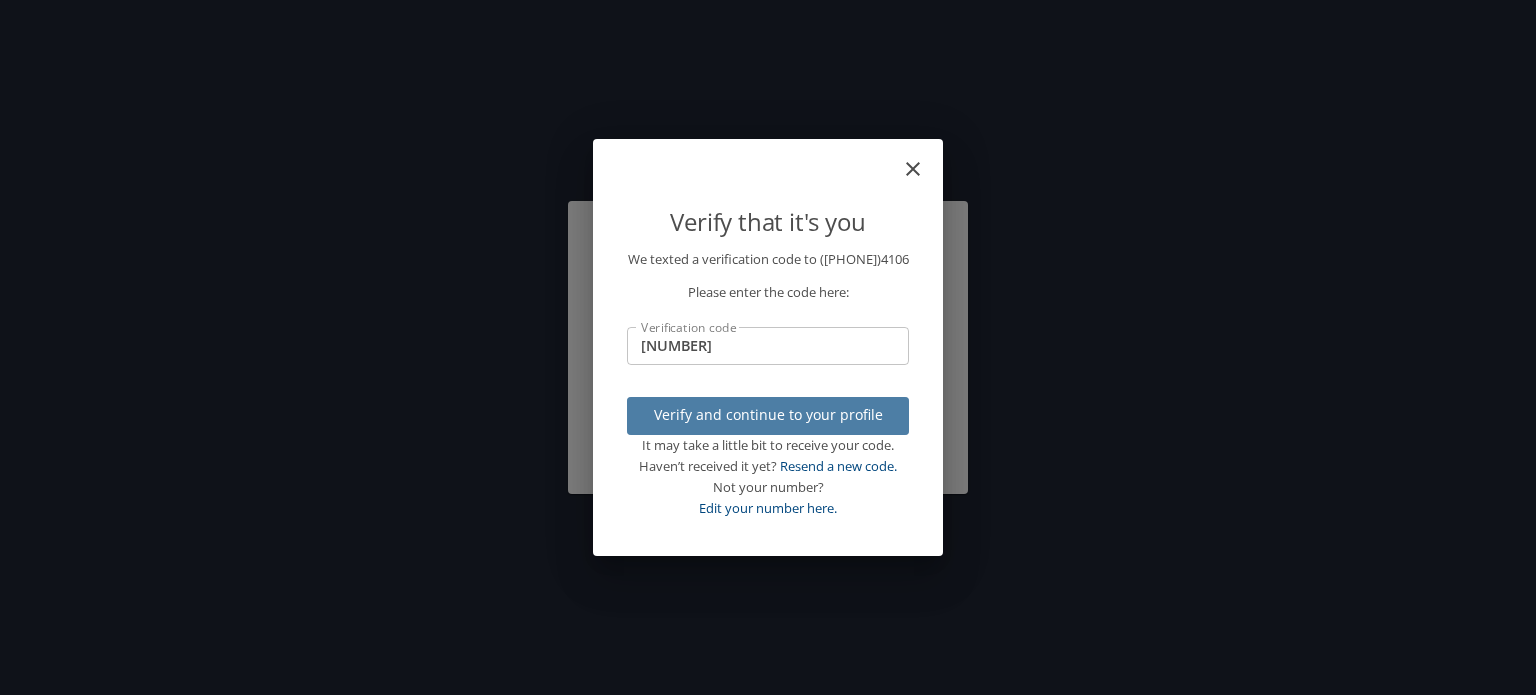 click on "Verify and continue to your profile" at bounding box center (768, 415) 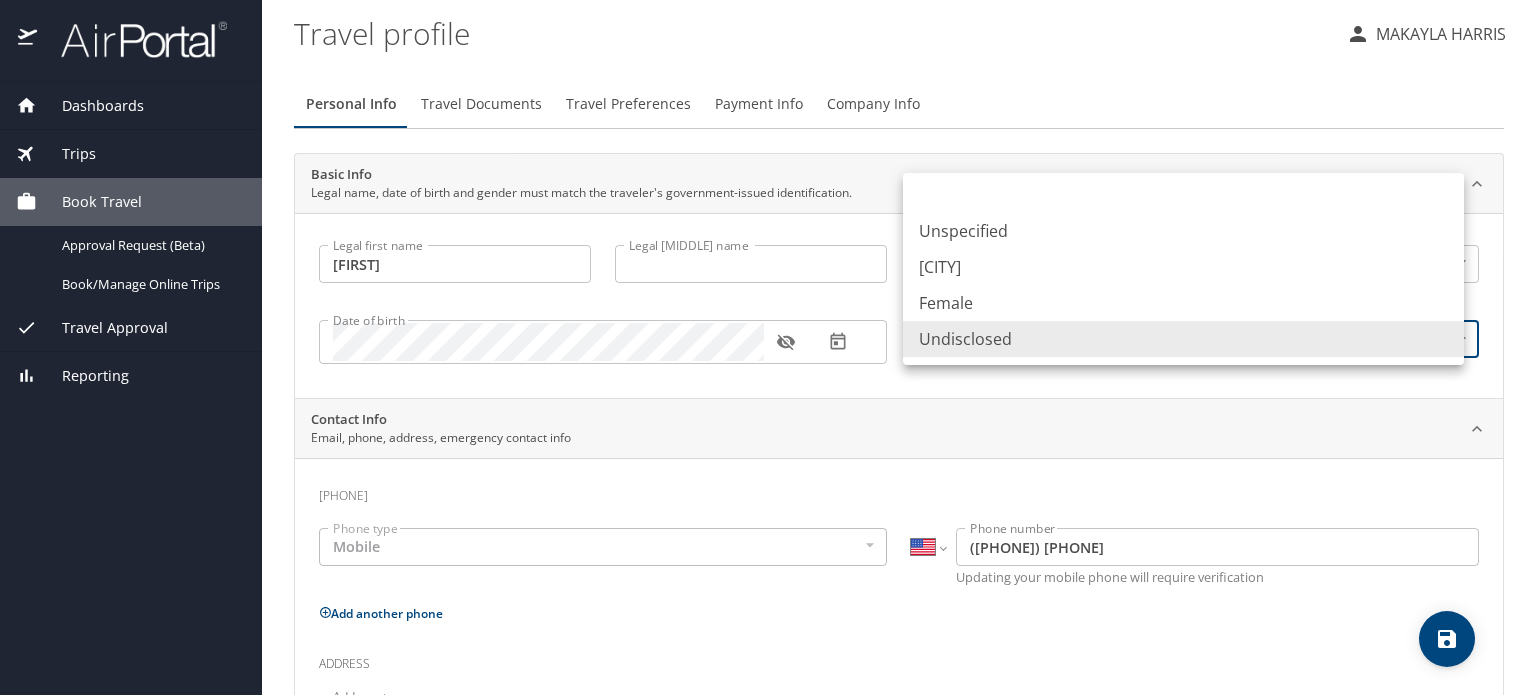 click on "Dashboards My Travel Dashboard Trips Current / Future Trips Past Trips Trips Missing Hotel Book Travel Approval Request (Beta) Book/Manage Online Trips Travel Approval Pending Trip Approvals Approved Trips Canceled Trips Approvals (Beta) Reporting Travel profile MAKAYLA HARRIS Personal Info Travel Documents Travel Preferences Payment Info Company Info Basic Info Legal name, date of birth and gender must match the traveler's government-issued identification.   Legal first name MAKAYLA Legal first name   Legal middle name Legal middle name   Legal last name HARRIS Legal last name   Suffix ​ NotApplicable Suffix   Date of birth Date of birth   Legal gender Undisclosed Undisclosed Legal gender Contact Info Email, phone, address, emergency contact info Phone   Phone type Mobile Mobile Phone type   International Afghanistan Åland Islands Albania Algeria American Samoa Andorra Angola Anguilla Antigua and Barbuda Argentina Armenia Aruba Ascension Island Australia Austria Azerbaijan Bahamas Bahrain Bangladesh Benin" at bounding box center [768, 347] 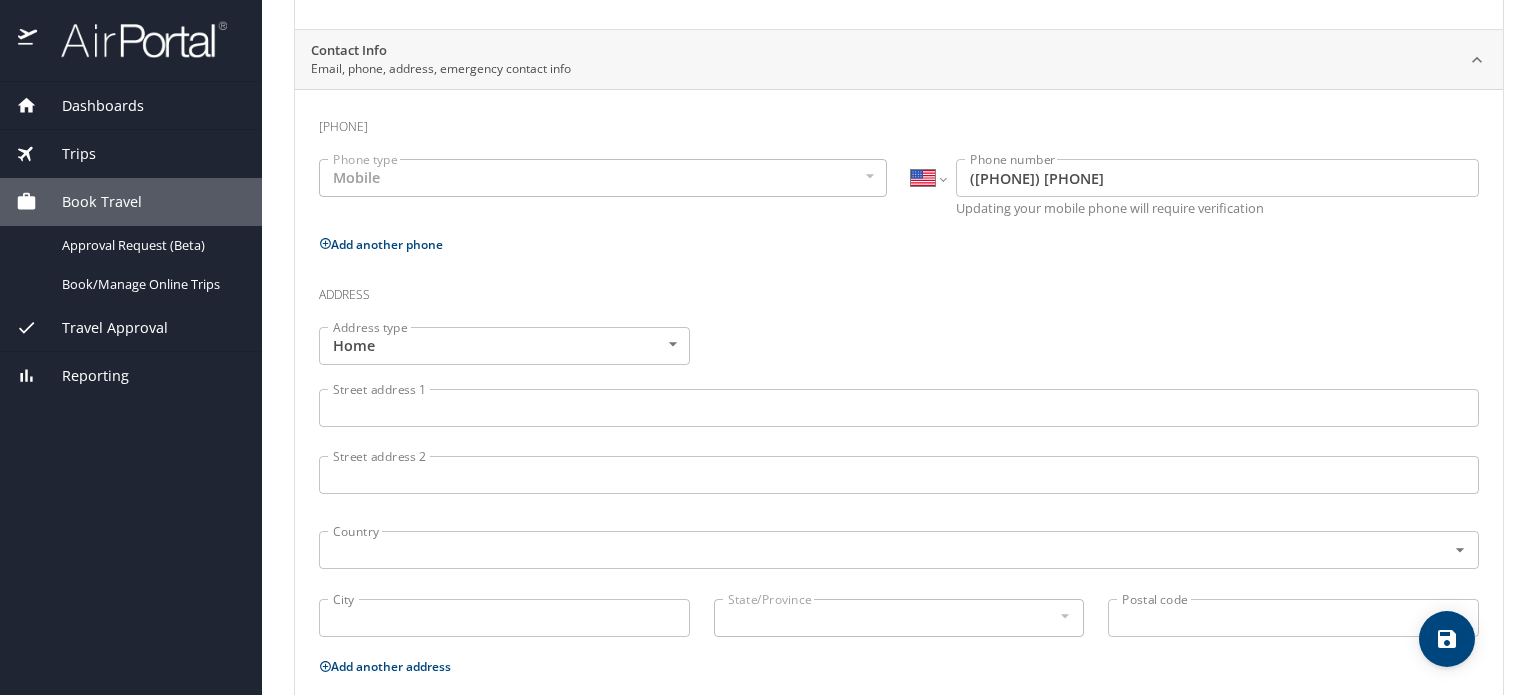 scroll, scrollTop: 400, scrollLeft: 0, axis: vertical 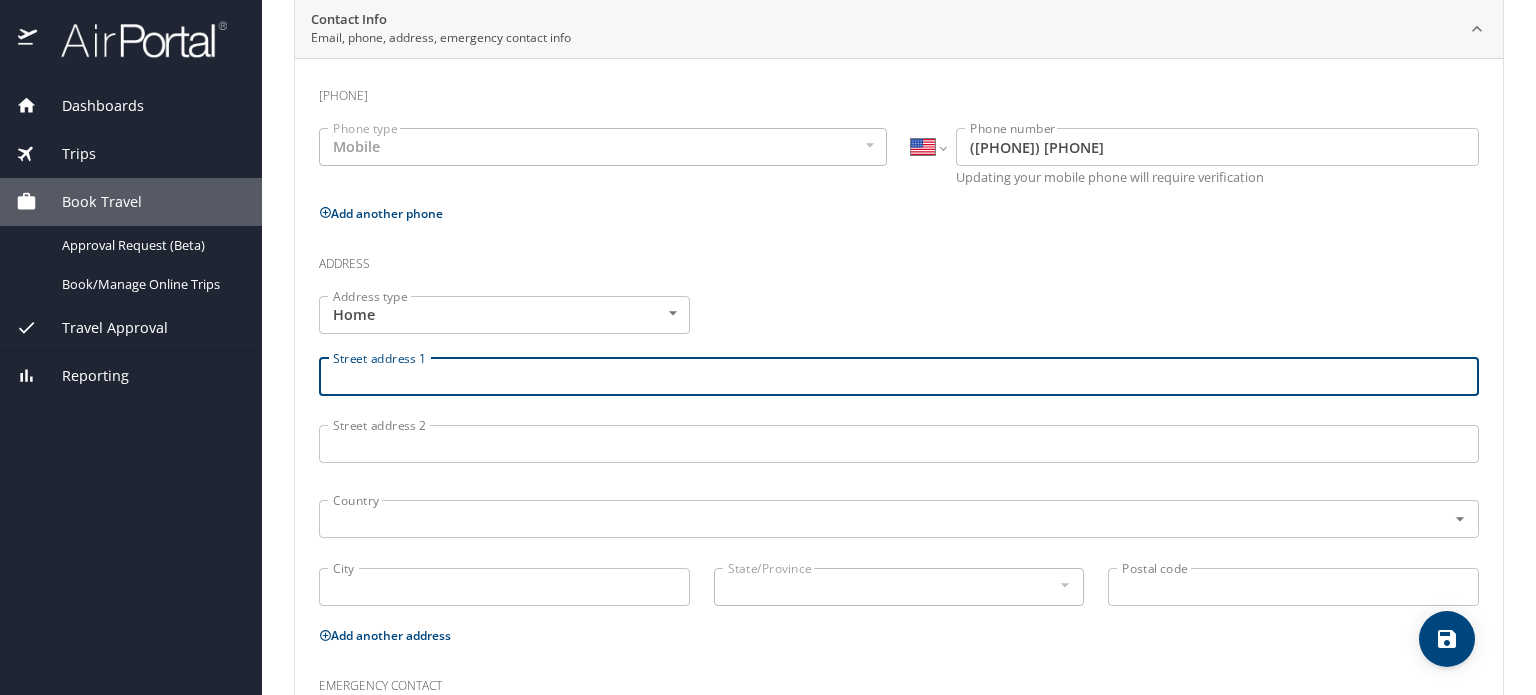click on "Street address 1" at bounding box center [899, 377] 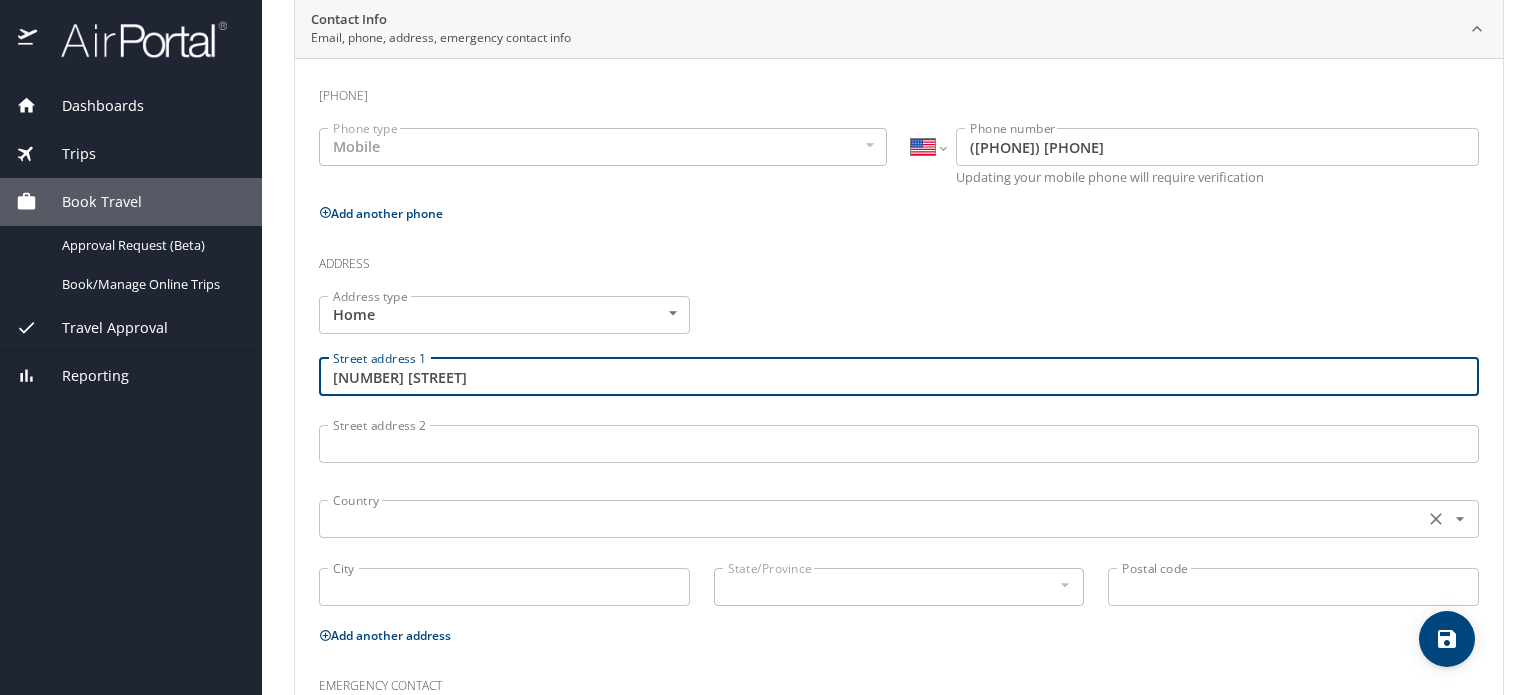 type on "3913 Windsong Drive" 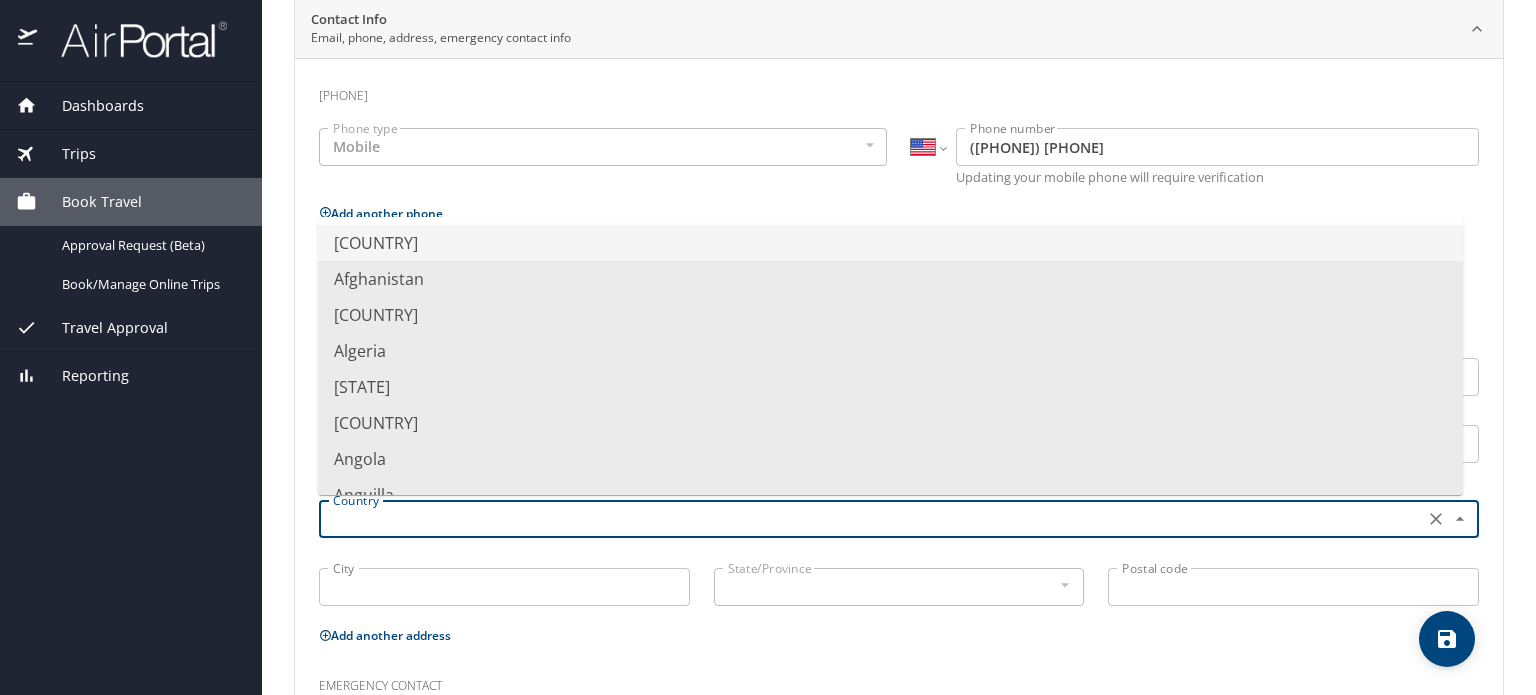 click at bounding box center (869, 519) 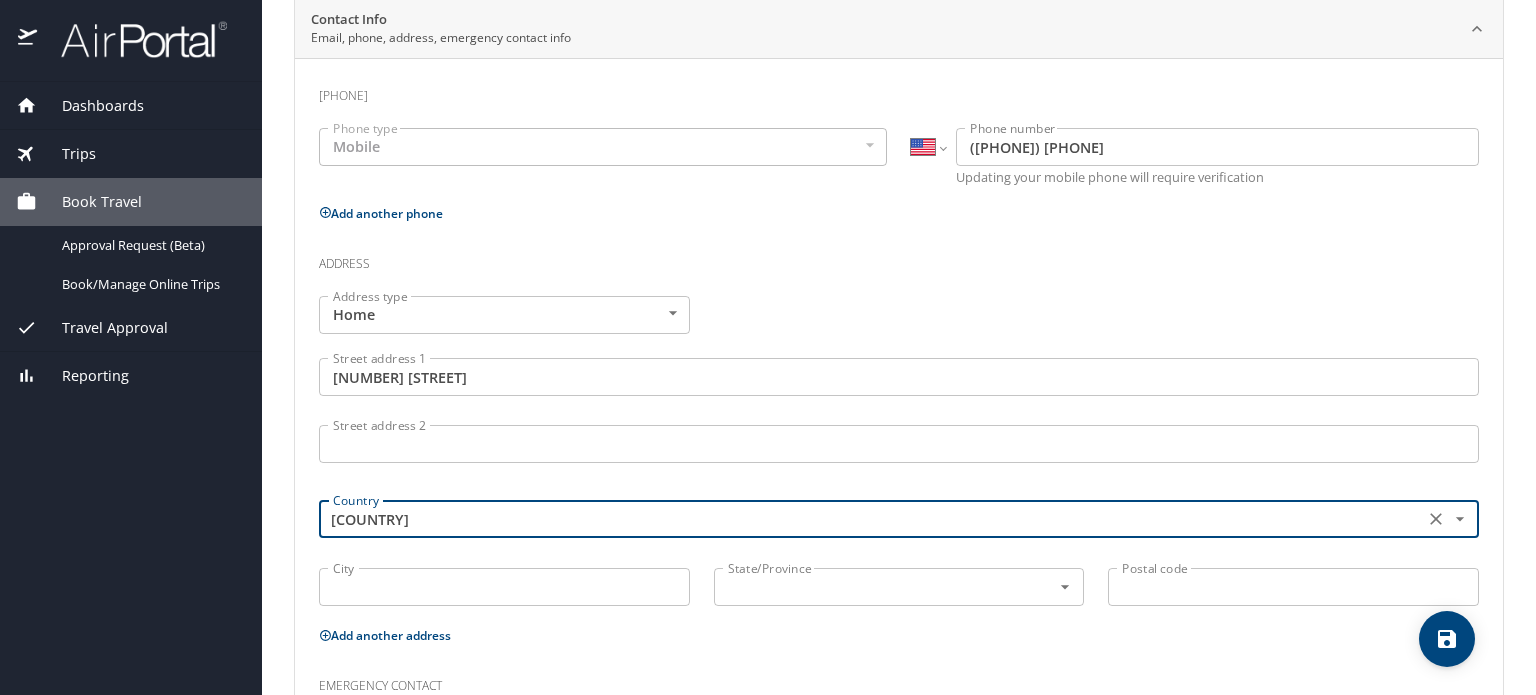 click on "City" at bounding box center (504, 587) 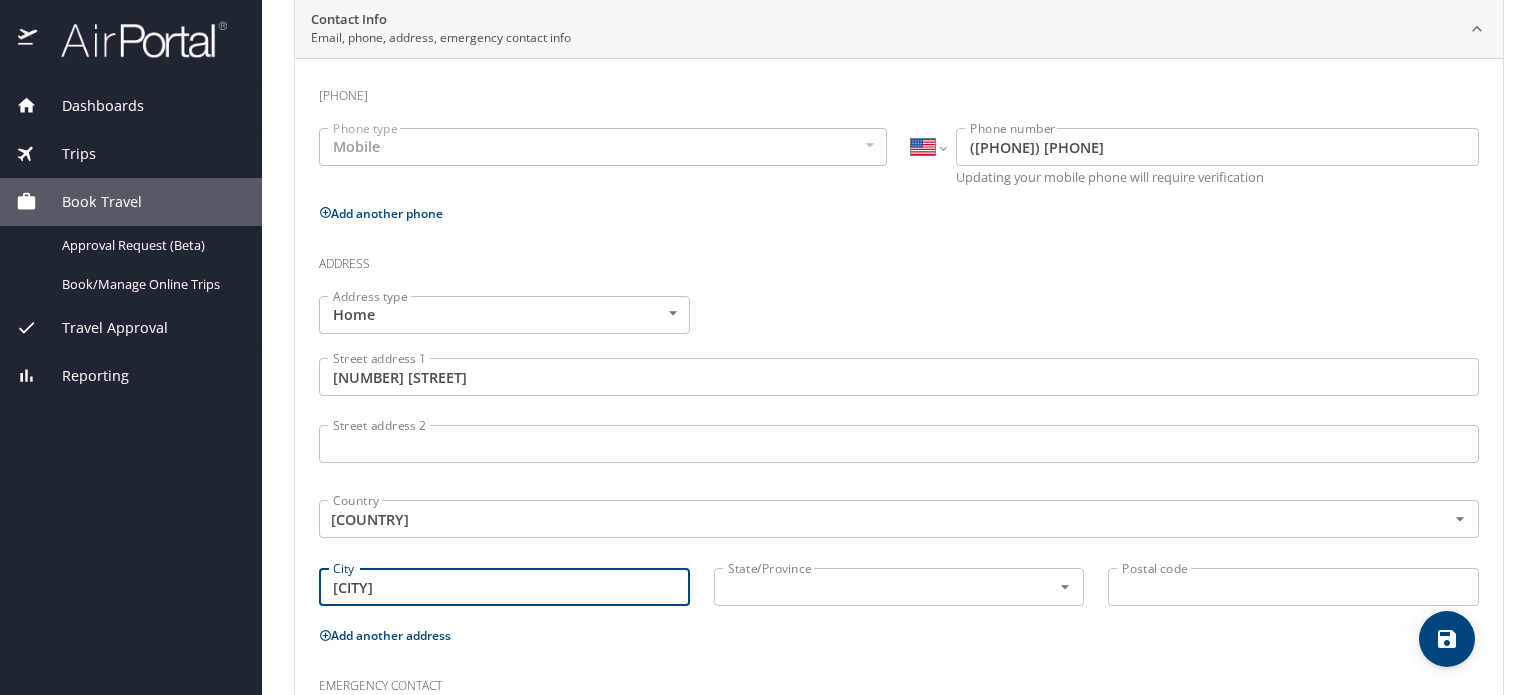 type on "Baton Rouge" 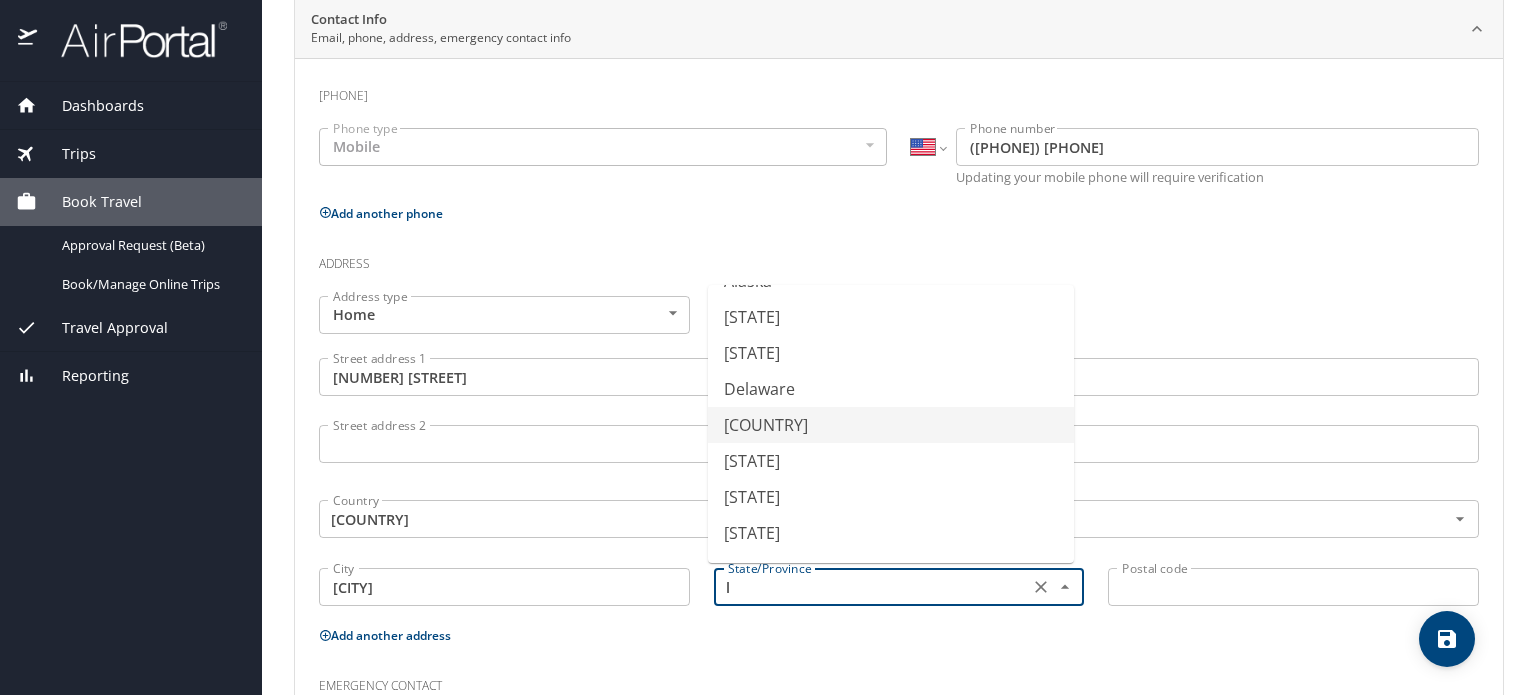 scroll, scrollTop: 100, scrollLeft: 0, axis: vertical 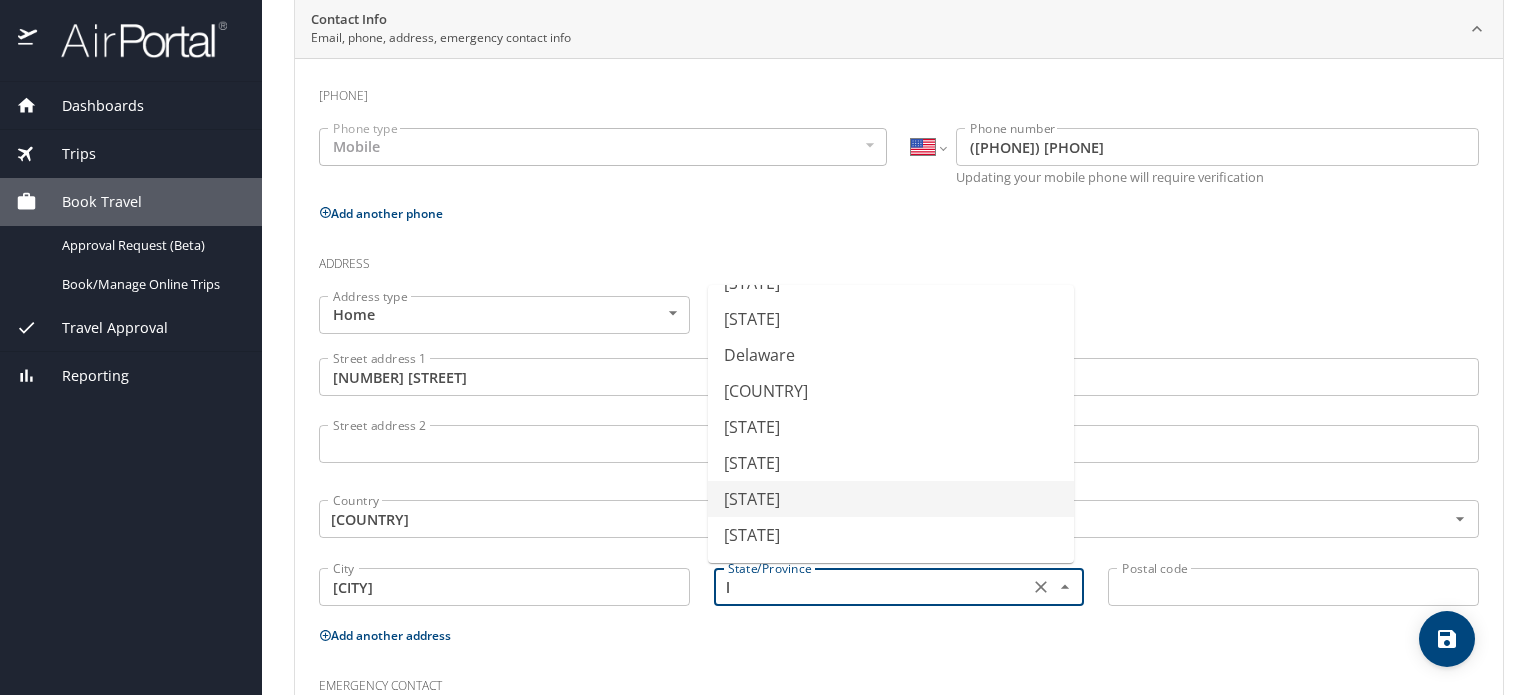 click on "Louisiana" at bounding box center [891, 499] 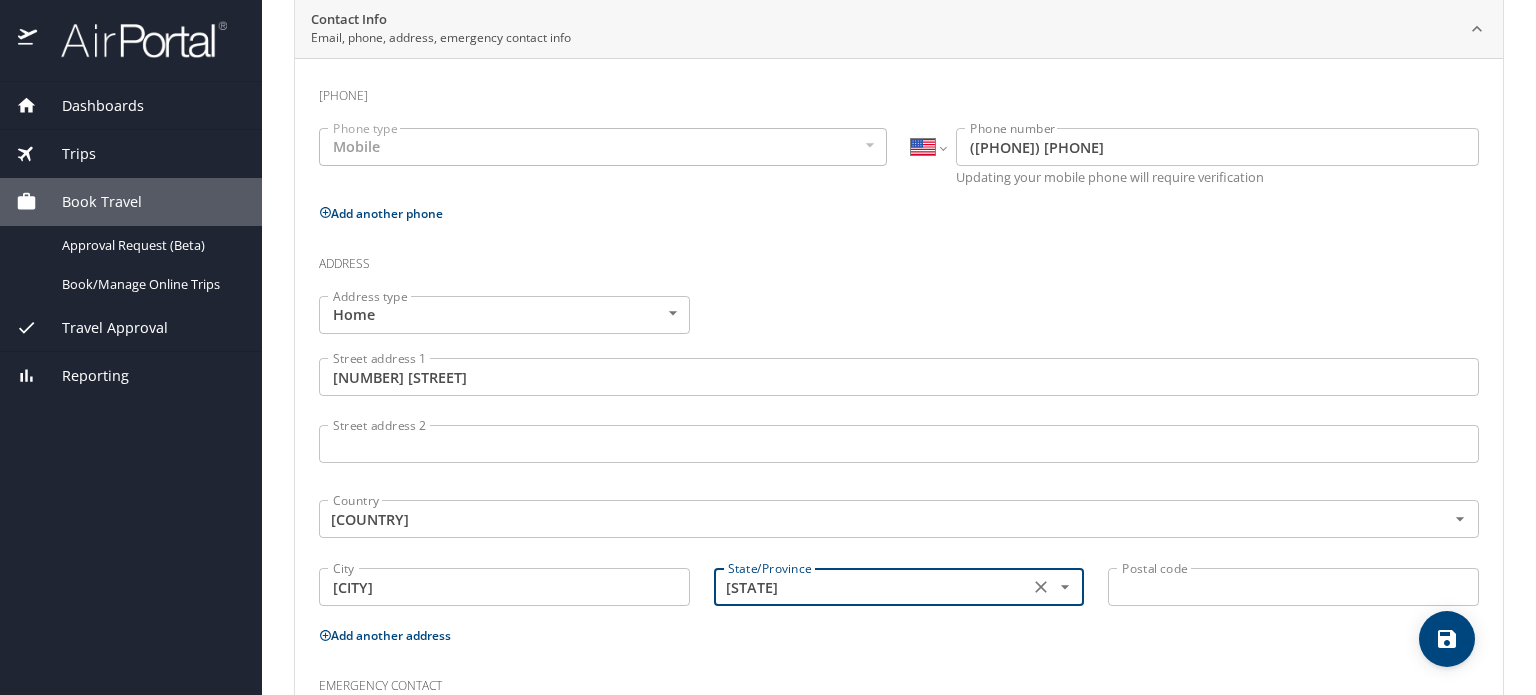 type on "Louisiana" 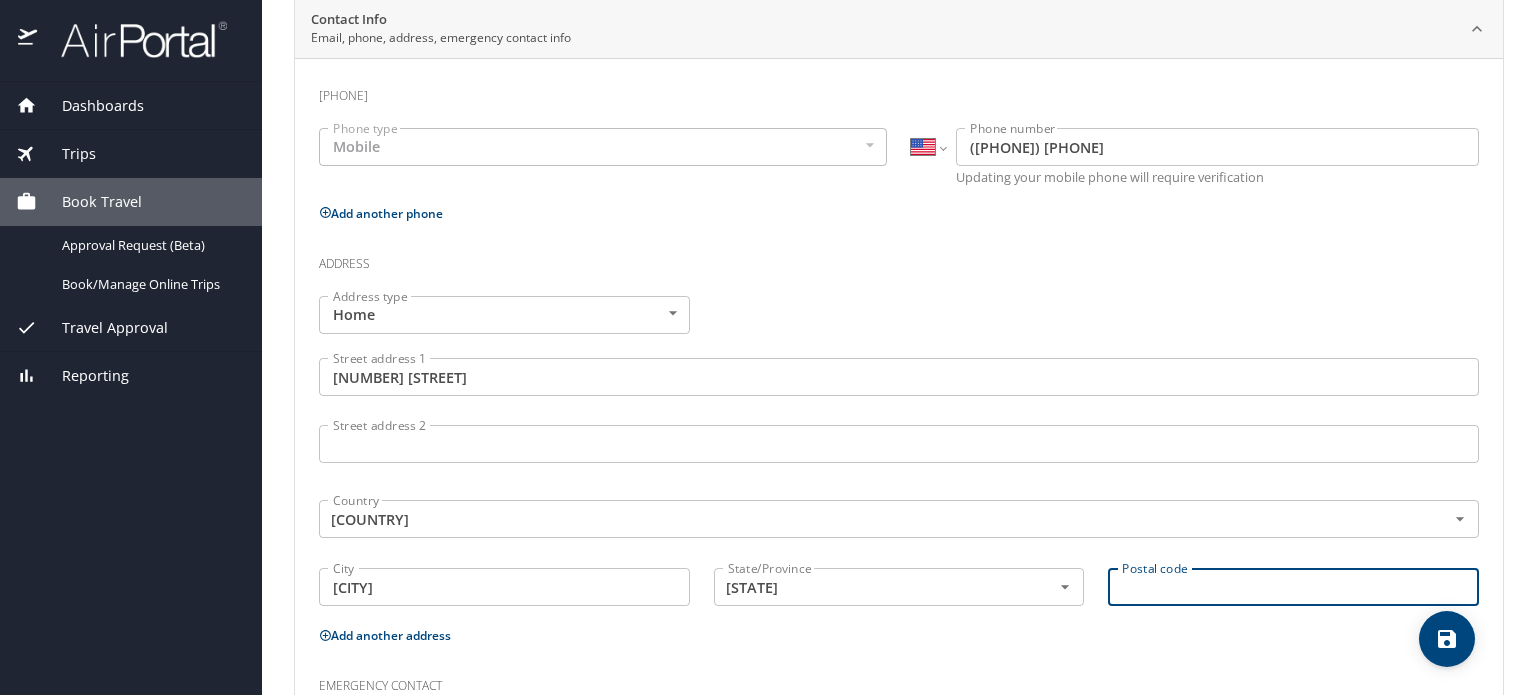 click on "Postal code" at bounding box center (1293, 587) 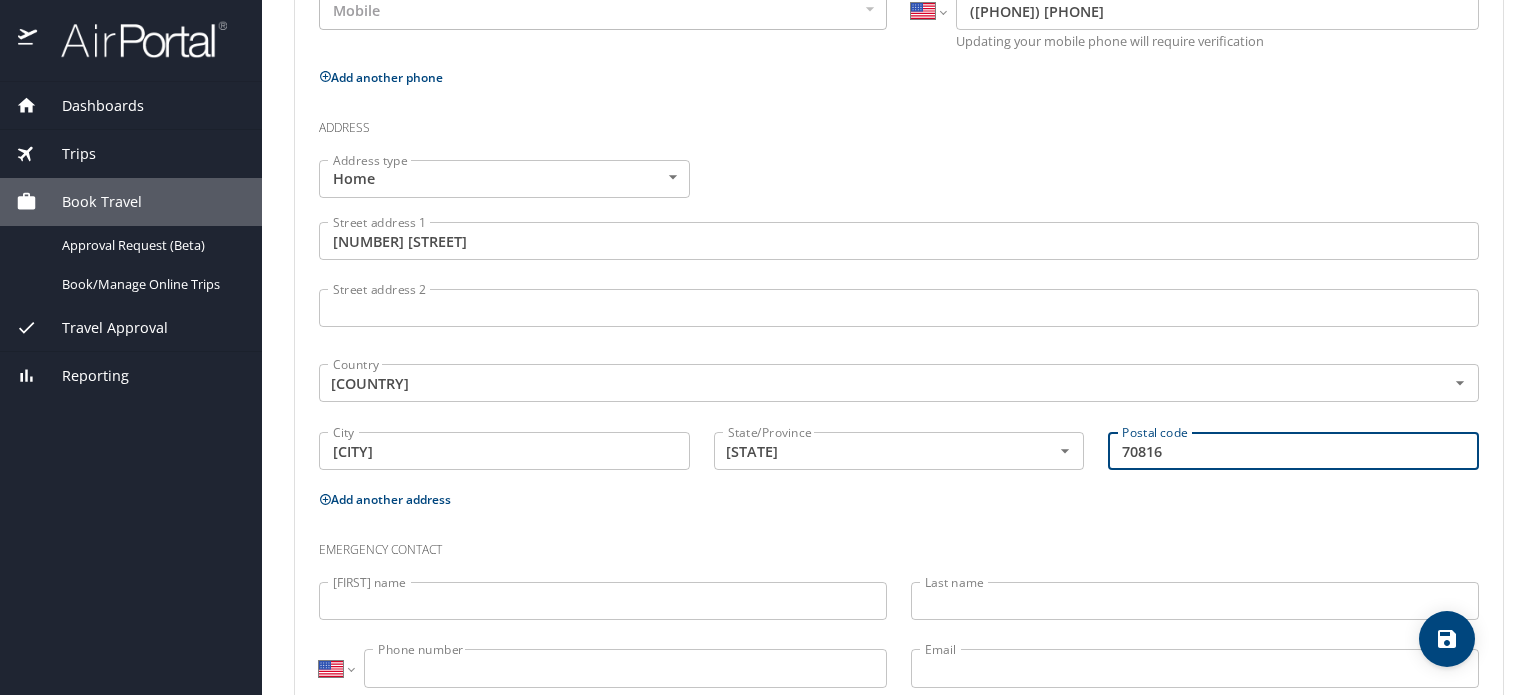 scroll, scrollTop: 592, scrollLeft: 0, axis: vertical 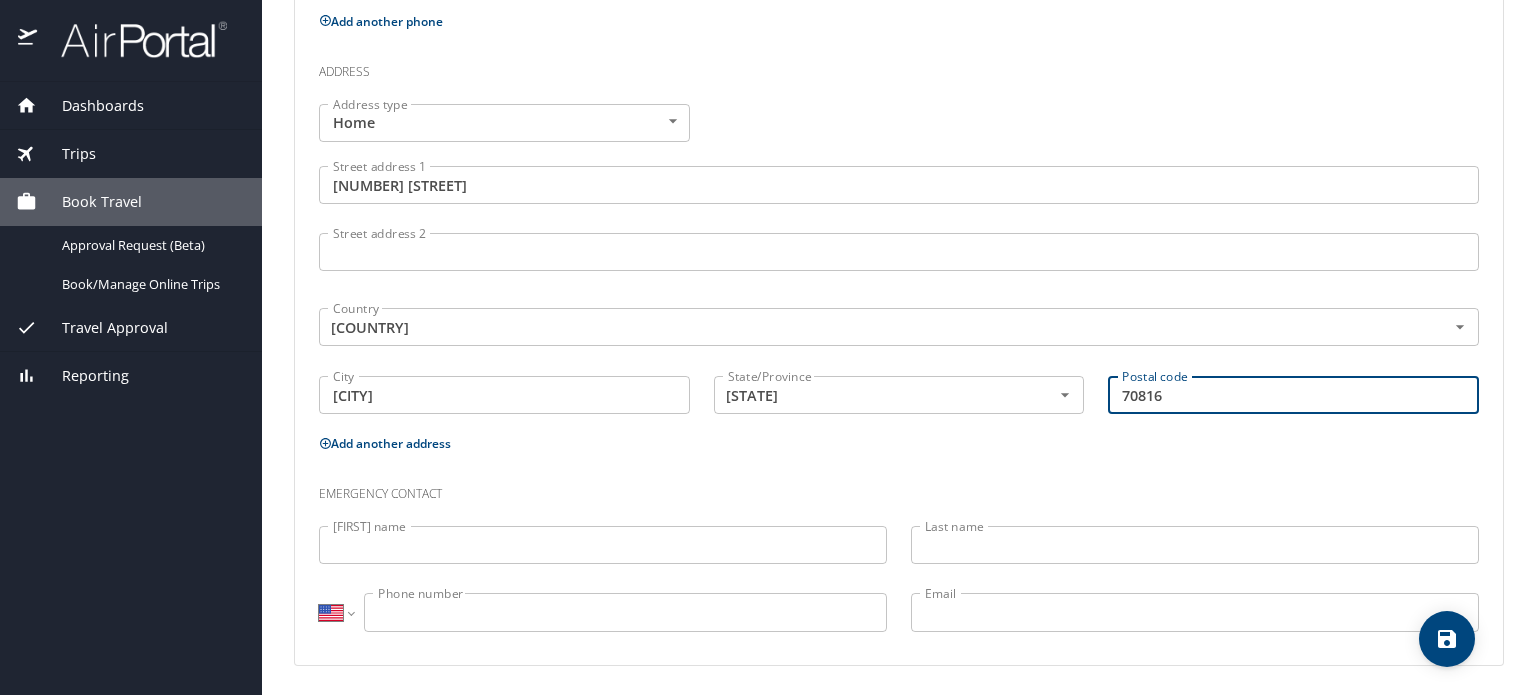 type on "70816" 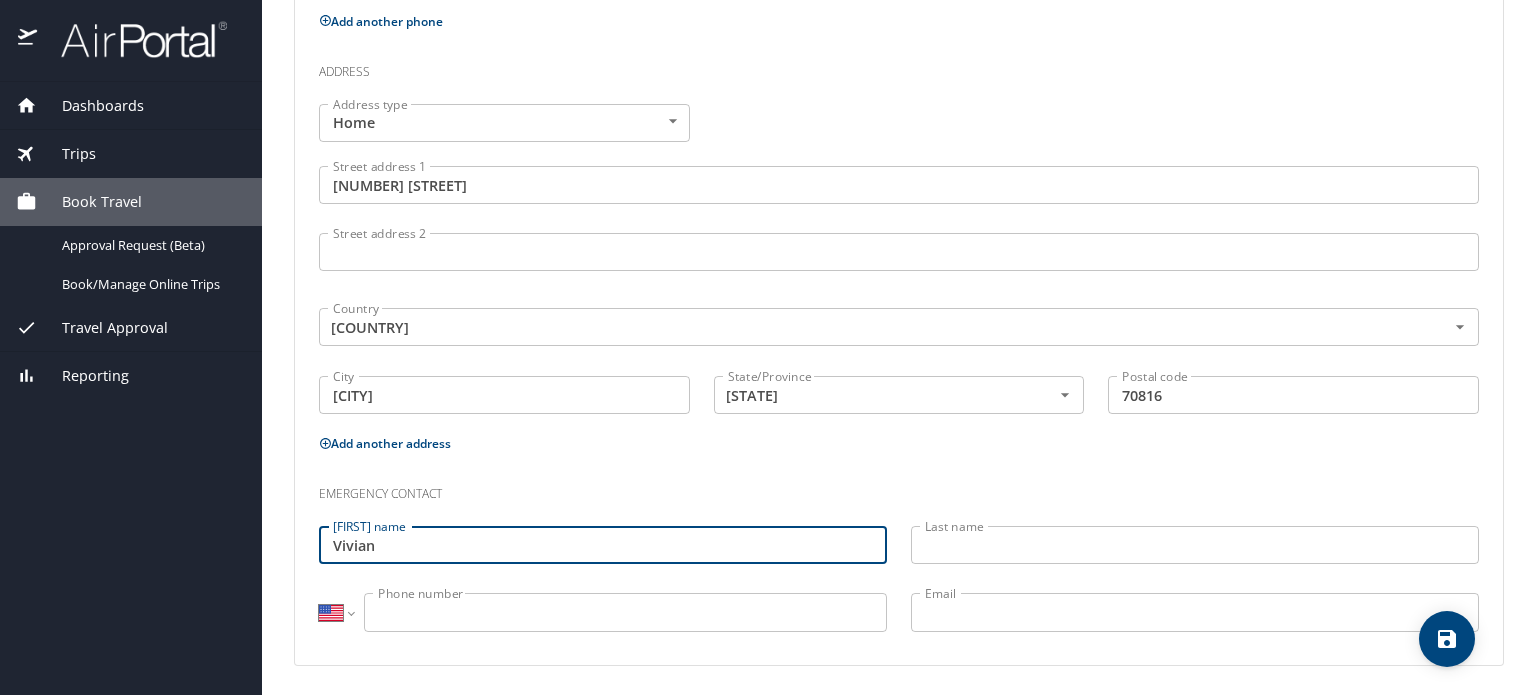 type on "Vivian" 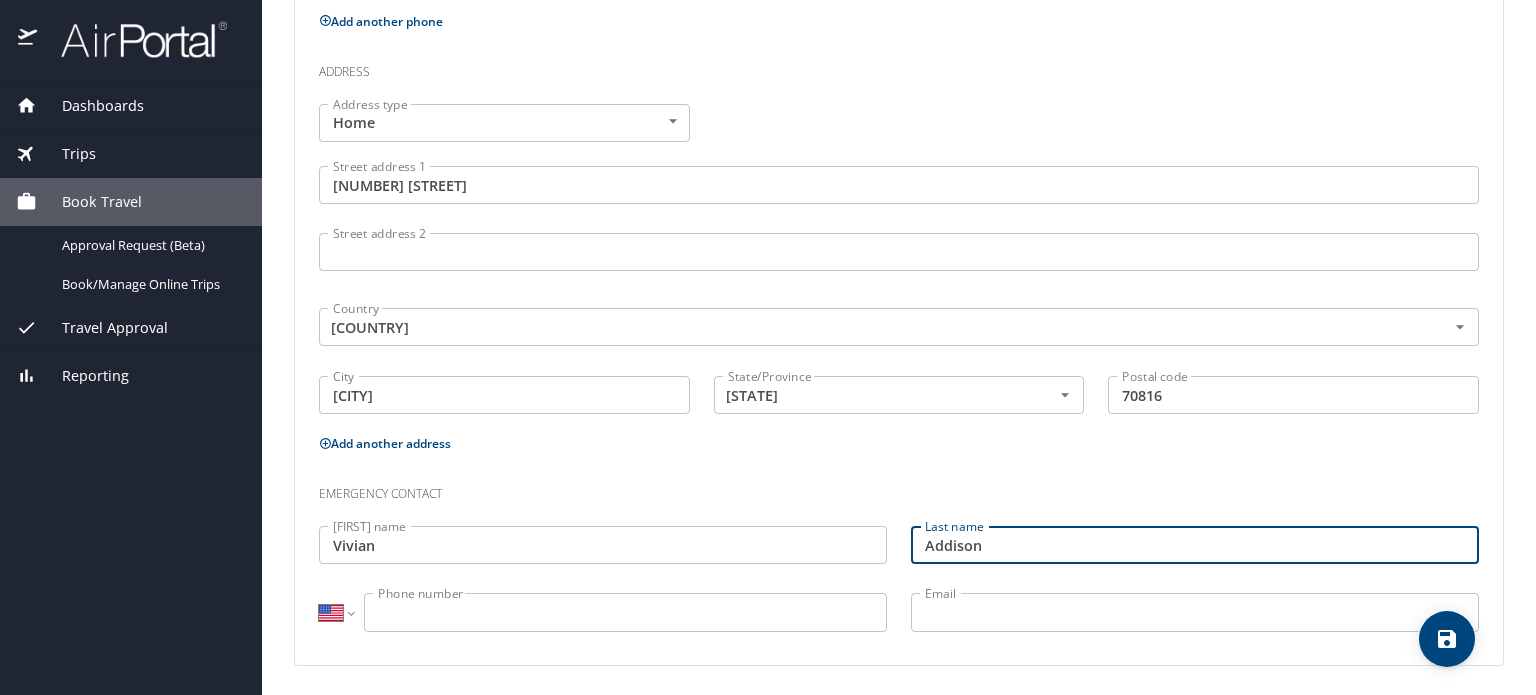 type on "Addison" 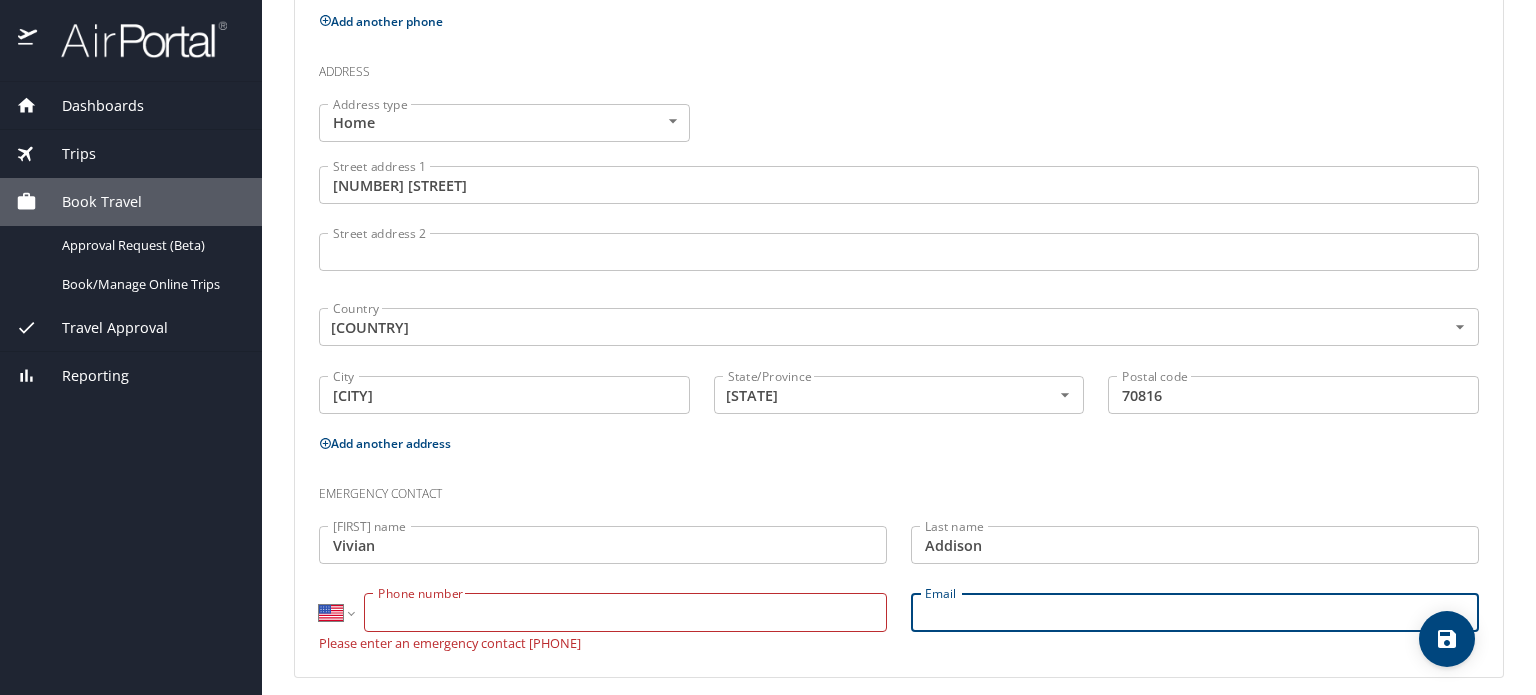 click on "Email" at bounding box center [1195, 612] 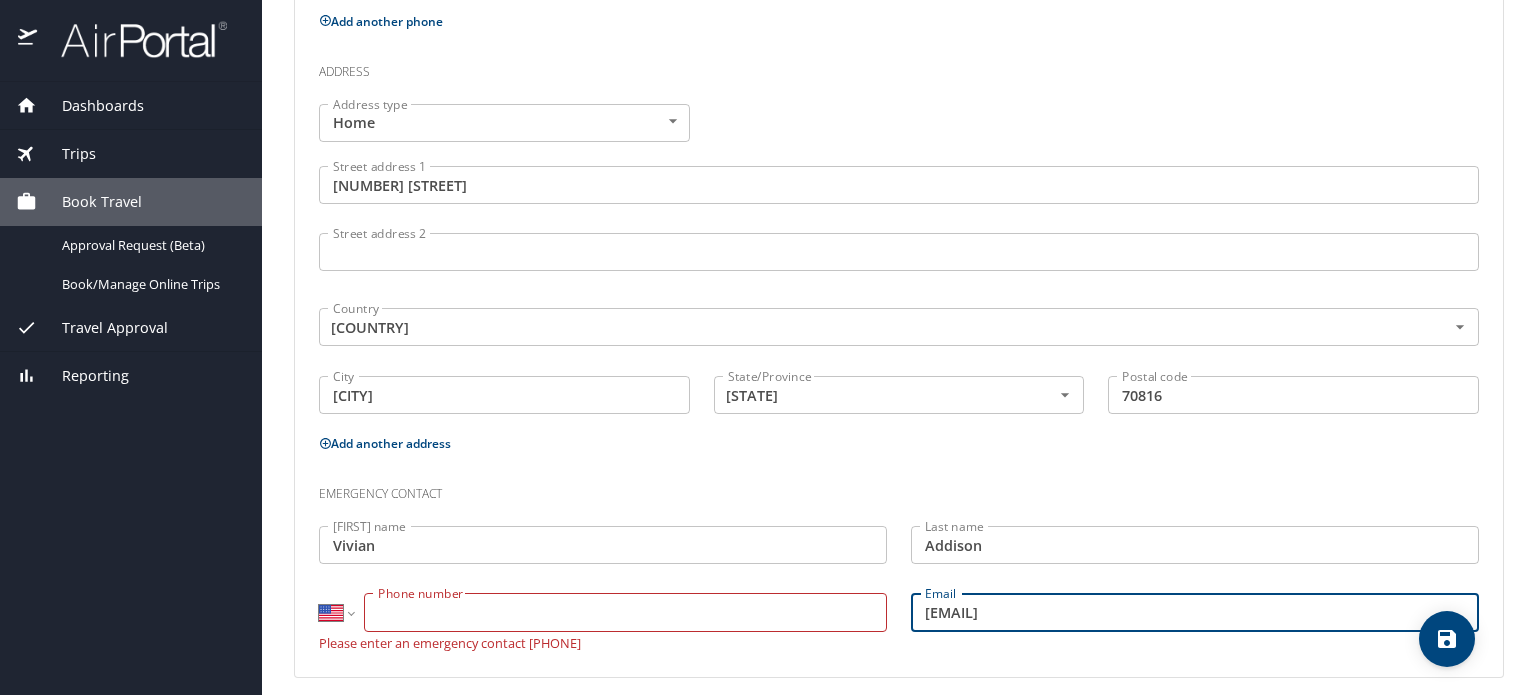 type on "msvee1951@icloud.com" 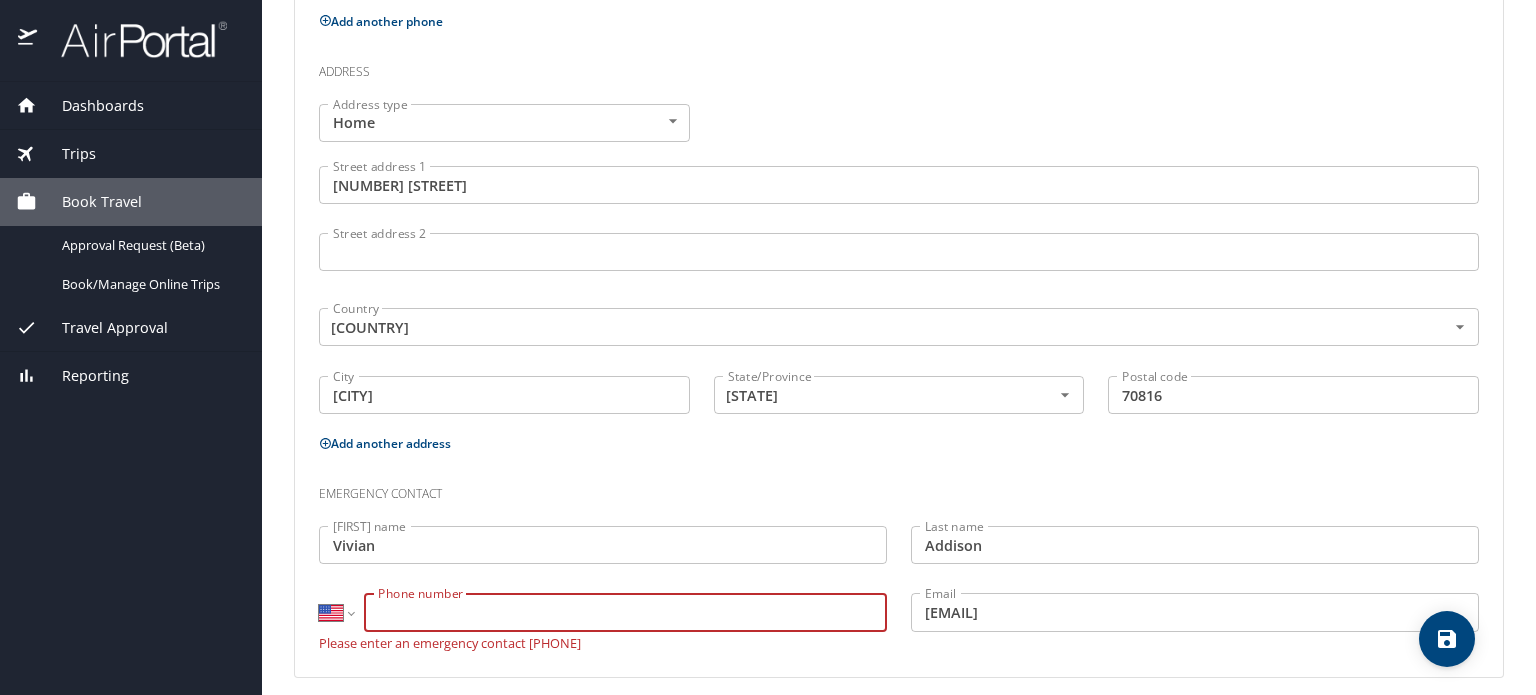 click on "Phone number" at bounding box center (625, 612) 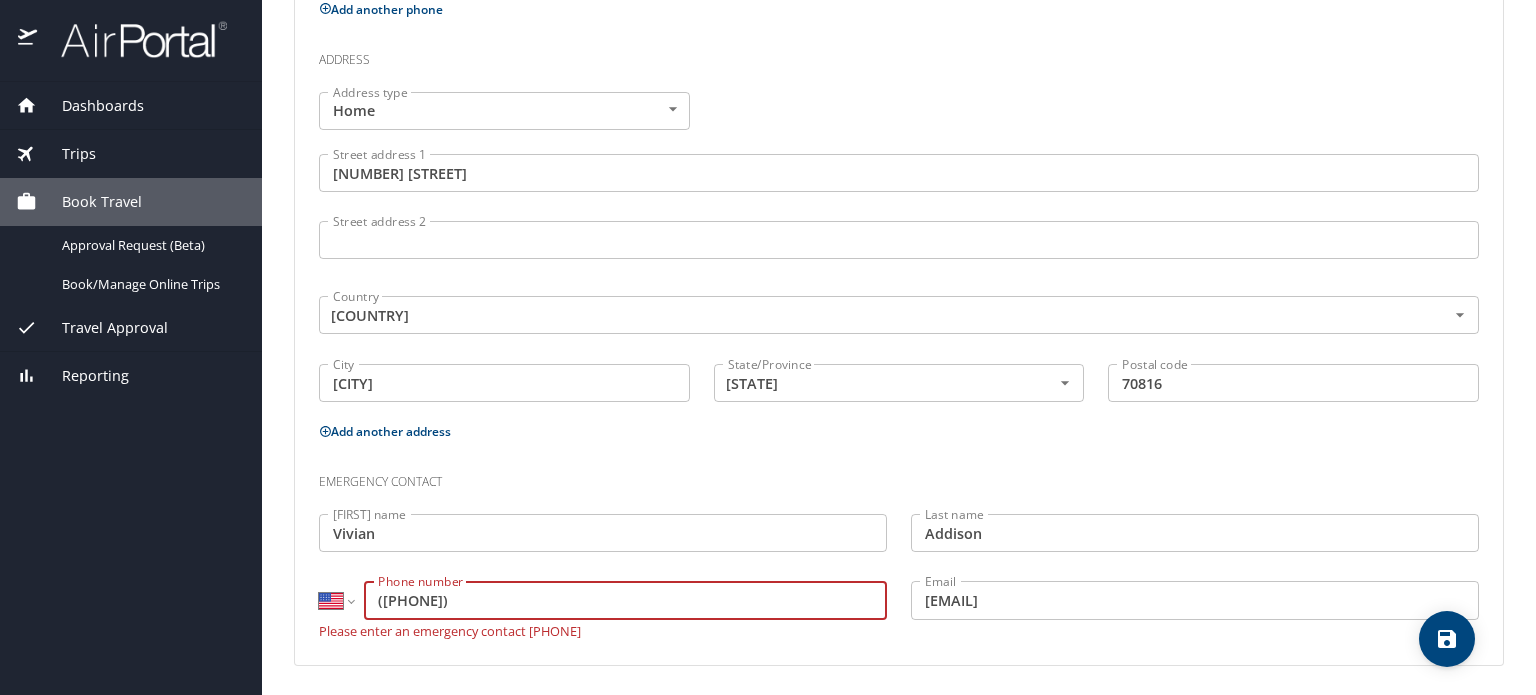type on "(225) 345-2256" 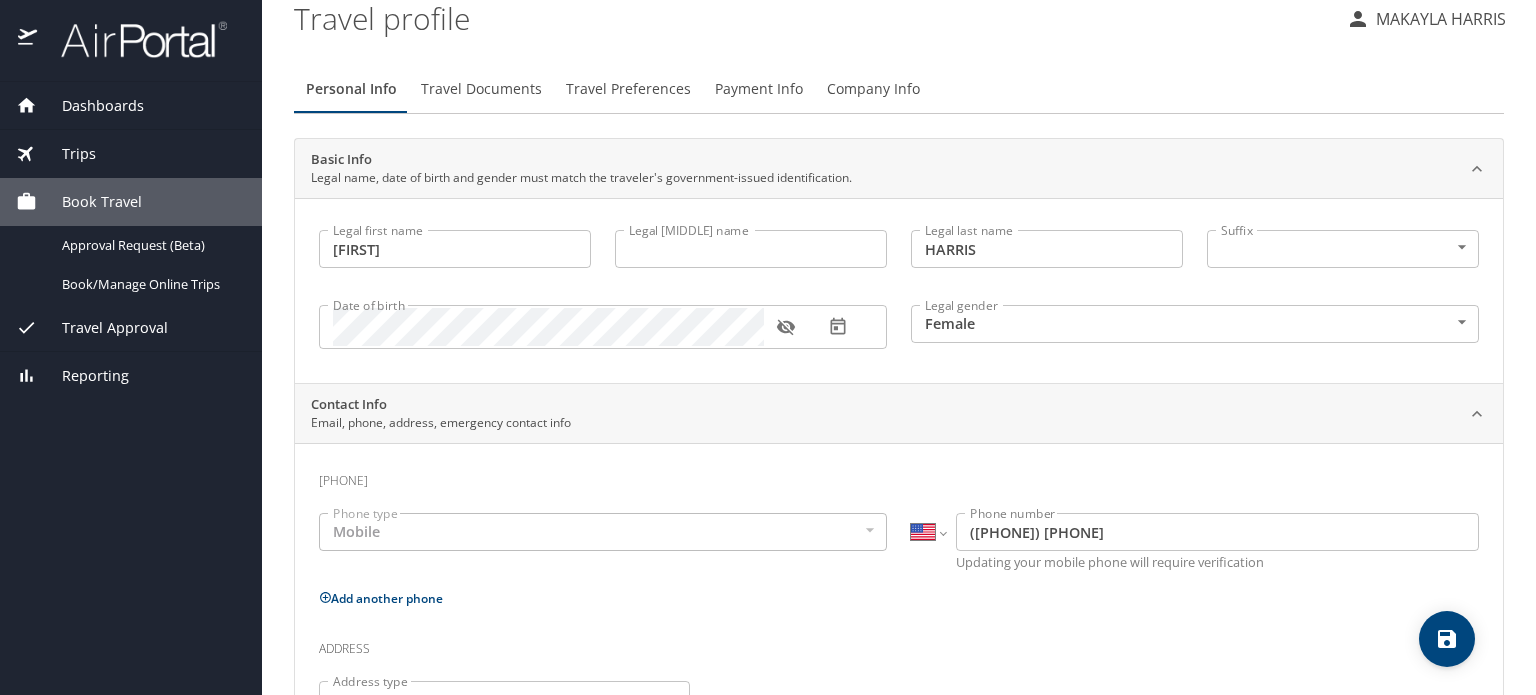 scroll, scrollTop: 0, scrollLeft: 0, axis: both 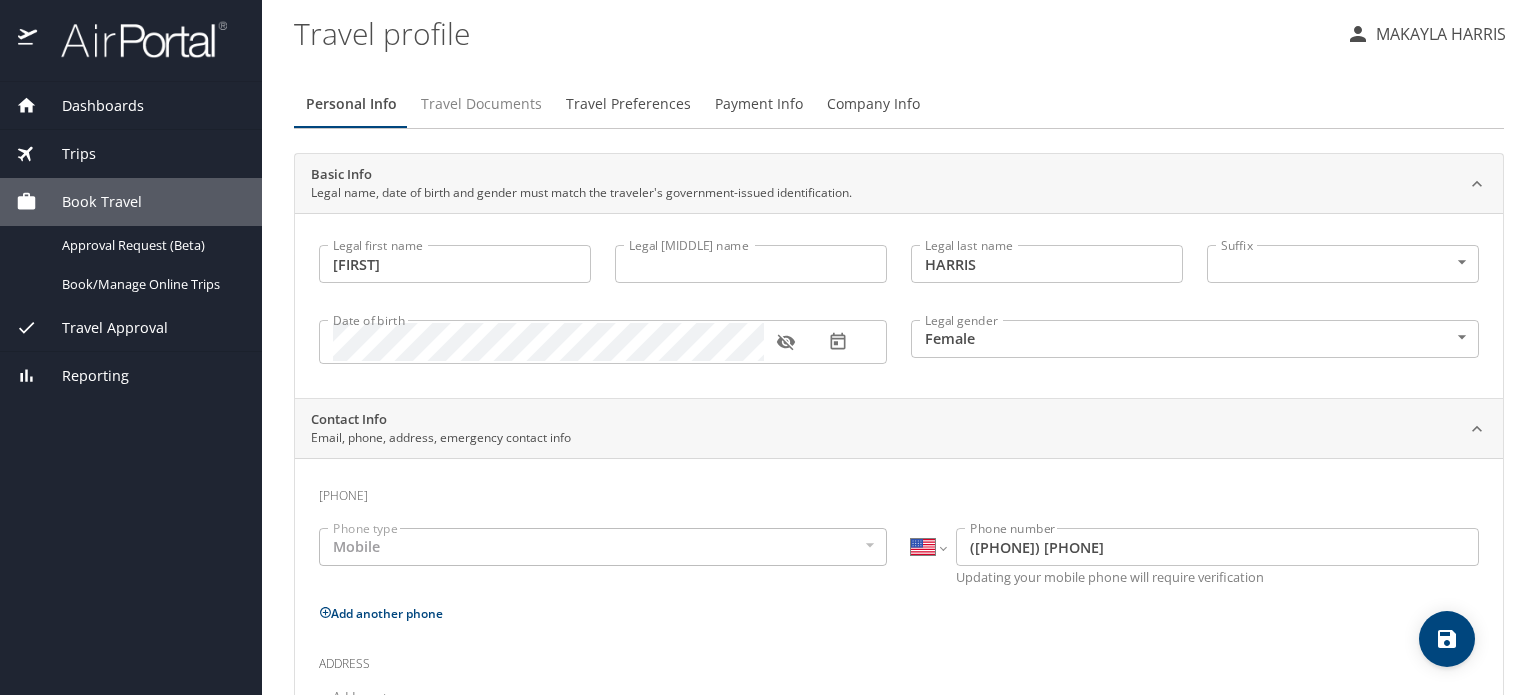 click on "Travel Documents" at bounding box center (481, 104) 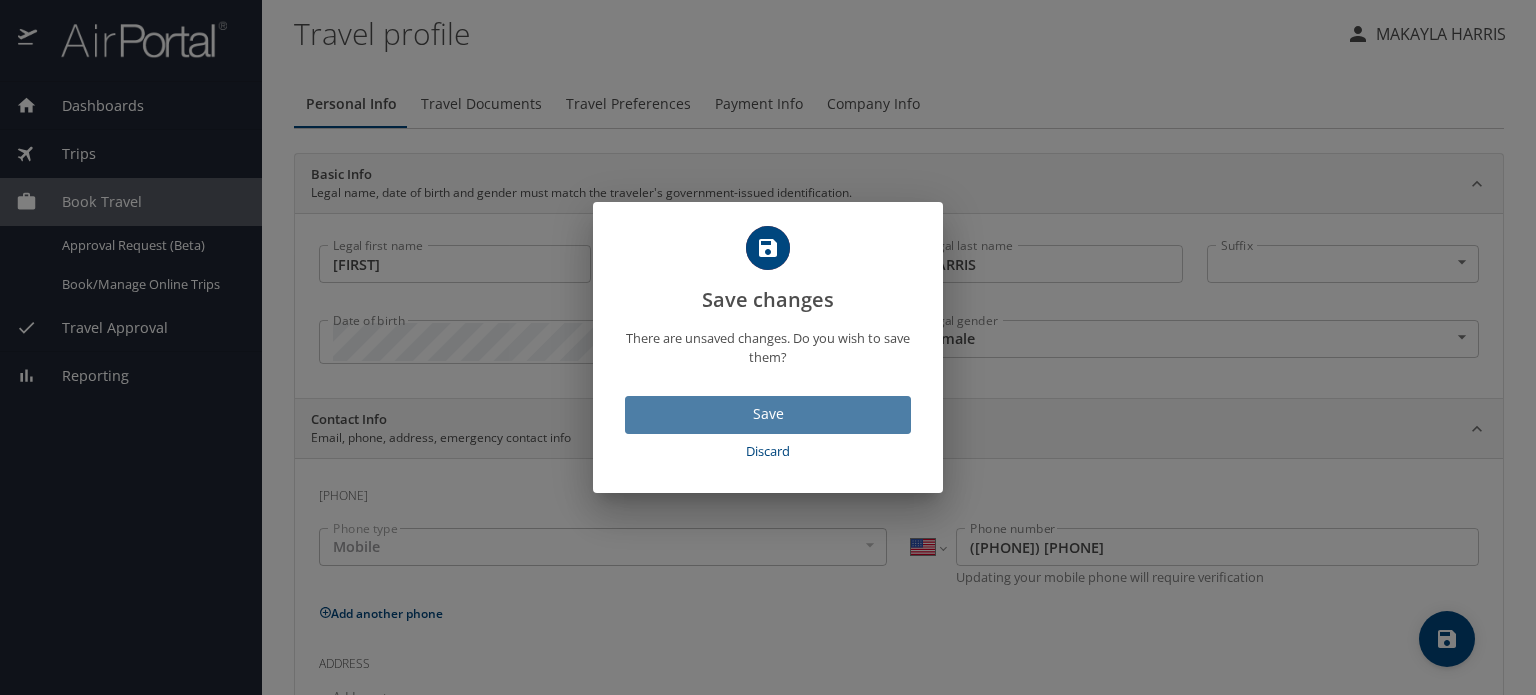 click on "Save" at bounding box center (768, 414) 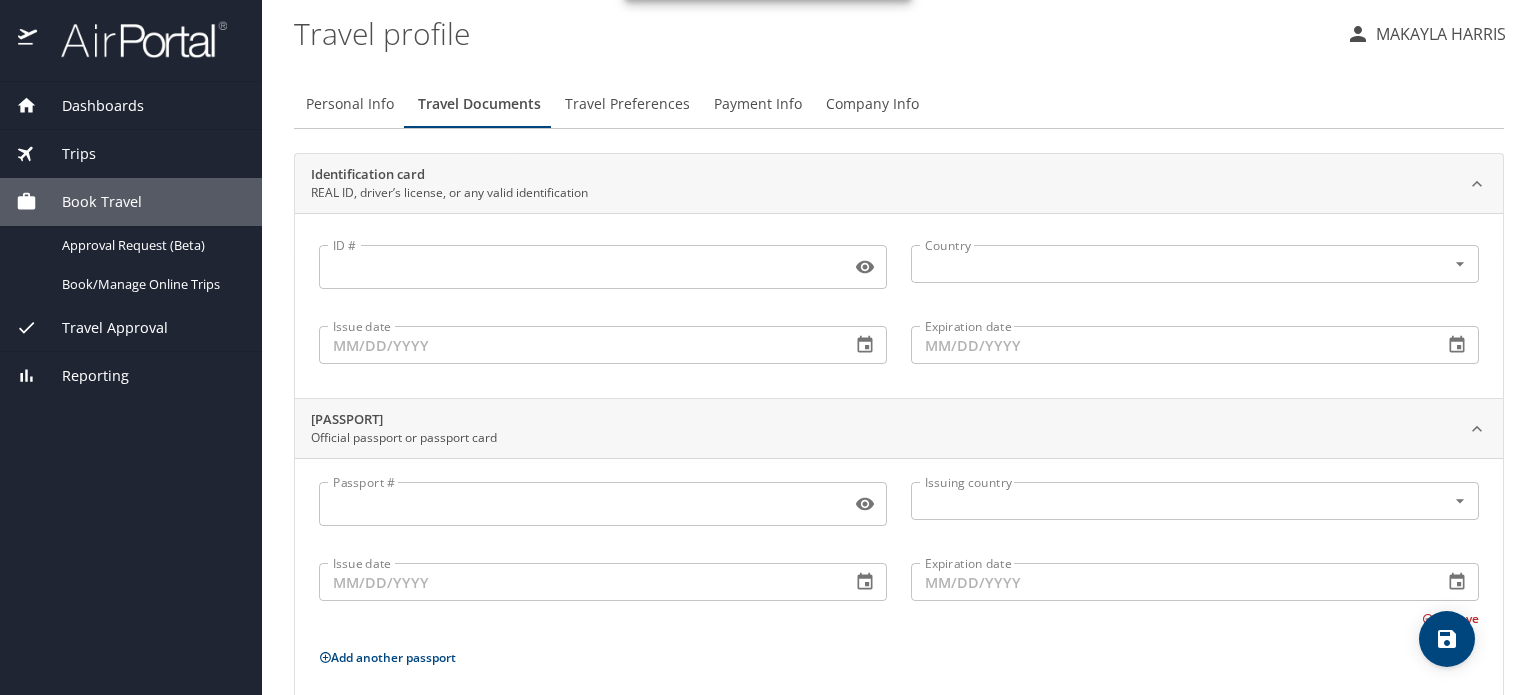 click on "ID #" at bounding box center (581, 267) 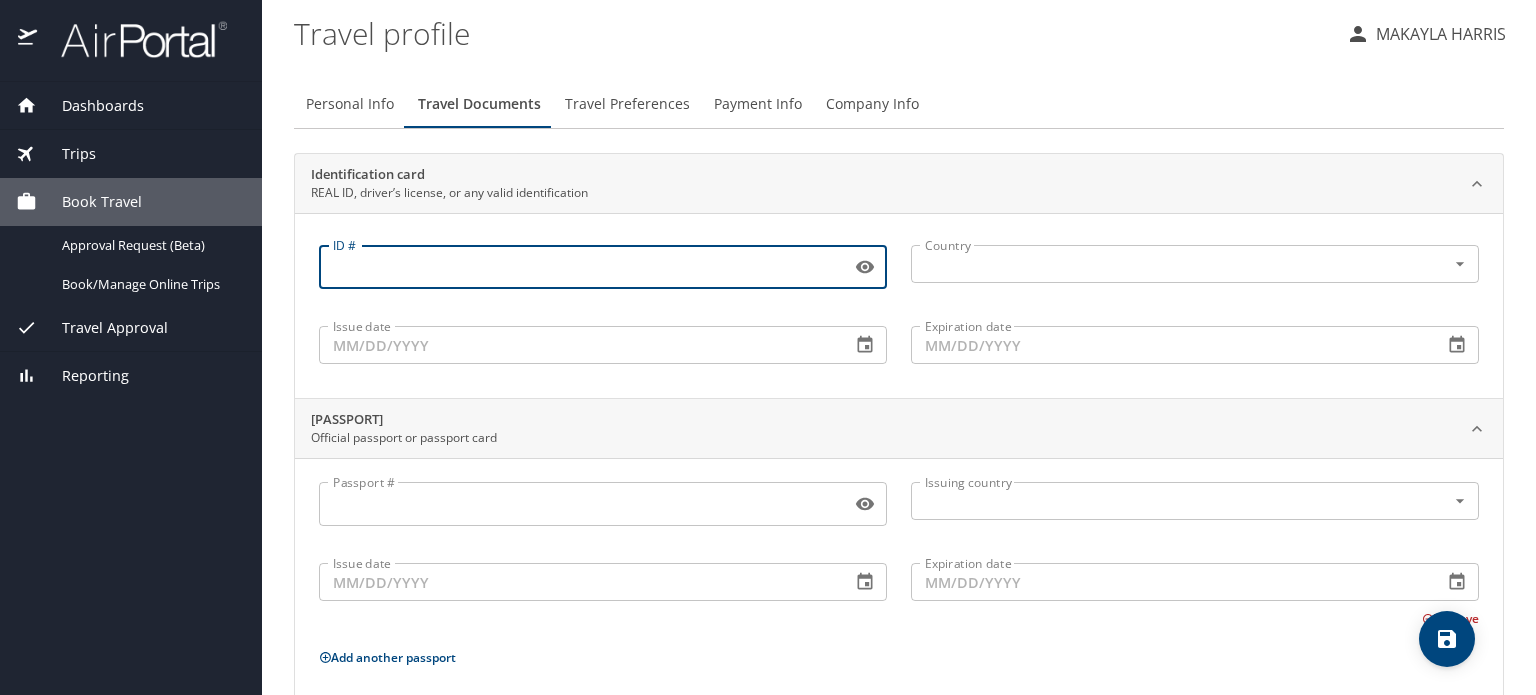 click on "Issue date" at bounding box center [577, 345] 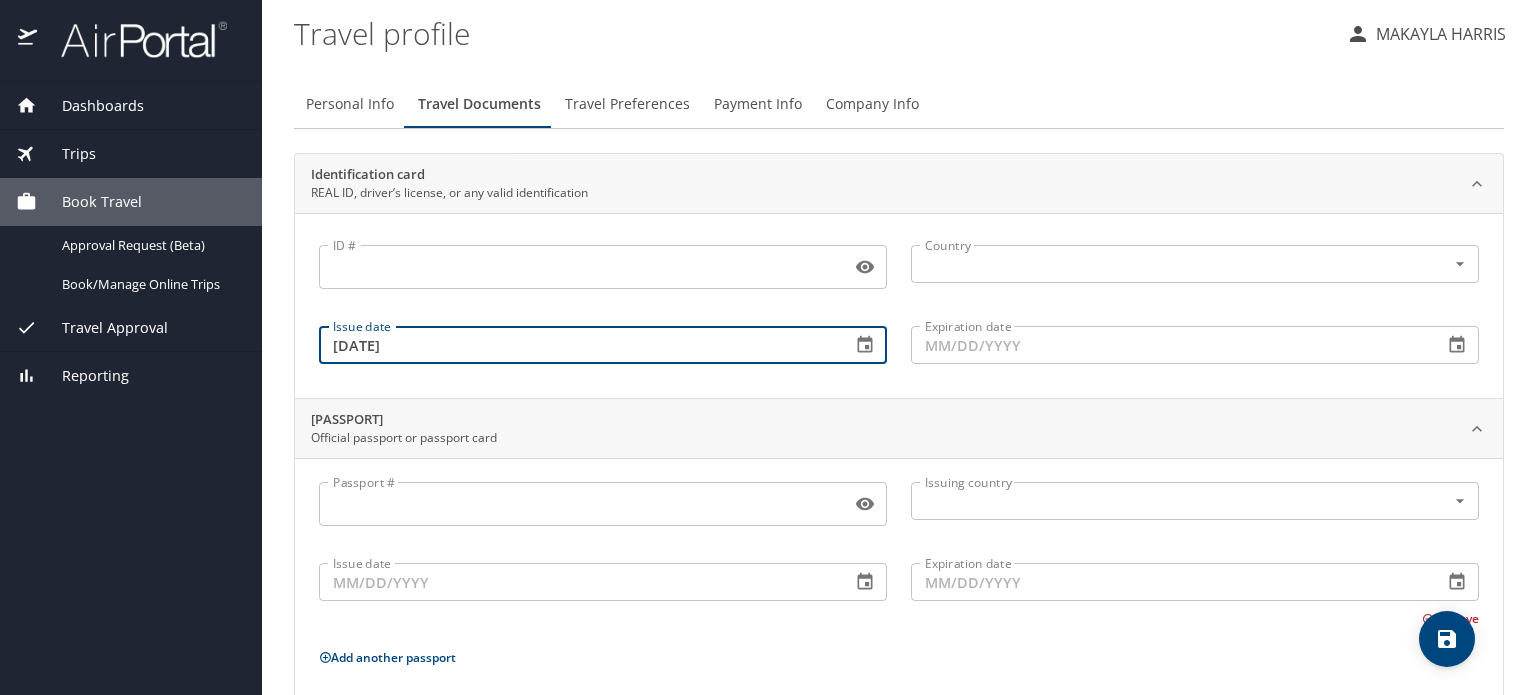type on "06/27/2024" 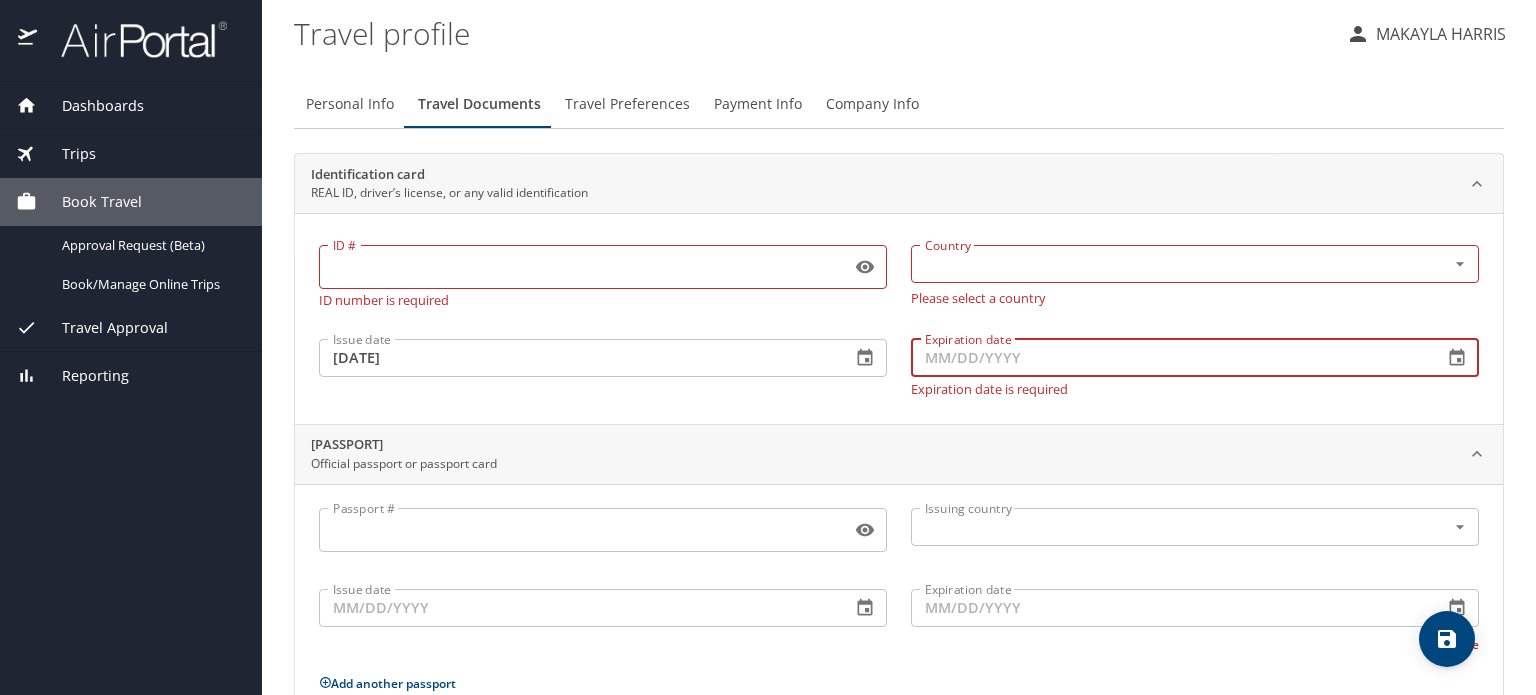 click on "Expiration date" at bounding box center [1169, 358] 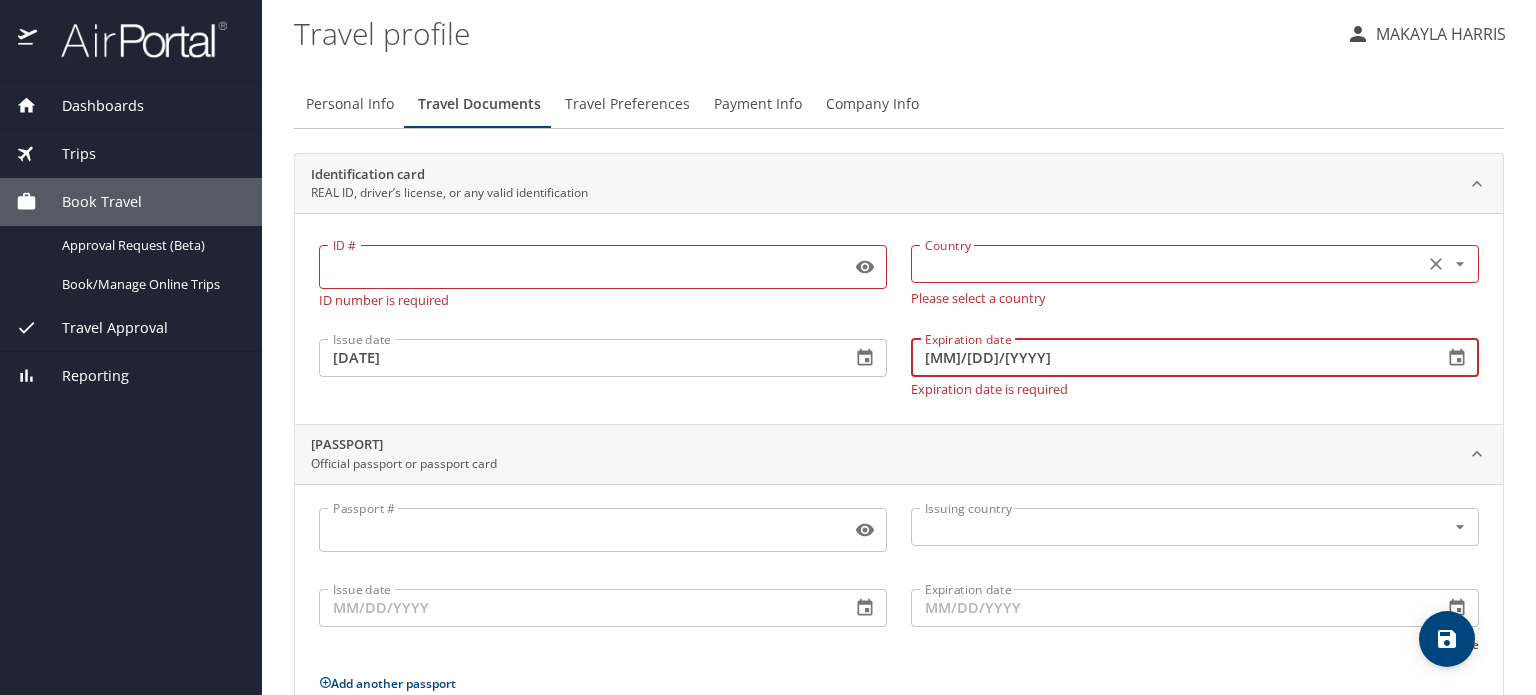 type on "06/28/2030" 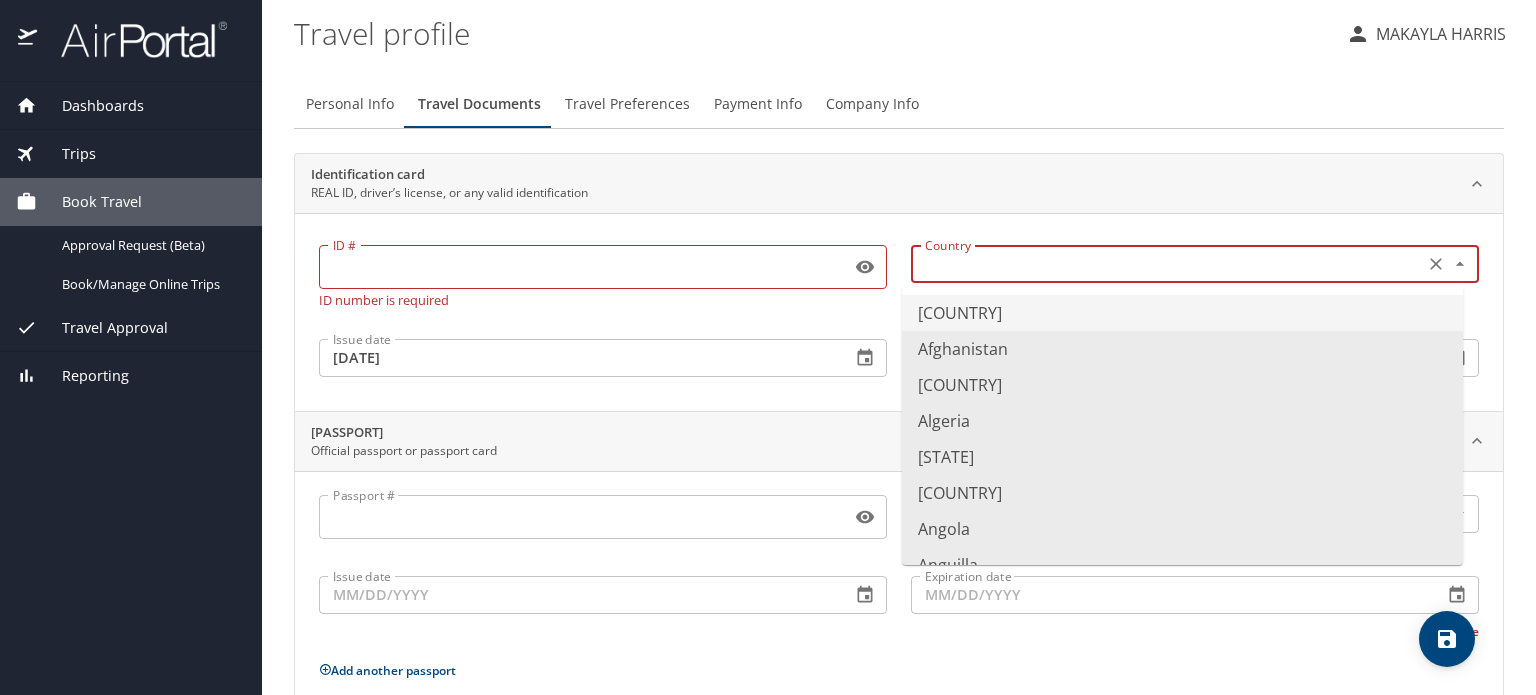 click on "United States of America" at bounding box center [1182, 313] 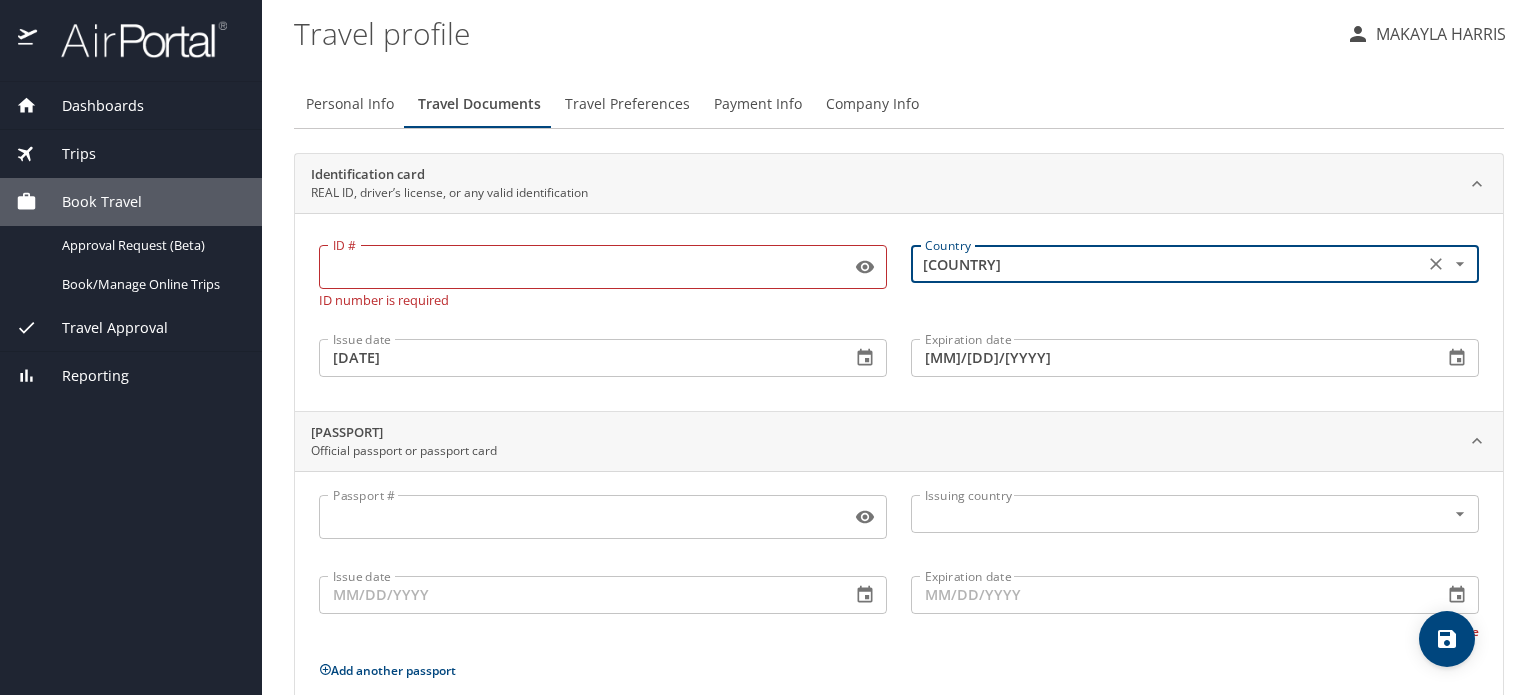 click on "ID #" at bounding box center [581, 267] 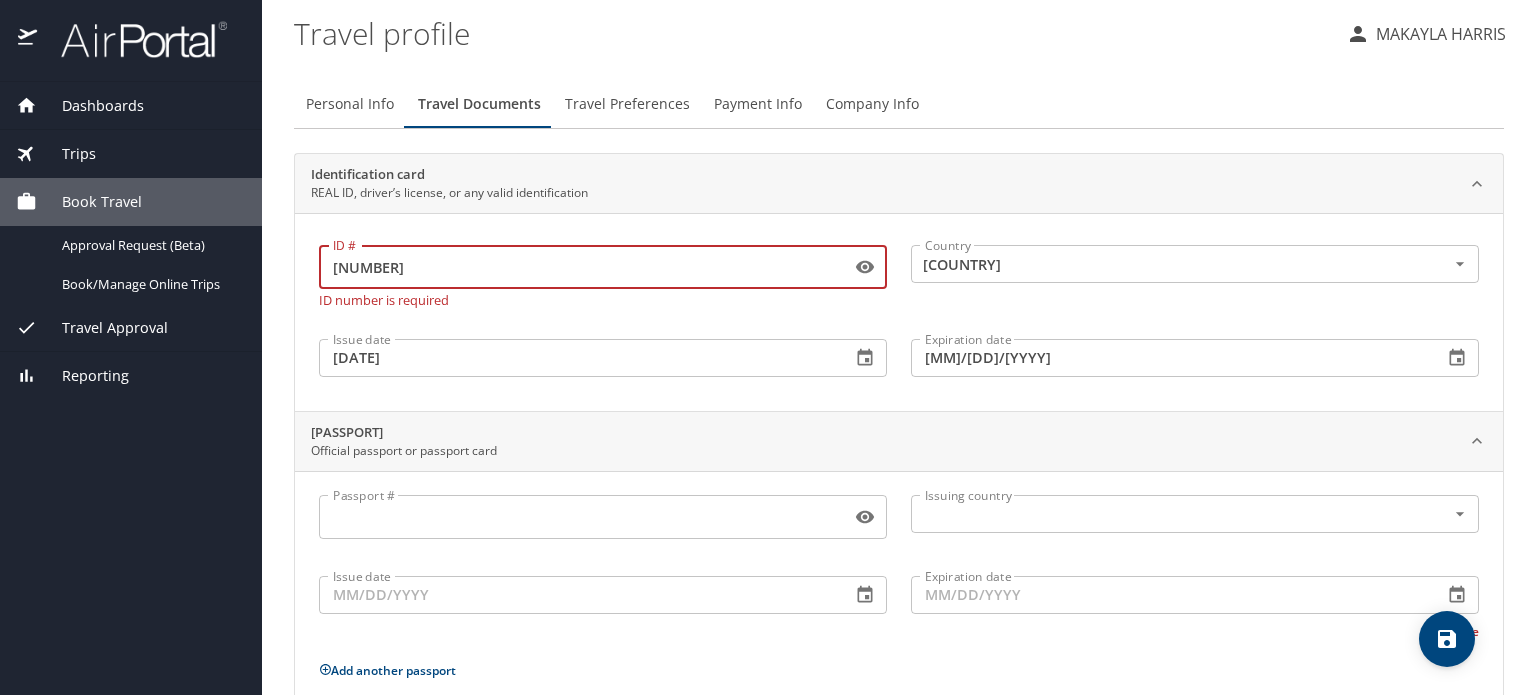 type on "0052477315" 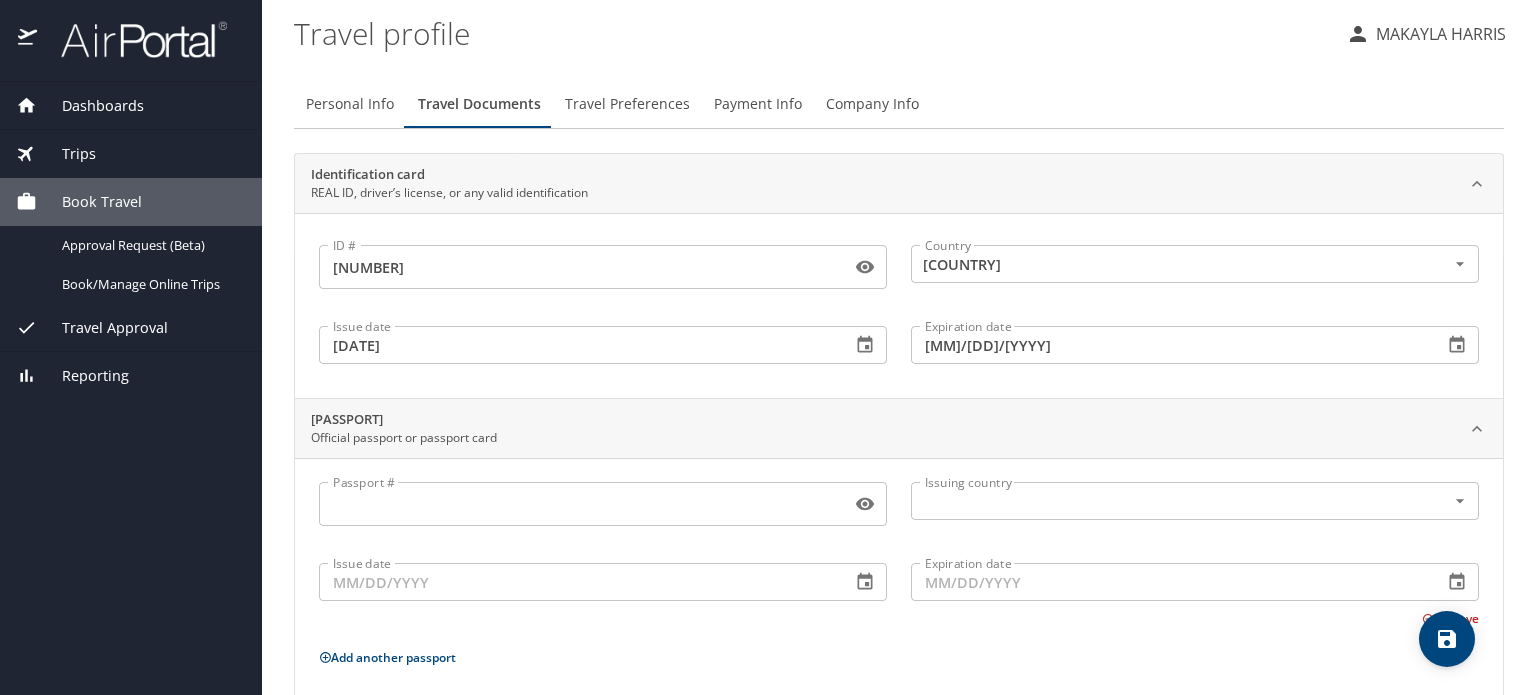 click on "Passport Official passport or passport card" at bounding box center [899, 429] 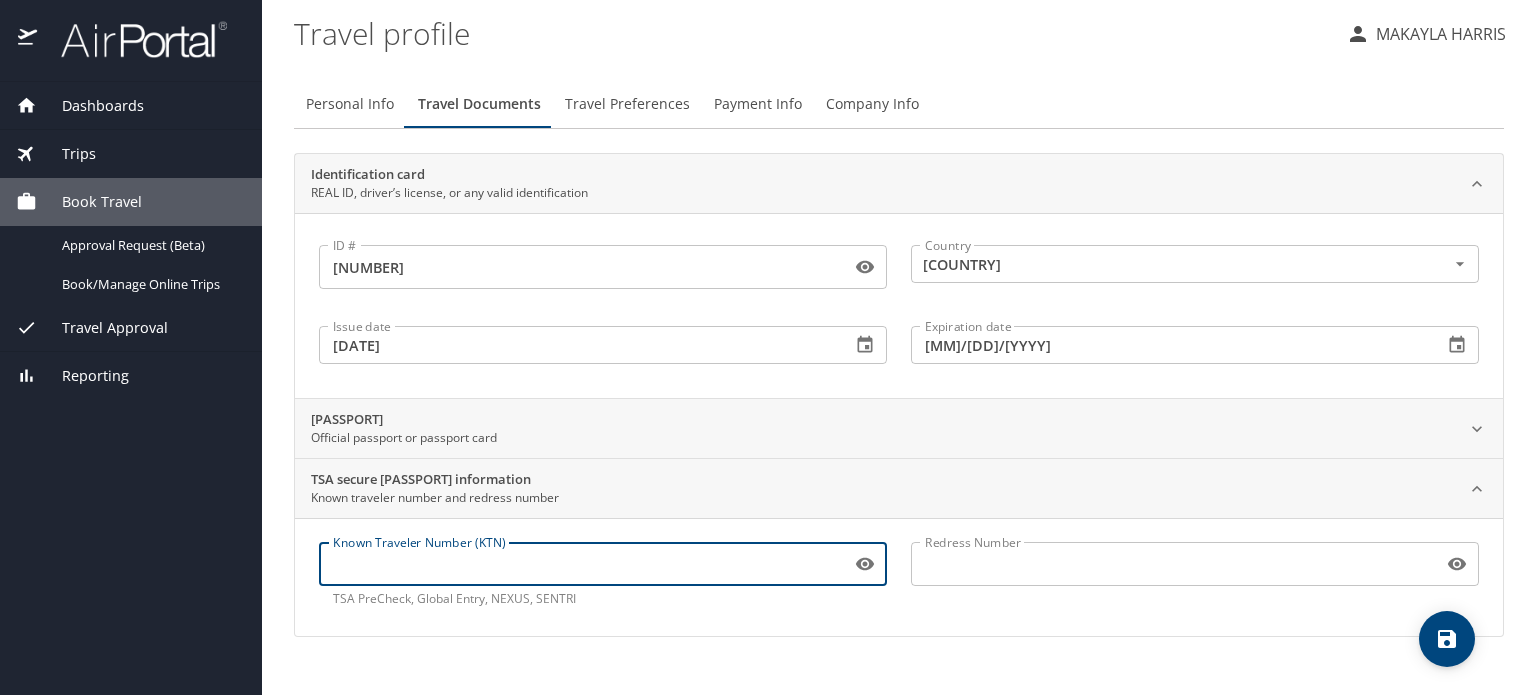 click on "Known Traveler Number (KTN)" at bounding box center (581, 564) 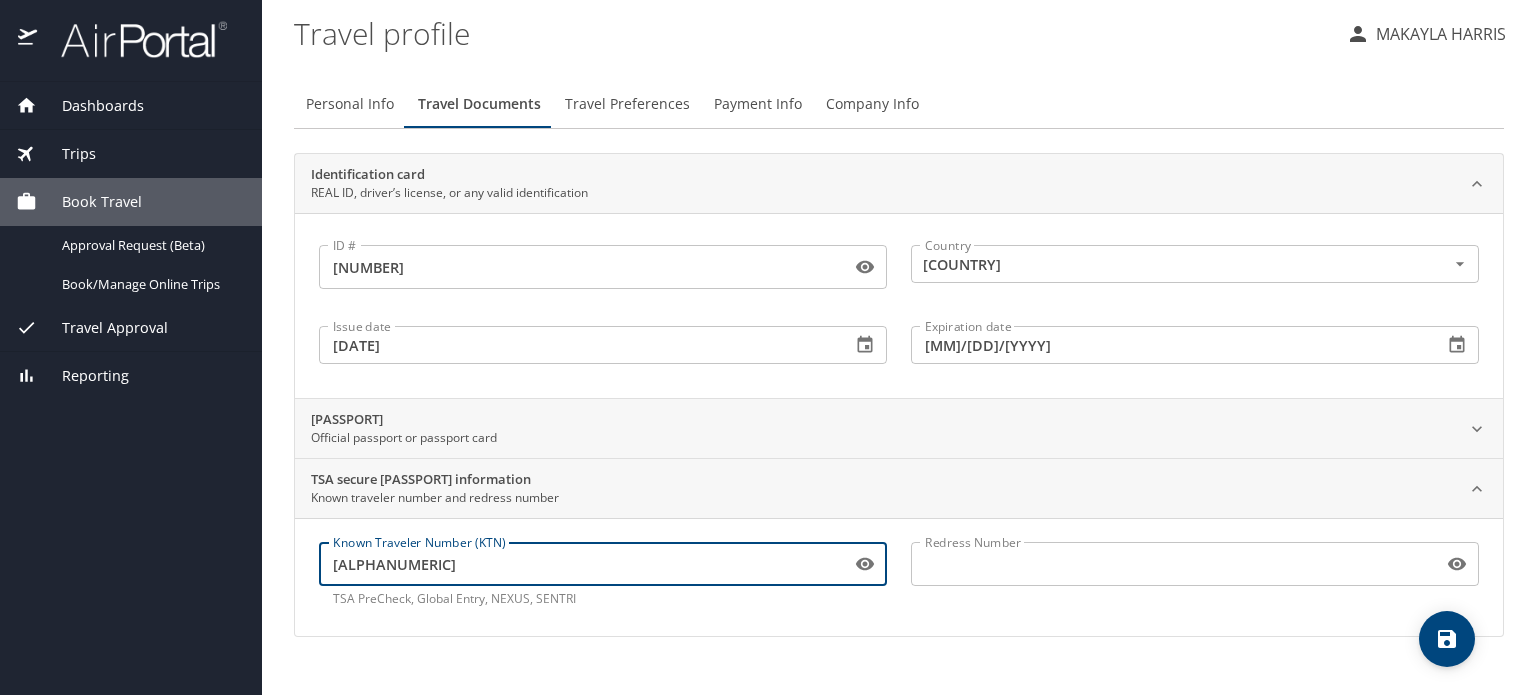 type on "TT13RVXN7" 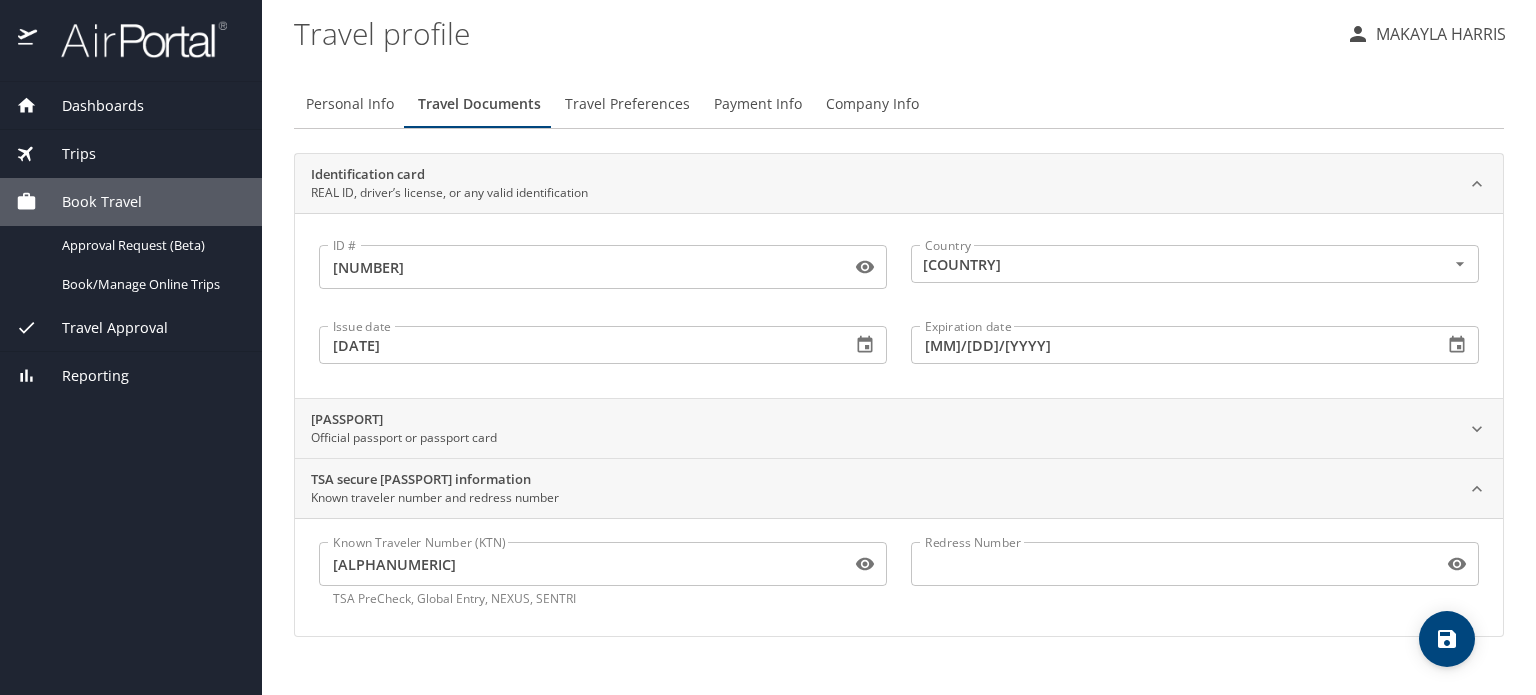 click on "Redress Number Redress Number" at bounding box center (1195, 575) 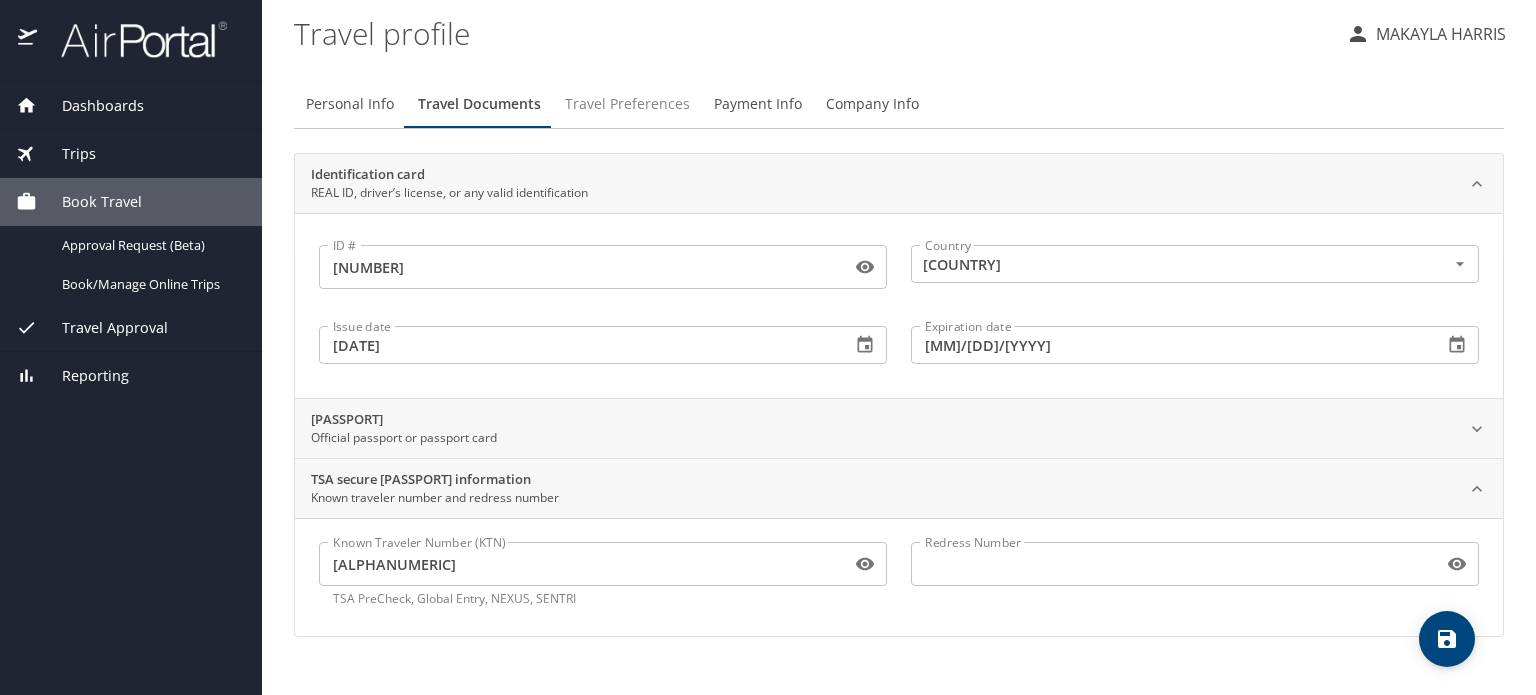 click on "Travel Preferences" at bounding box center [627, 104] 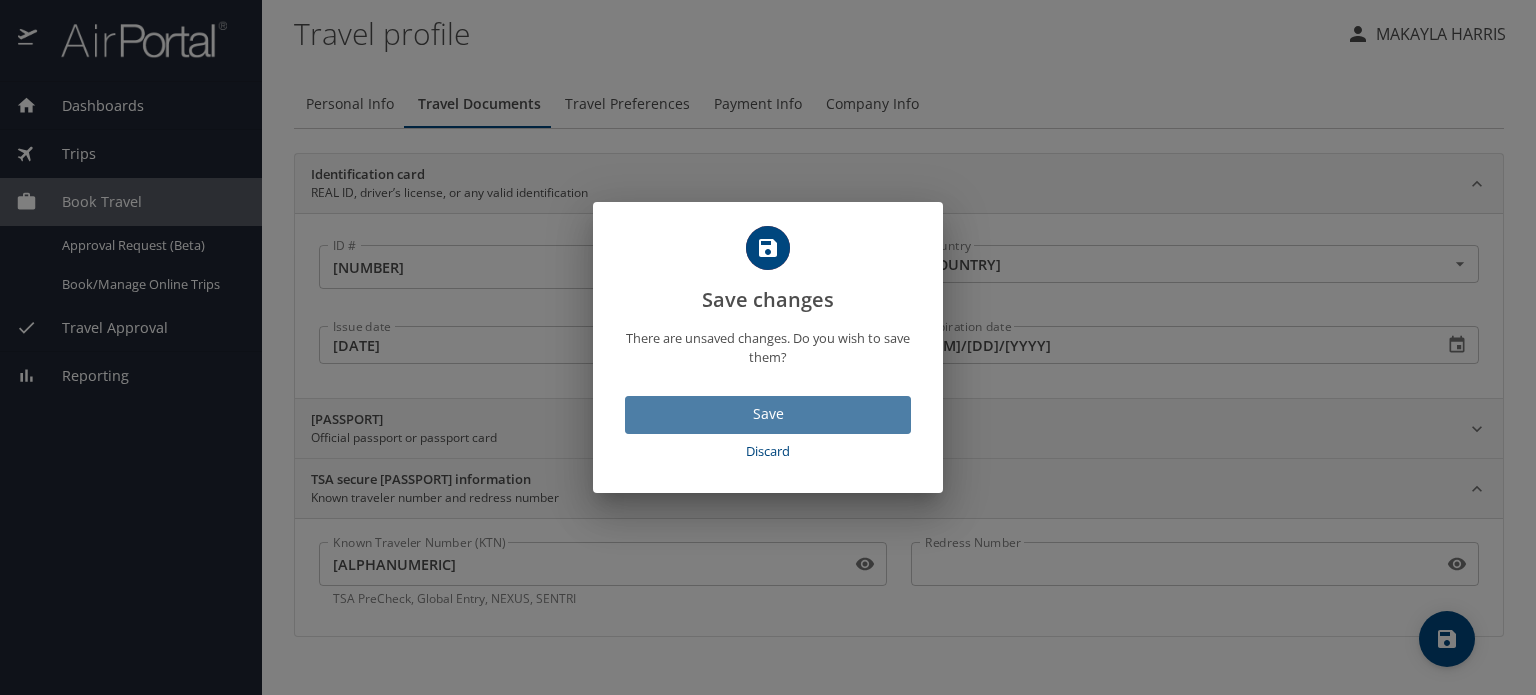 click on "Save" at bounding box center [768, 414] 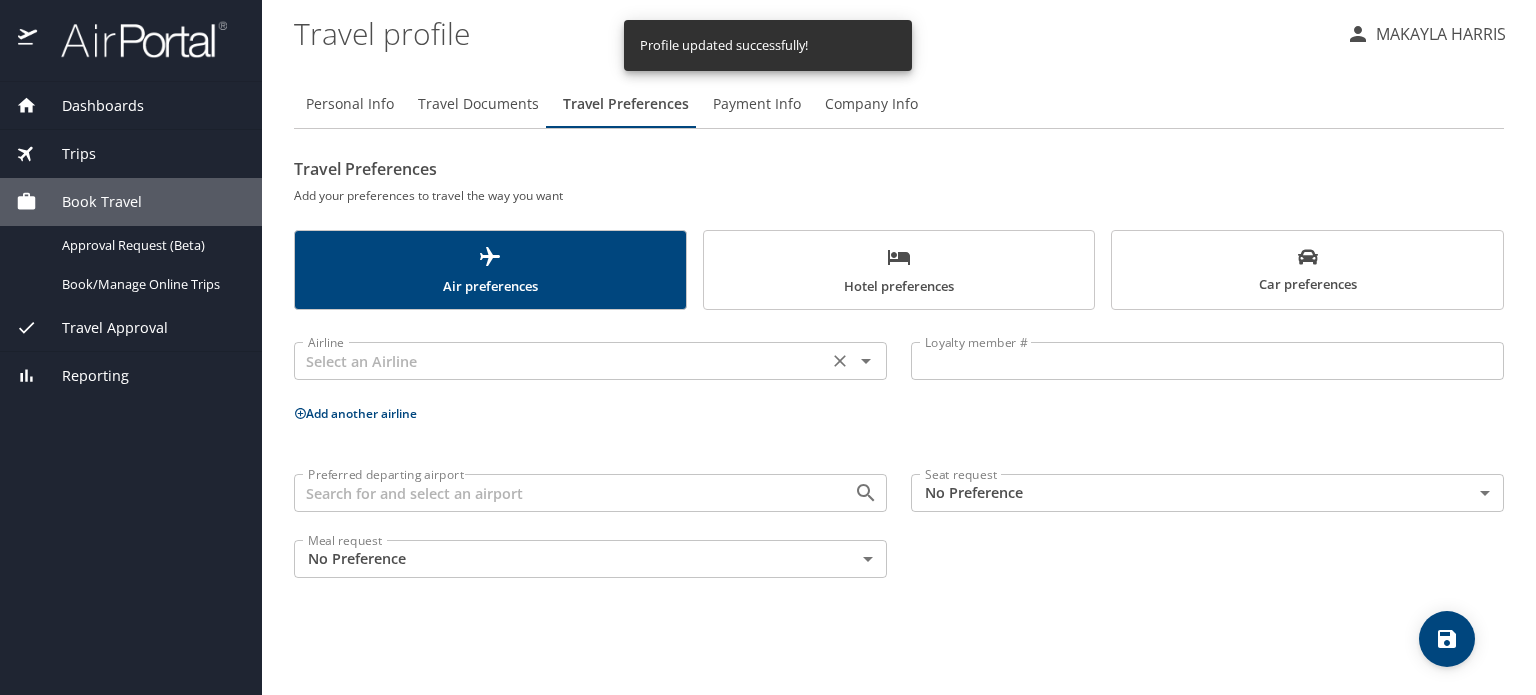 click at bounding box center (866, 361) 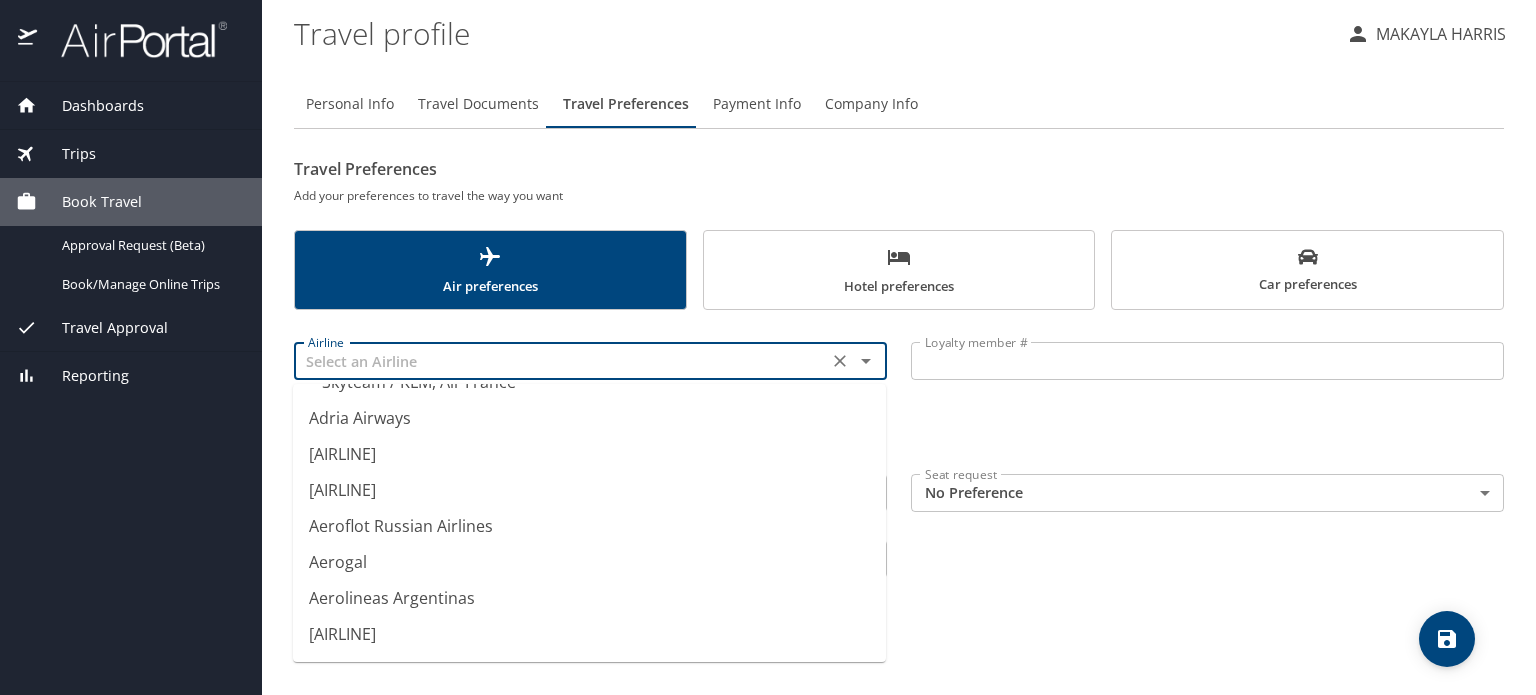 scroll, scrollTop: 0, scrollLeft: 0, axis: both 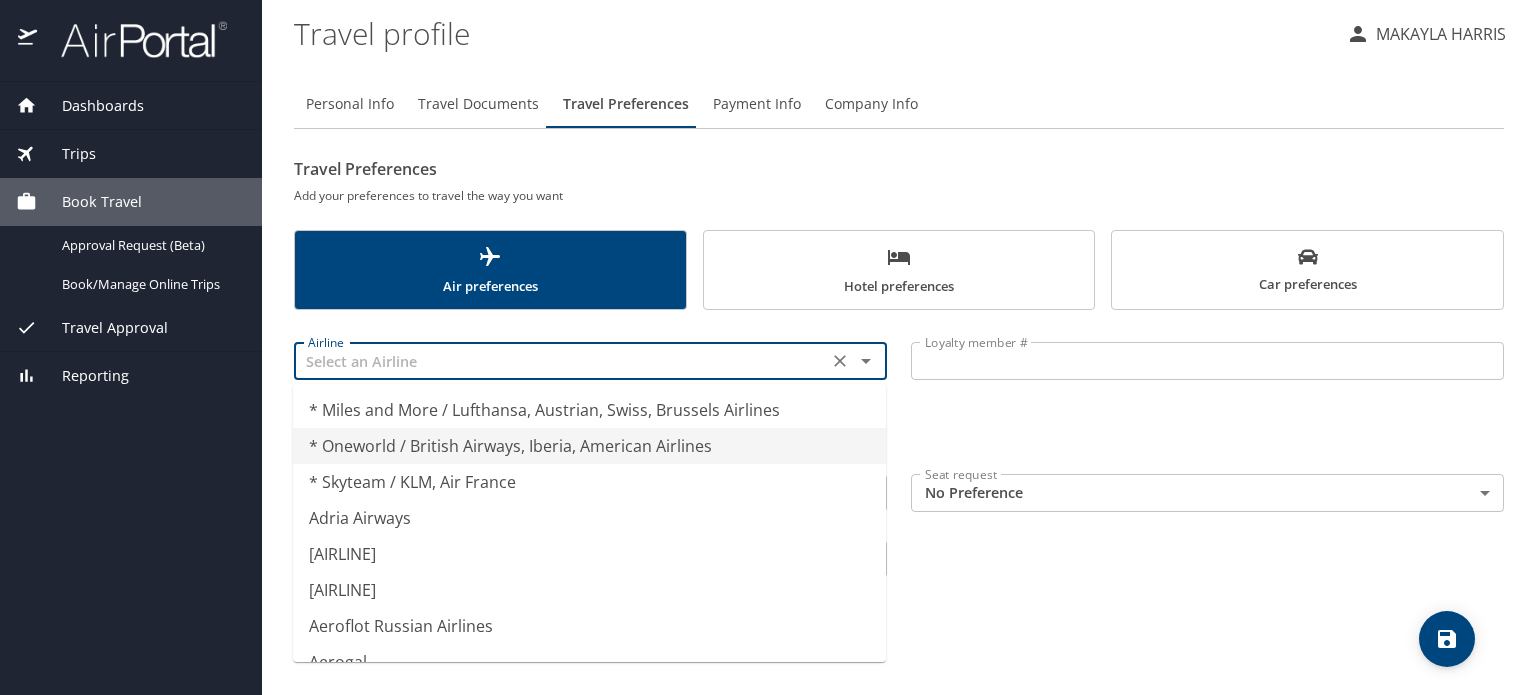 click on "* Oneworld / British Airways, Iberia, American Airlines" at bounding box center [589, 446] 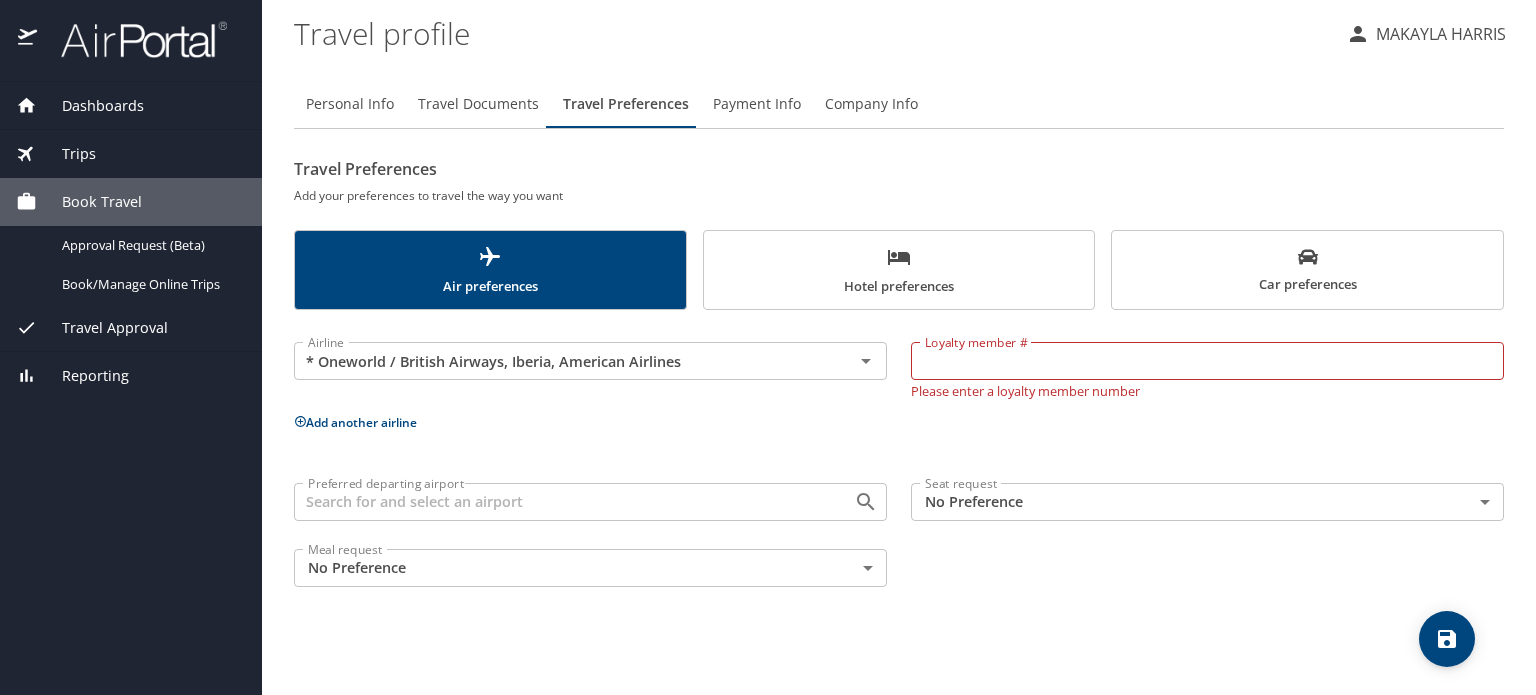 click on "Add another airline" at bounding box center [899, 422] 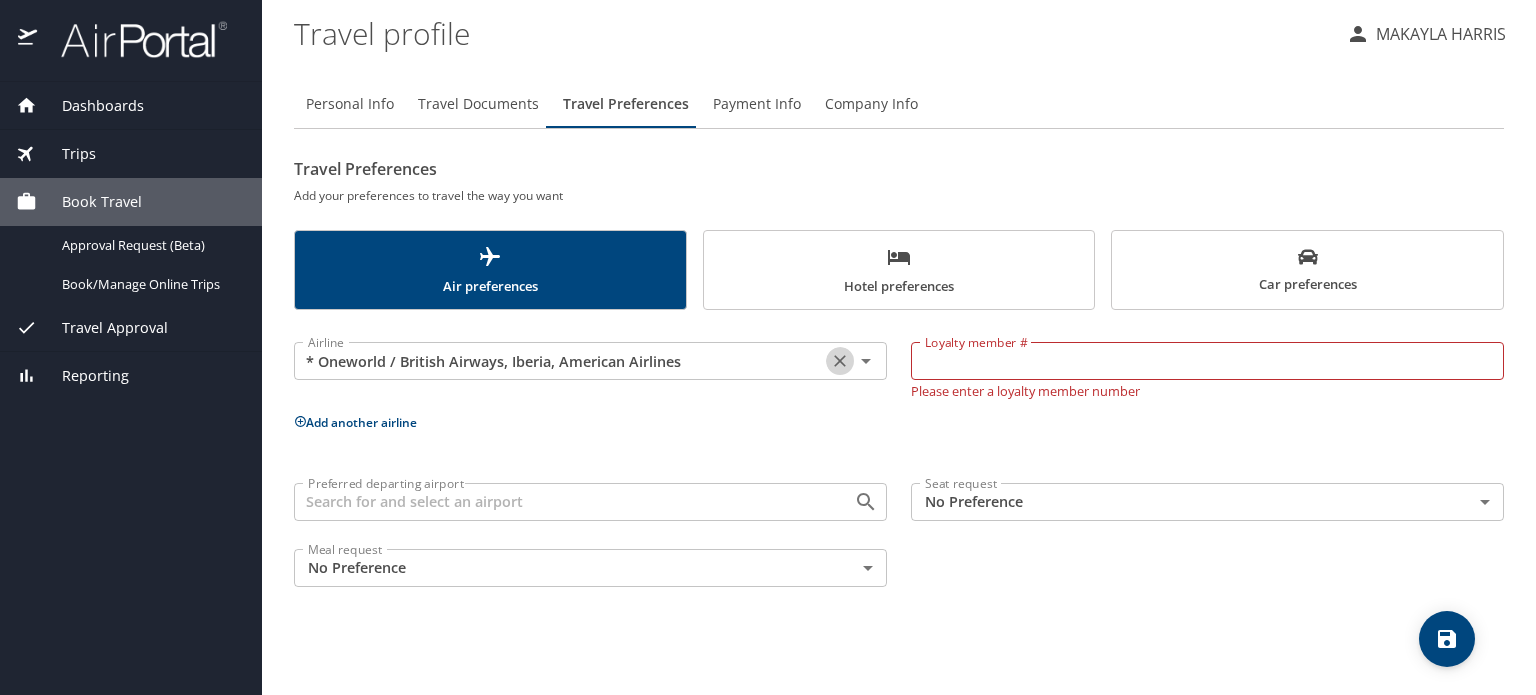 click at bounding box center [840, 361] 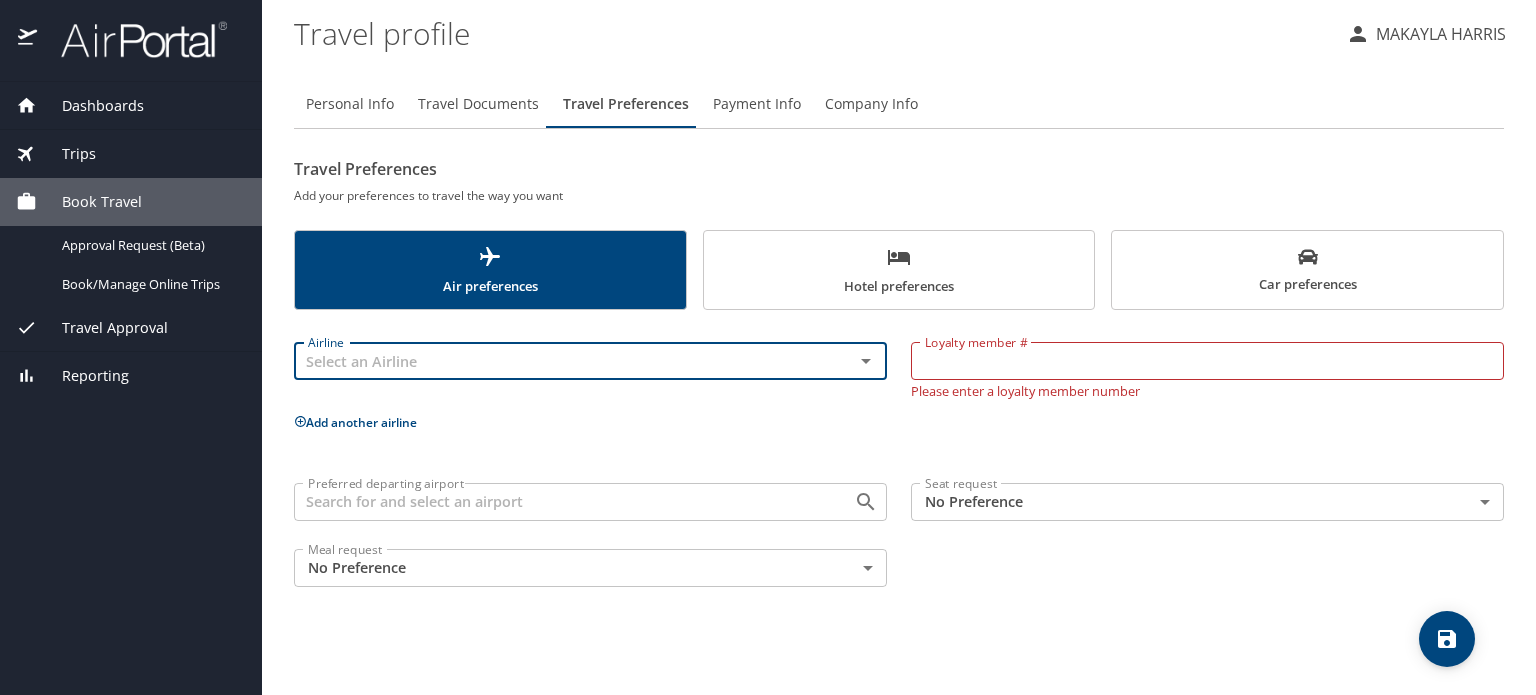 click on "Add another airline" at bounding box center (899, 422) 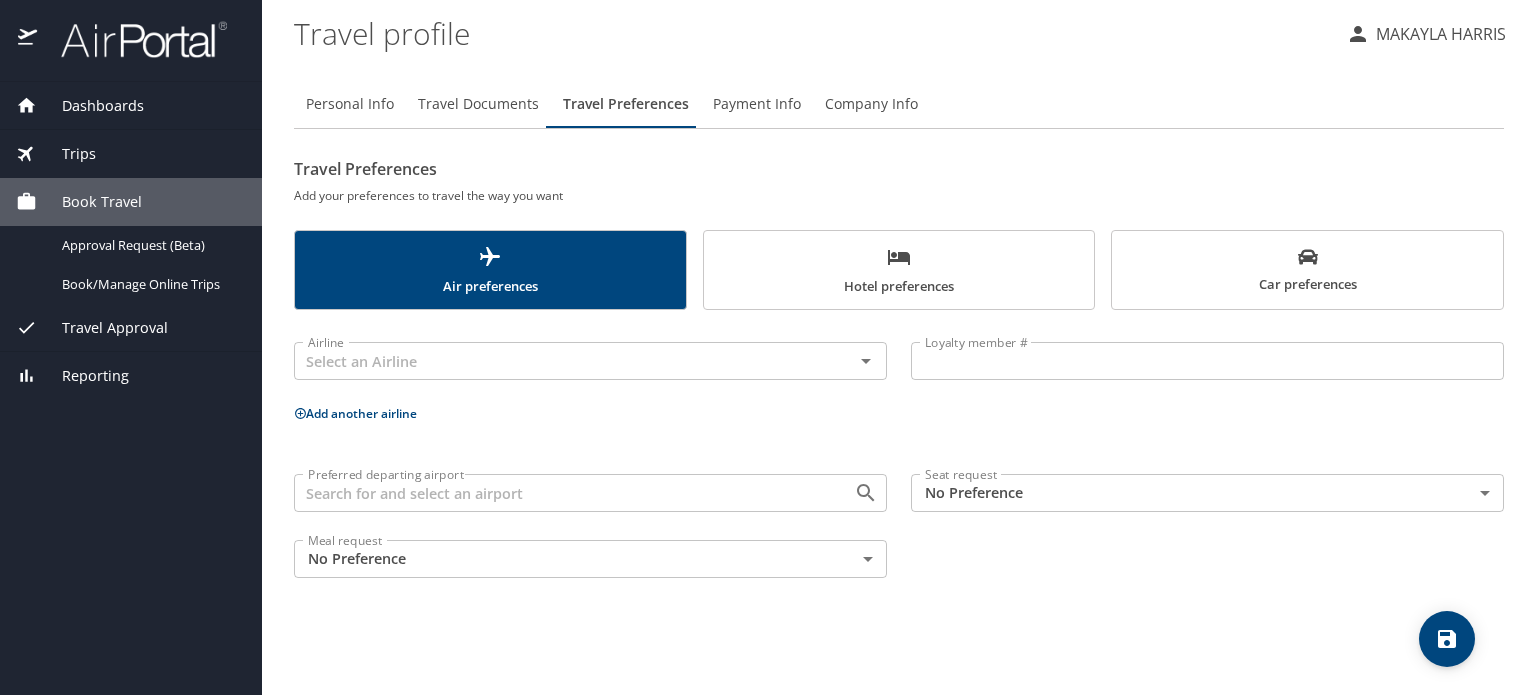 click on "Preferred departing airport" at bounding box center [561, 493] 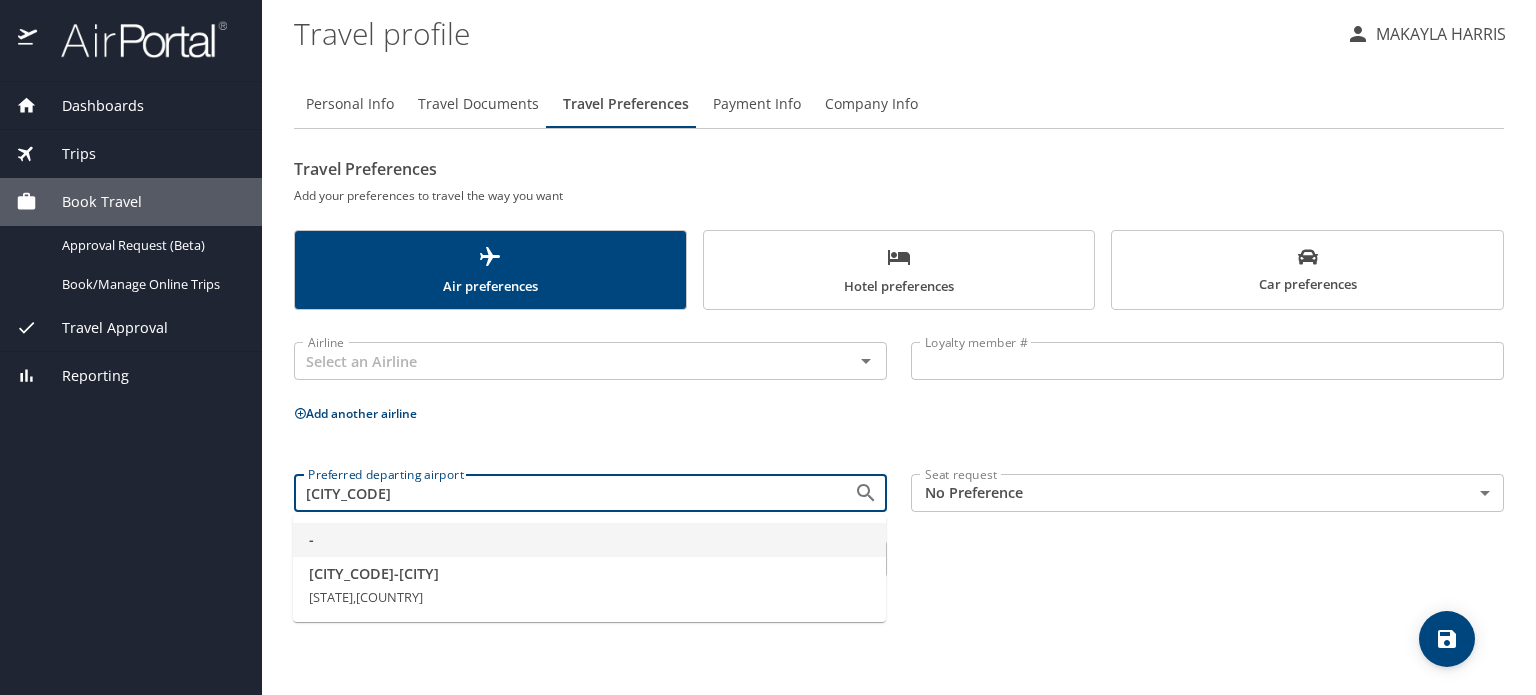type on "BTR" 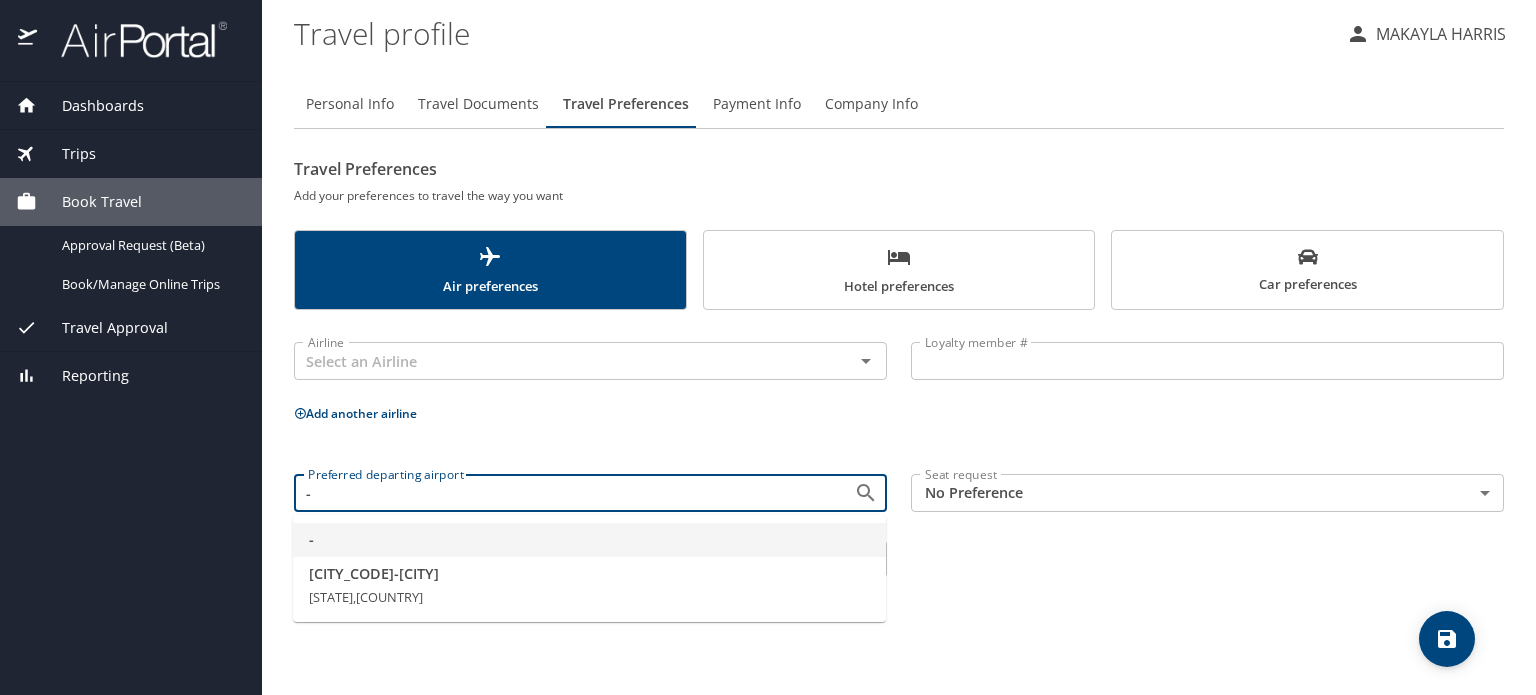click on "Dashboards My Travel Dashboard Trips Current / Future Trips Past Trips Trips Missing Hotel Book Travel Approval Request (Beta) Book/Manage Online Trips Travel Approval Pending Trip Approvals Approved Trips Canceled Trips Approvals (Beta) Reporting Travel profile MAKAYLA HARRIS Personal Info Travel Documents Travel Preferences Payment Info Company Info Travel Preferences Add your preferences to travel the way you want Air preferences Hotel preferences Car preferences Airline Airline   Loyalty member # Loyalty member #  Add another airline Preferred departing airport - Preferred departing airport   Seat request No Preference NotApplicable Seat request   Meal request No Preference NotApplicable Meal request My settings Travel agency contacts View travel profile Give feedback Sign out  -  BTR  -  Baton Rouge Louisiana,  United States of America" at bounding box center (768, 347) 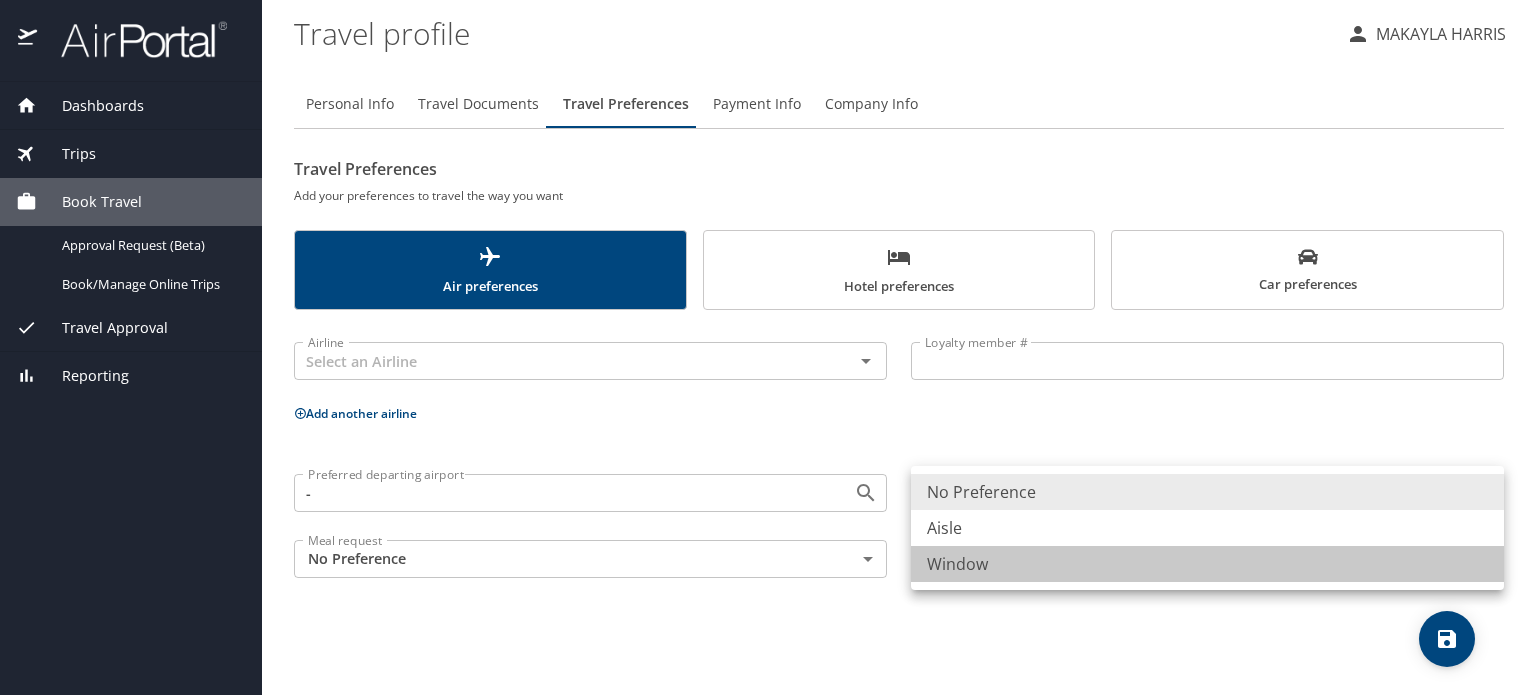 click on "Window" at bounding box center [1207, 564] 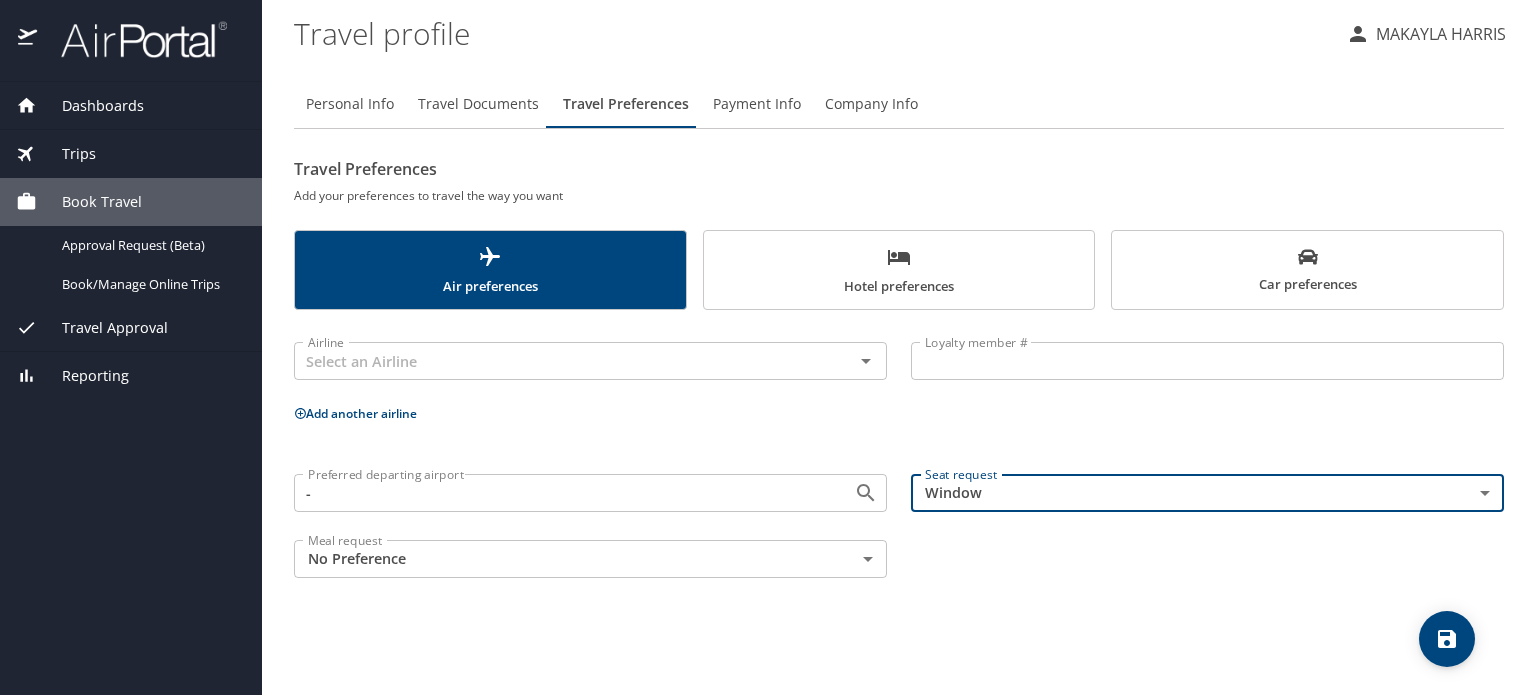 click on "Dashboards My Travel Dashboard Trips Current / Future Trips Past Trips Trips Missing Hotel Book Travel Approval Request (Beta) Book/Manage Online Trips Travel Approval Pending Trip Approvals Approved Trips Canceled Trips Approvals (Beta) Reporting Travel profile MAKAYLA HARRIS Personal Info Travel Documents Travel Preferences Payment Info Company Info Travel Preferences Add your preferences to travel the way you want Air preferences Hotel preferences Car preferences Airline Airline   Loyalty member # Loyalty member #  Add another airline Preferred departing airport - Preferred departing airport   Seat request Window Window Seat request   Meal request No Preference NotApplicable Meal request My settings Travel agency contacts View travel profile Give feedback Sign out" at bounding box center [768, 347] 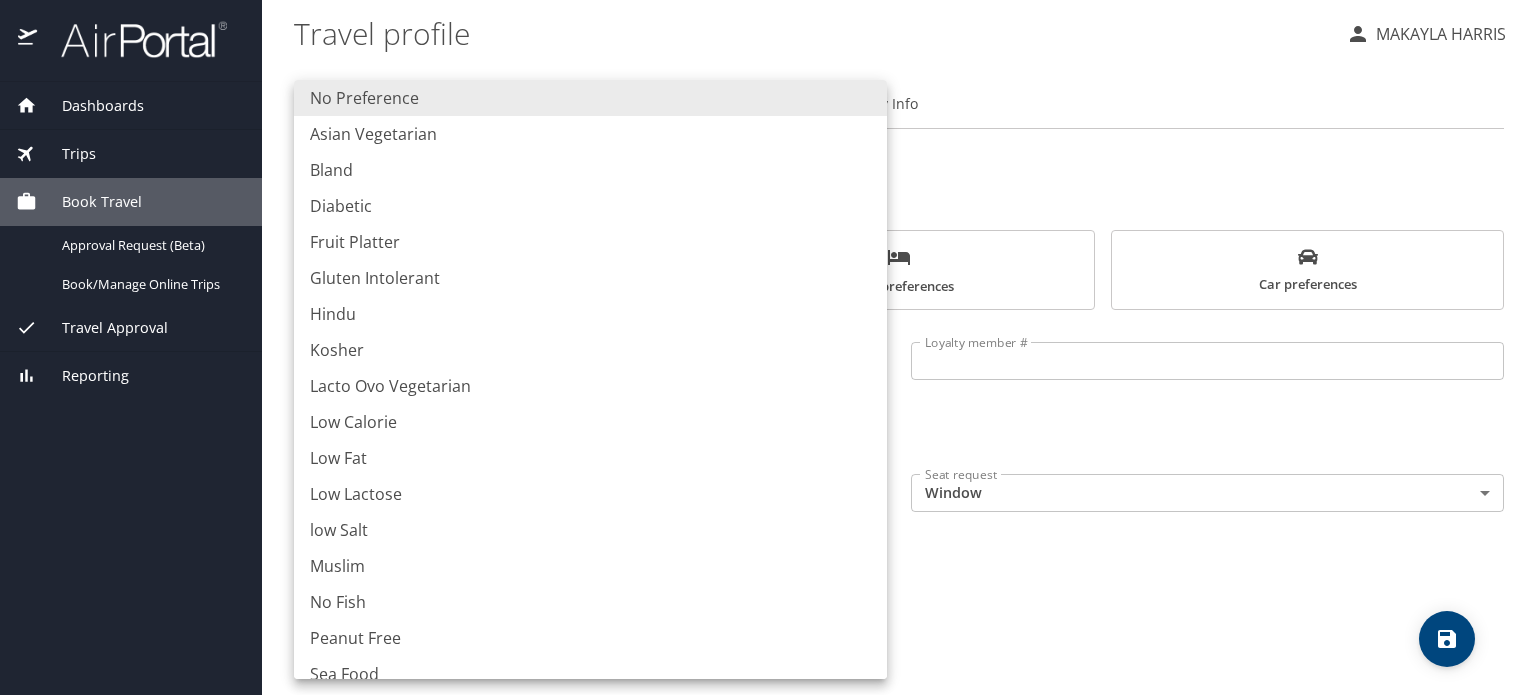 scroll, scrollTop: 0, scrollLeft: 0, axis: both 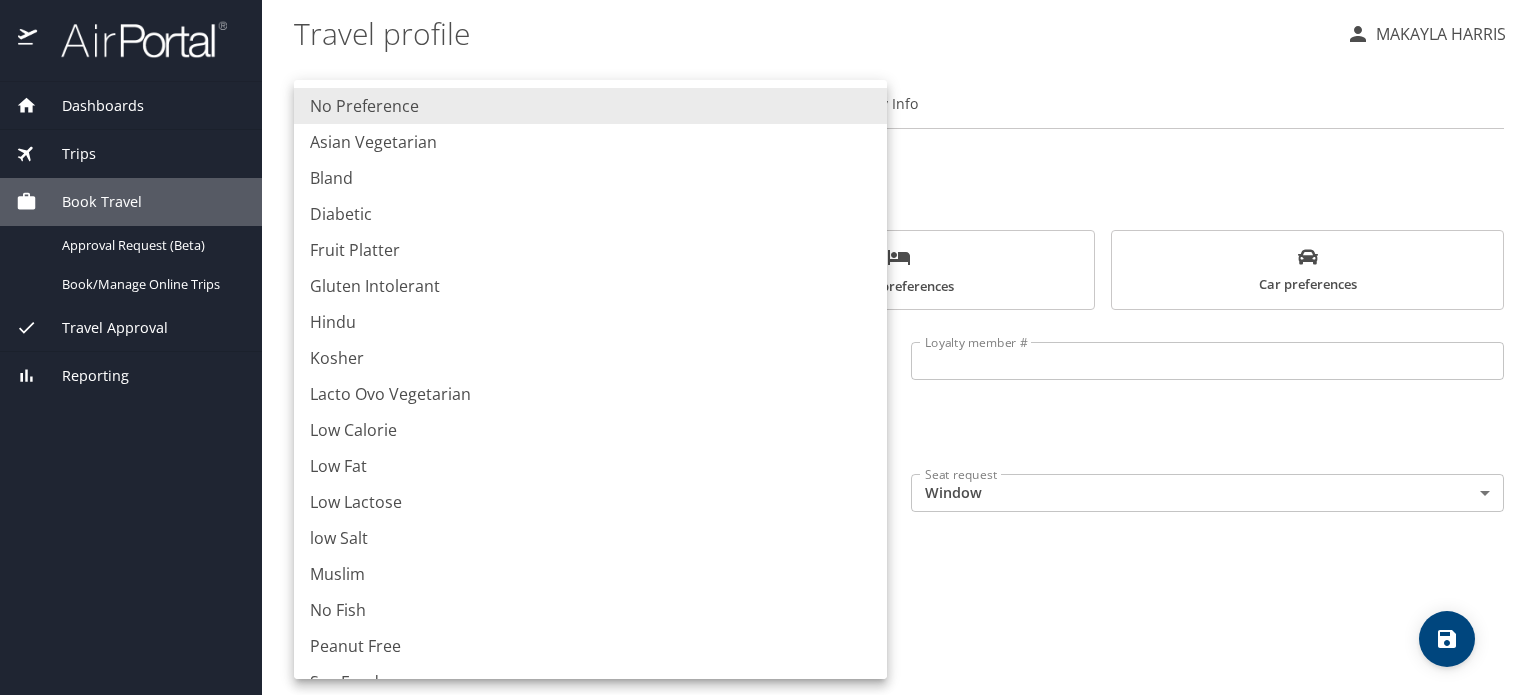 click at bounding box center (768, 347) 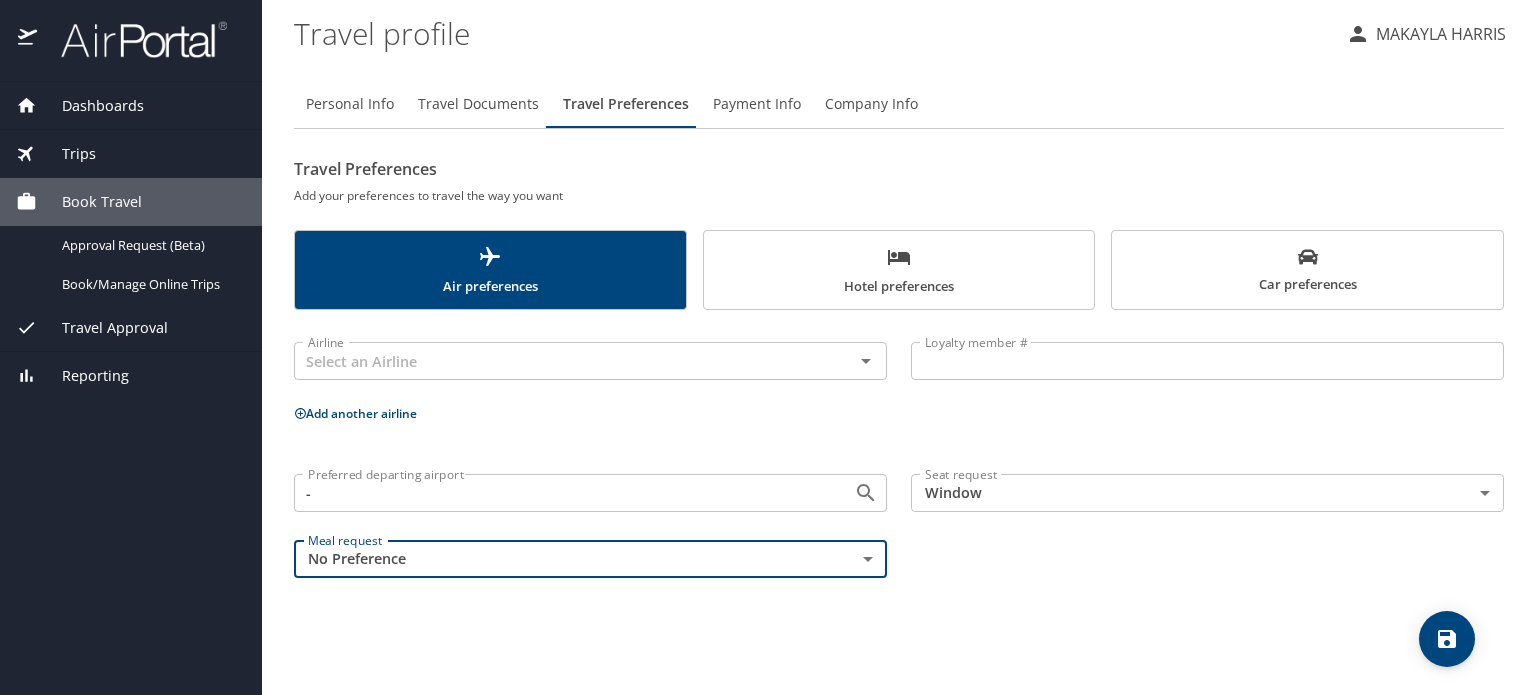 click on "Loyalty member #" at bounding box center (1207, 361) 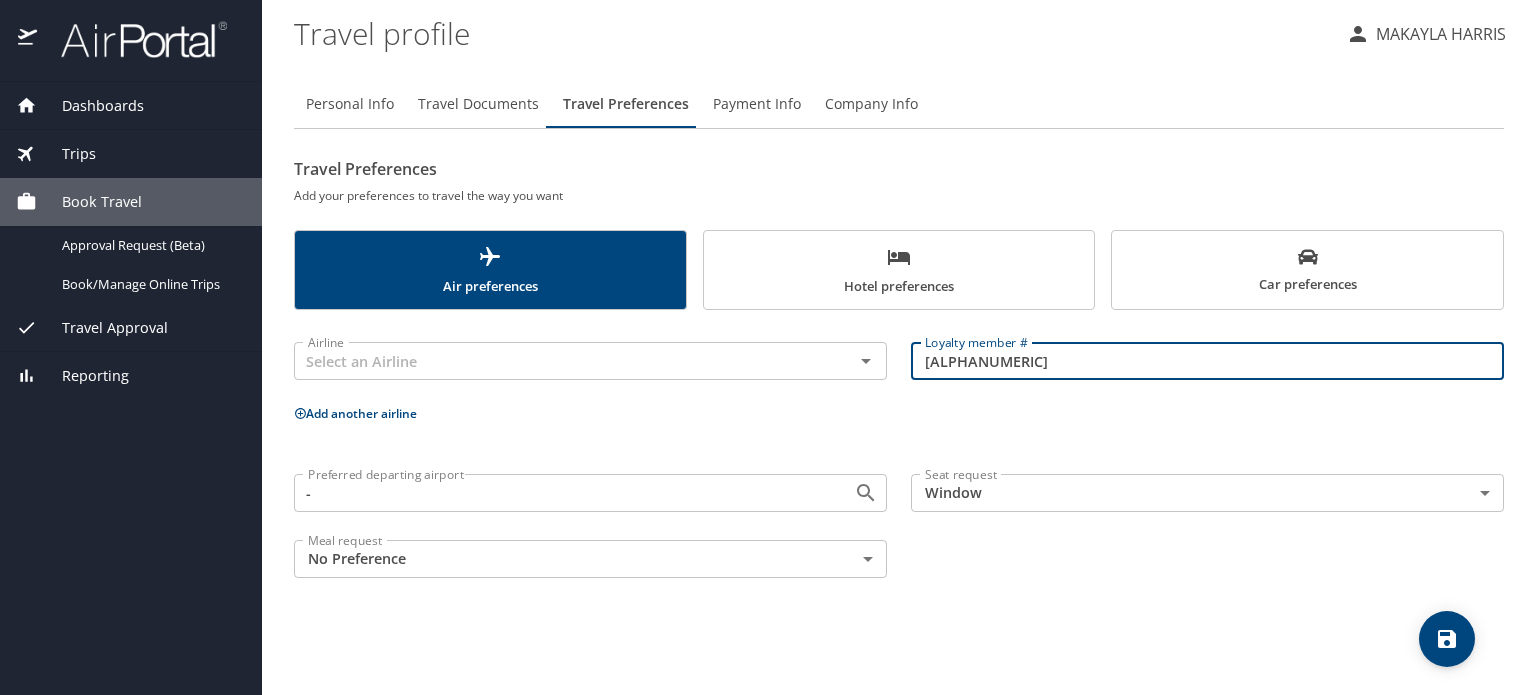click at bounding box center [866, 361] 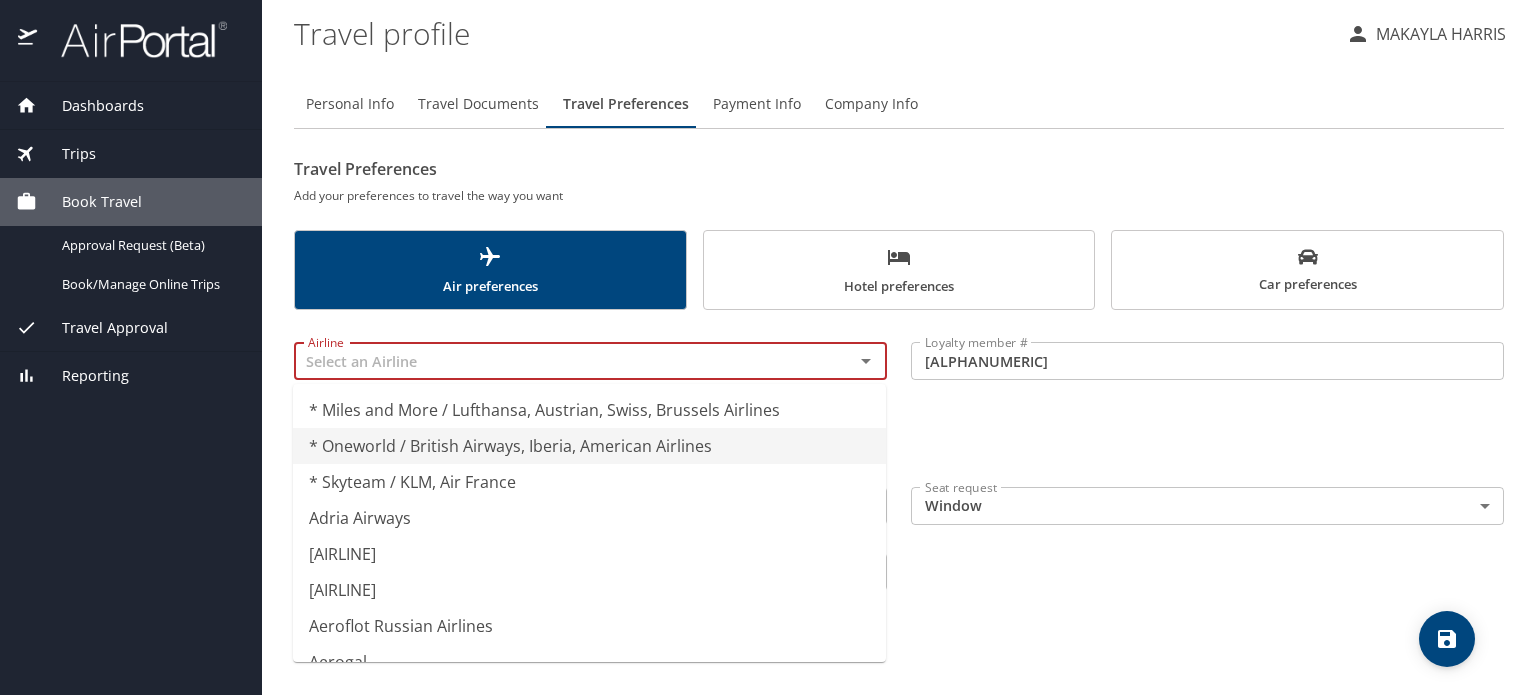 click on "* Oneworld / British Airways, Iberia, American Airlines" at bounding box center (589, 446) 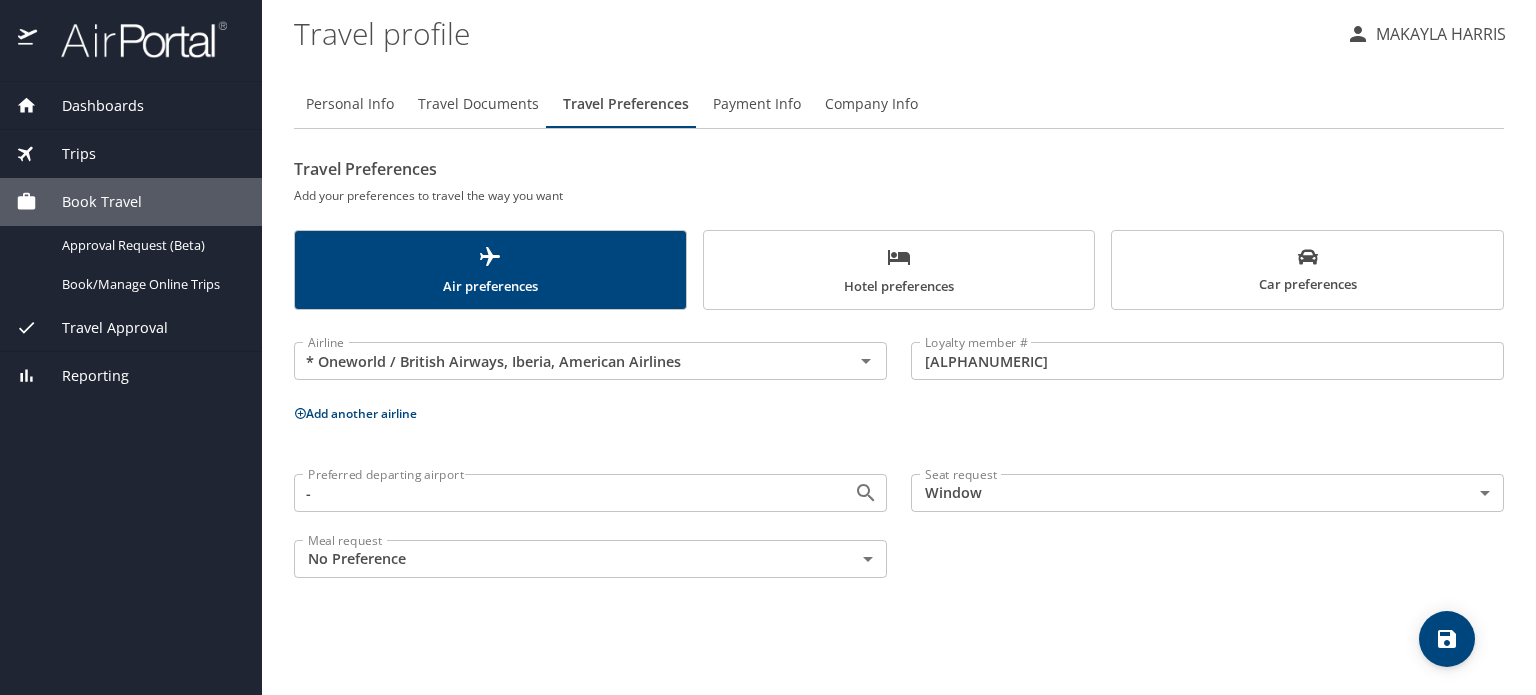 click on "Airline * Oneworld / British Airways, Iberia, American Airlines Airline   Loyalty member # A706CX0 Loyalty member #  Add another airline Preferred departing airport - Preferred departing airport   Seat request Window Window Seat request   Meal request No Preference NotApplicable Meal request" at bounding box center [899, 456] 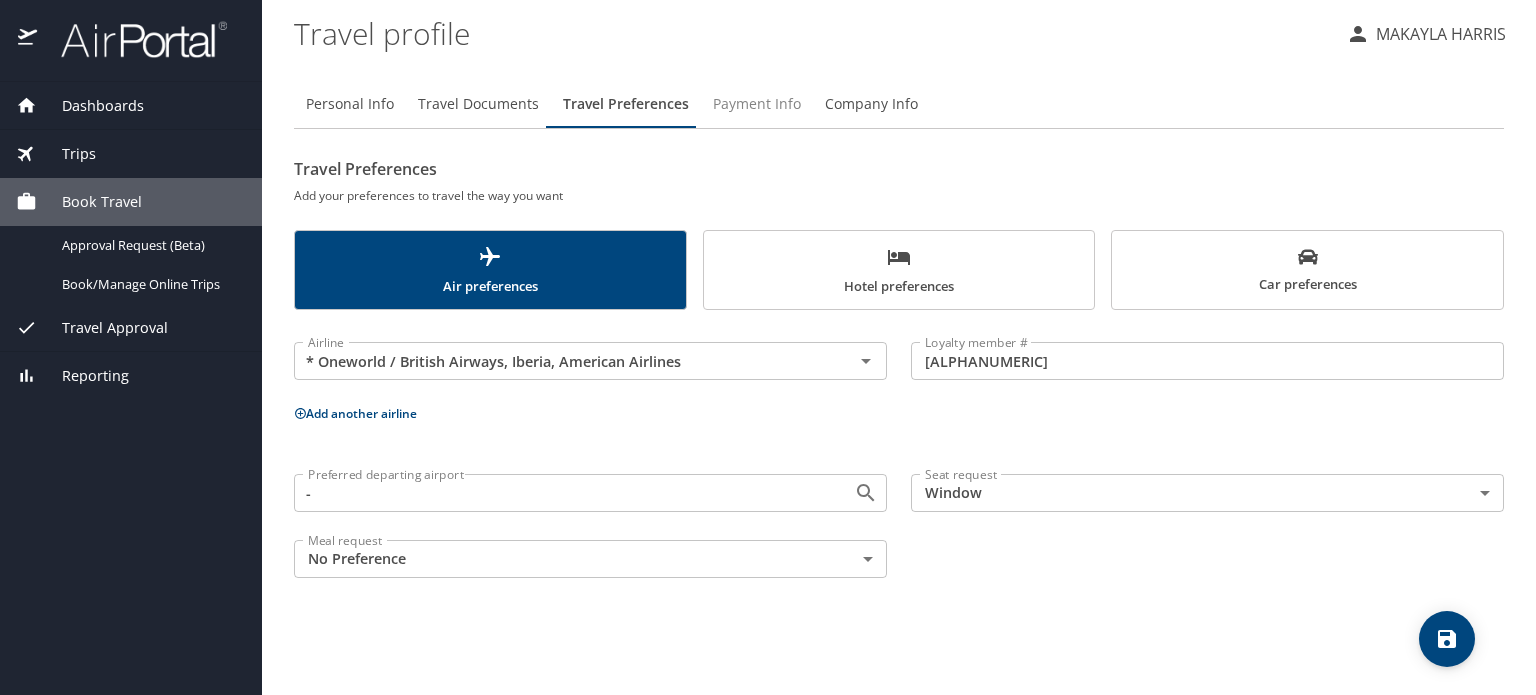 click on "Payment Info" at bounding box center [757, 104] 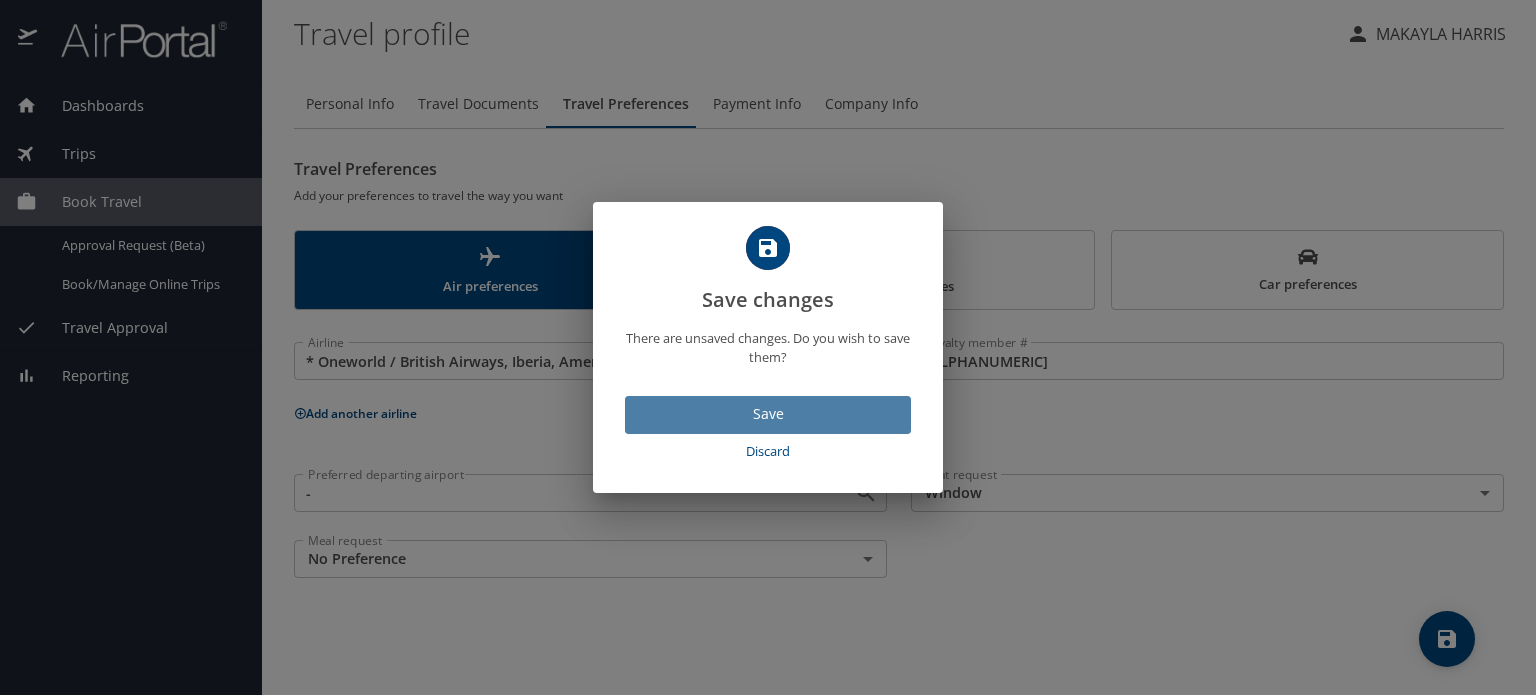click on "Save" at bounding box center [768, 414] 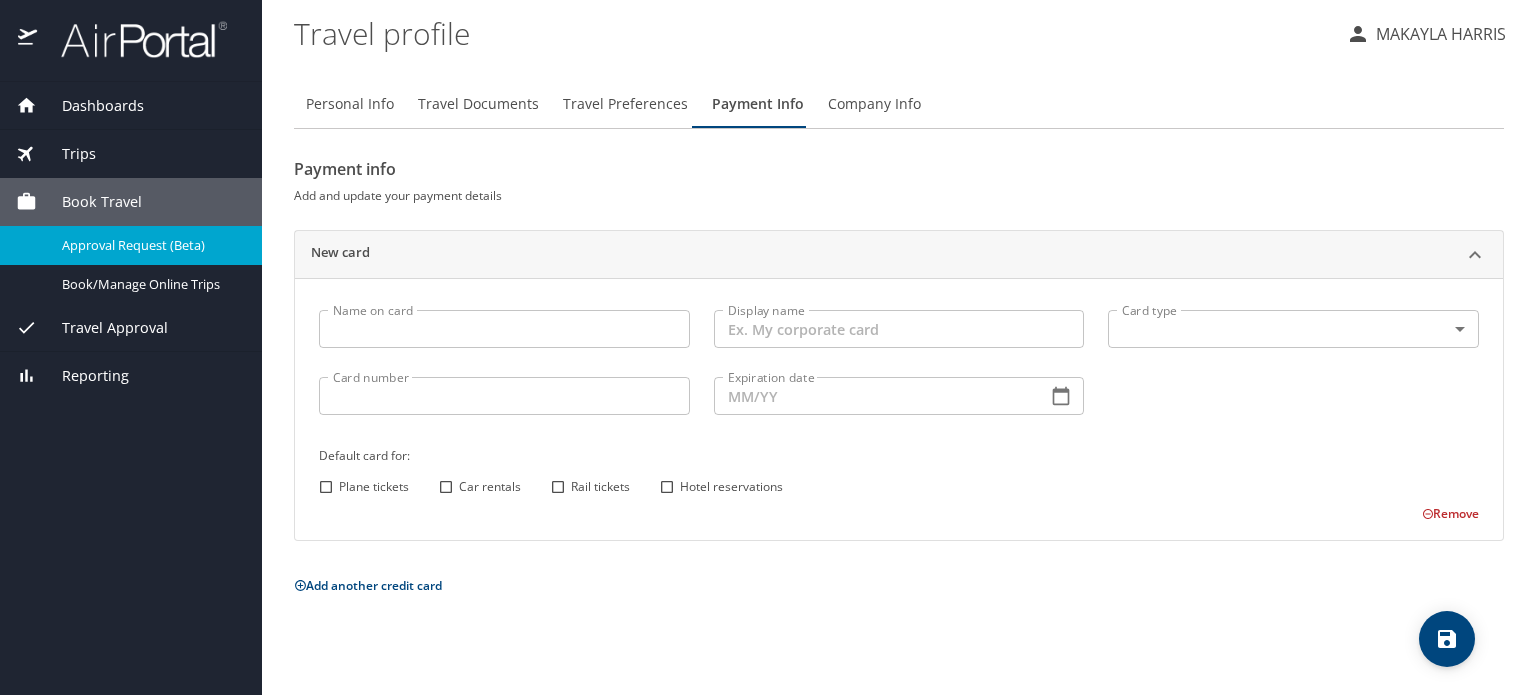 click on "Approval Request (Beta)" at bounding box center [150, 245] 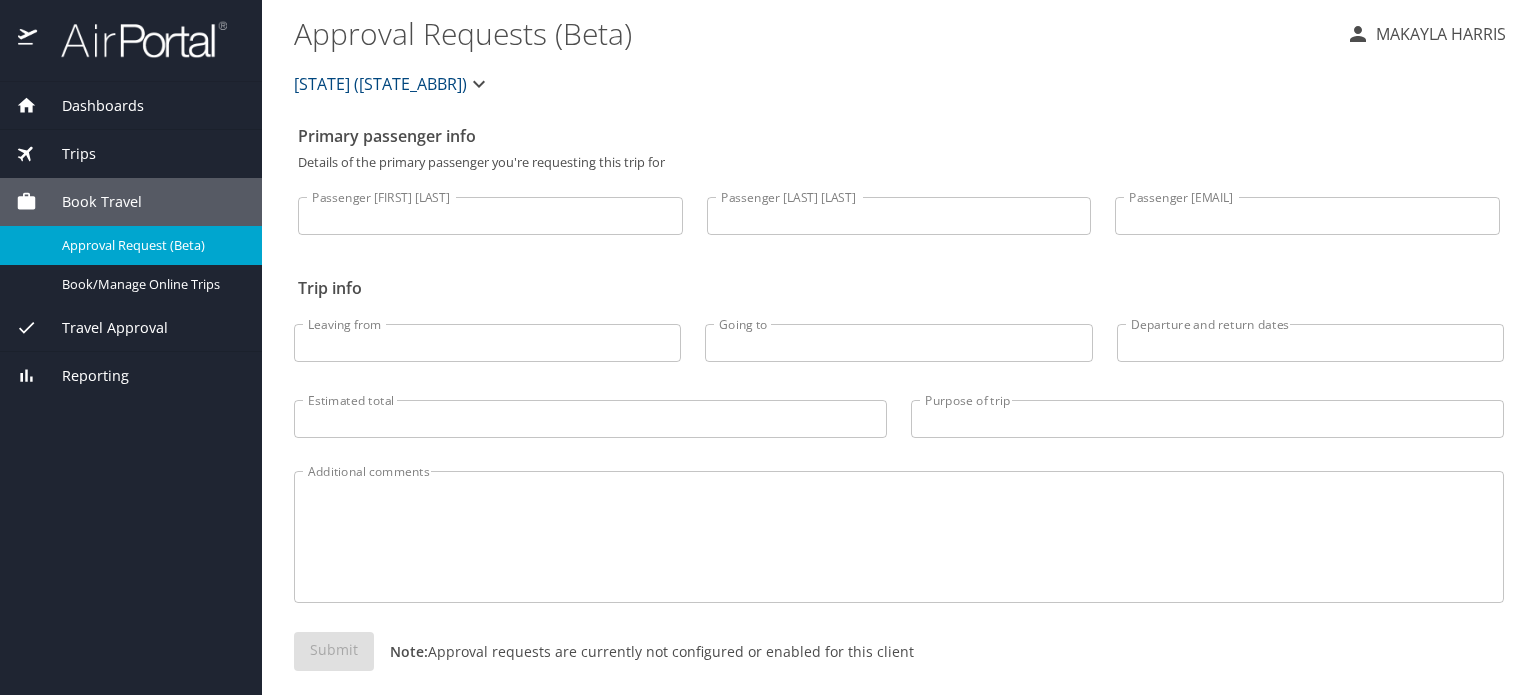 click on "Passenger first name" at bounding box center [490, 216] 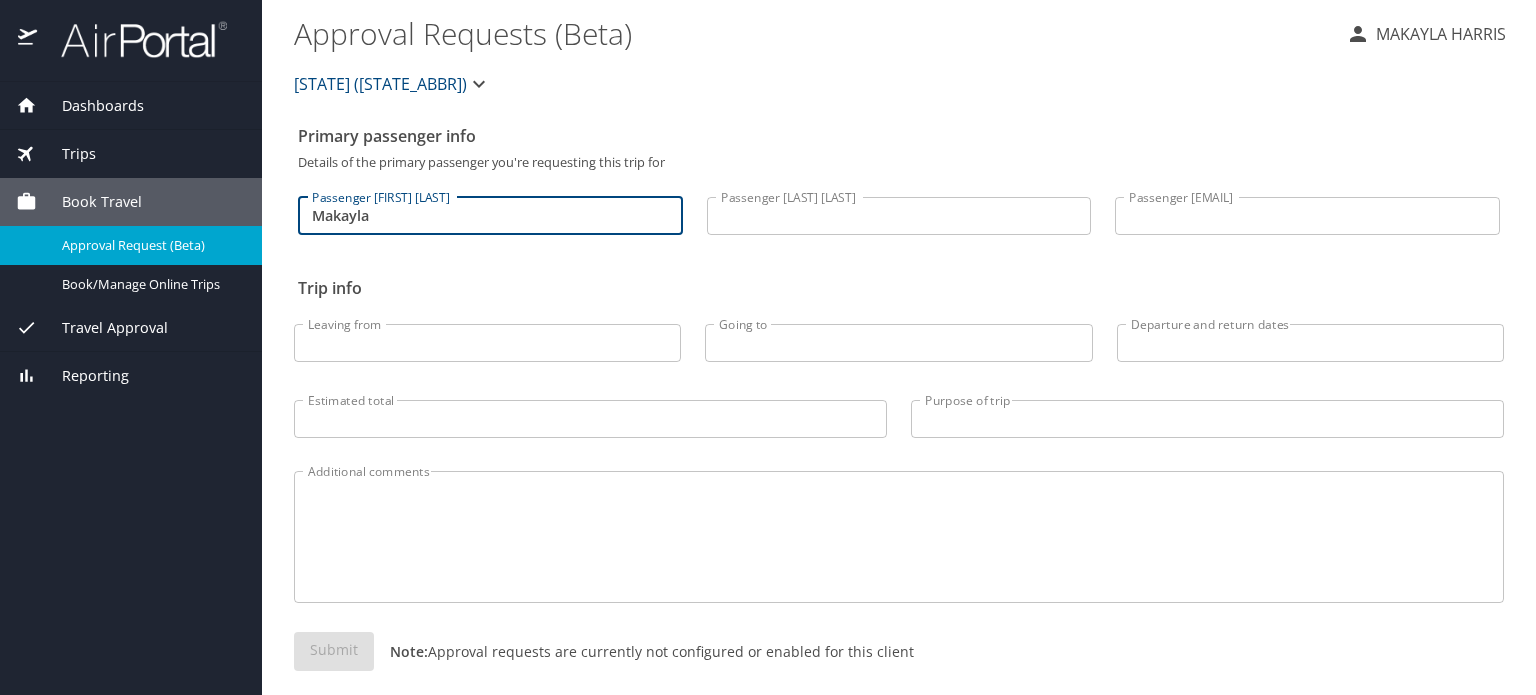 type on "Makayla" 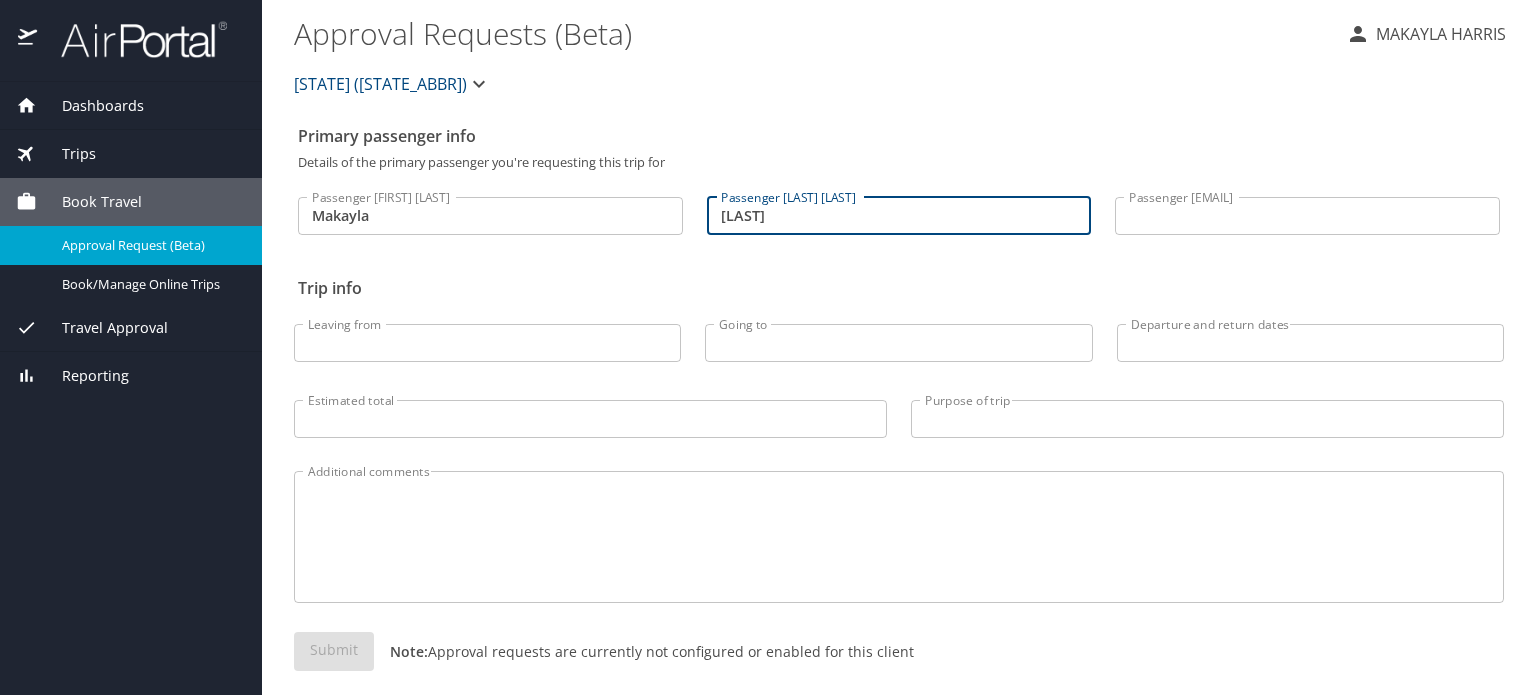 type on "Harris" 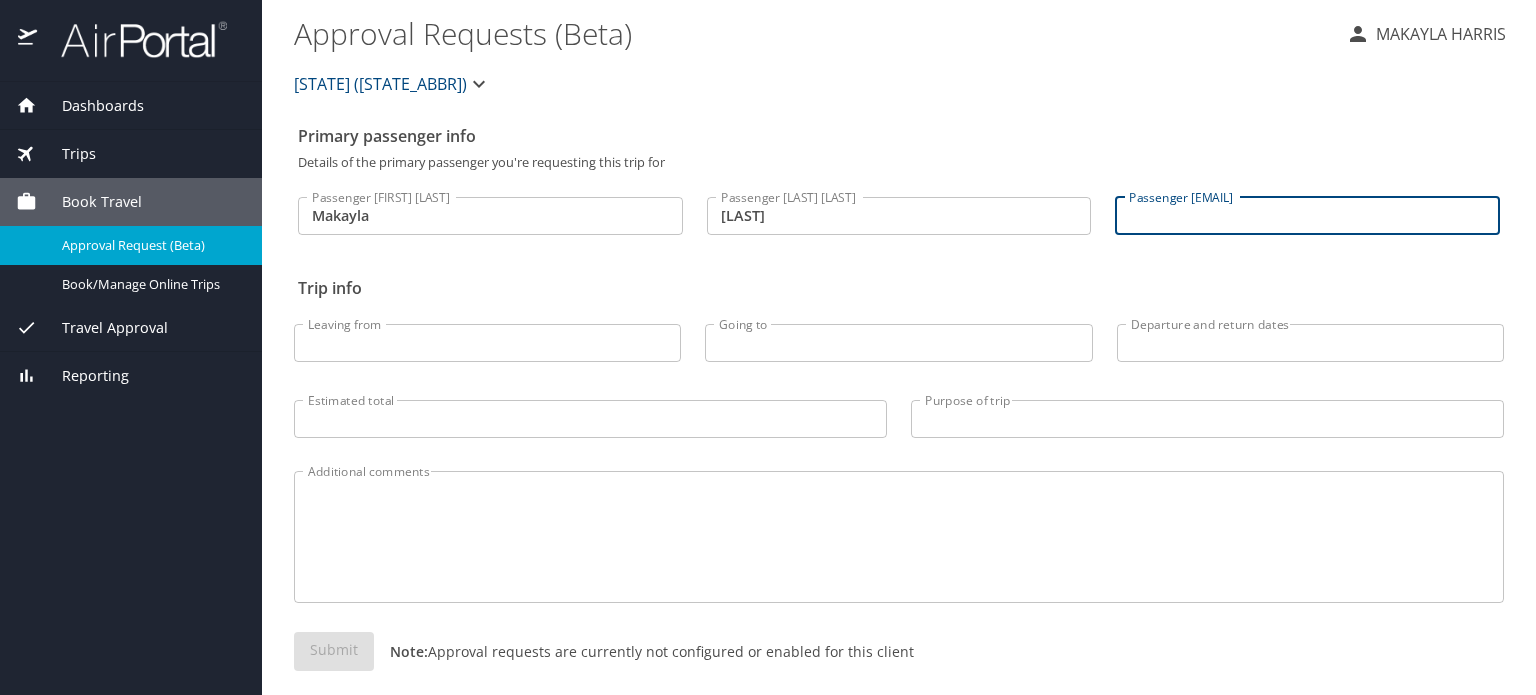 click on "Passenger email" at bounding box center (1307, 216) 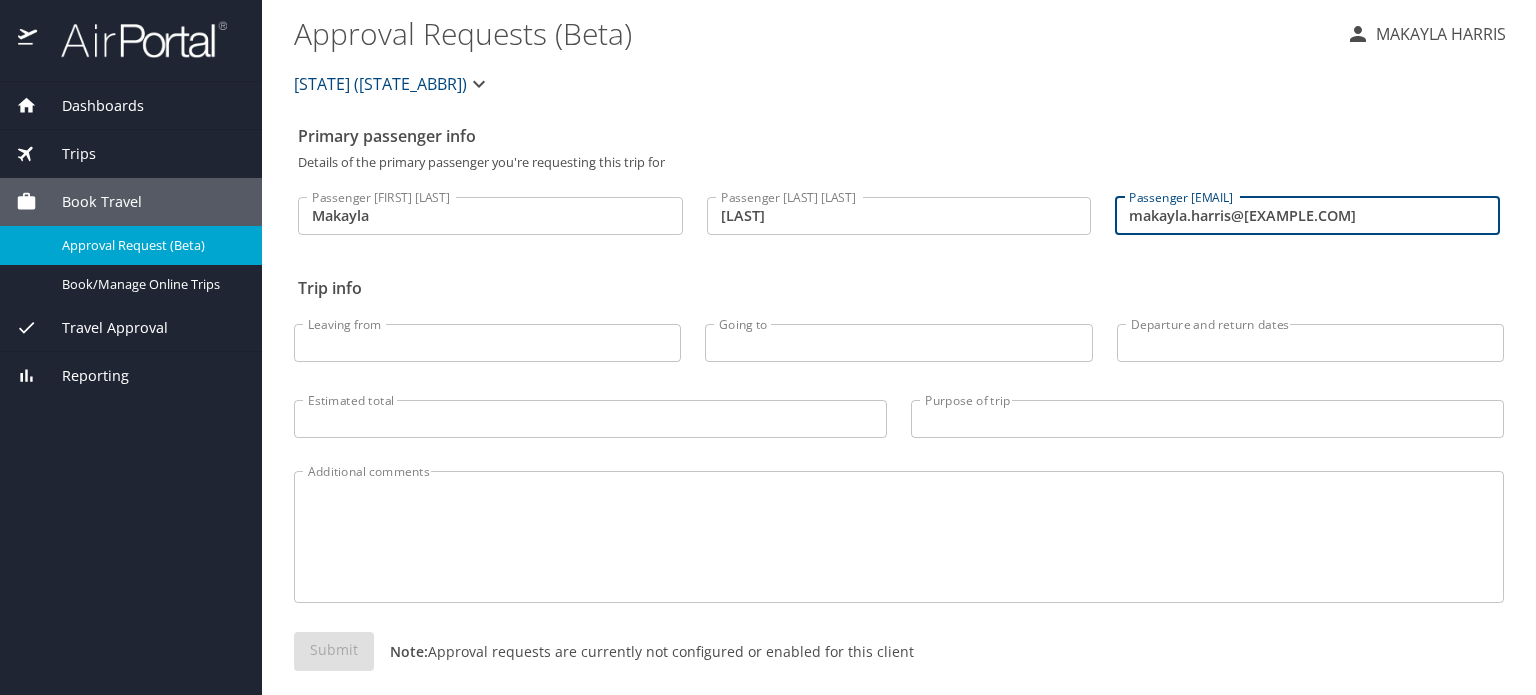 type on "makayla.harris@la.gov" 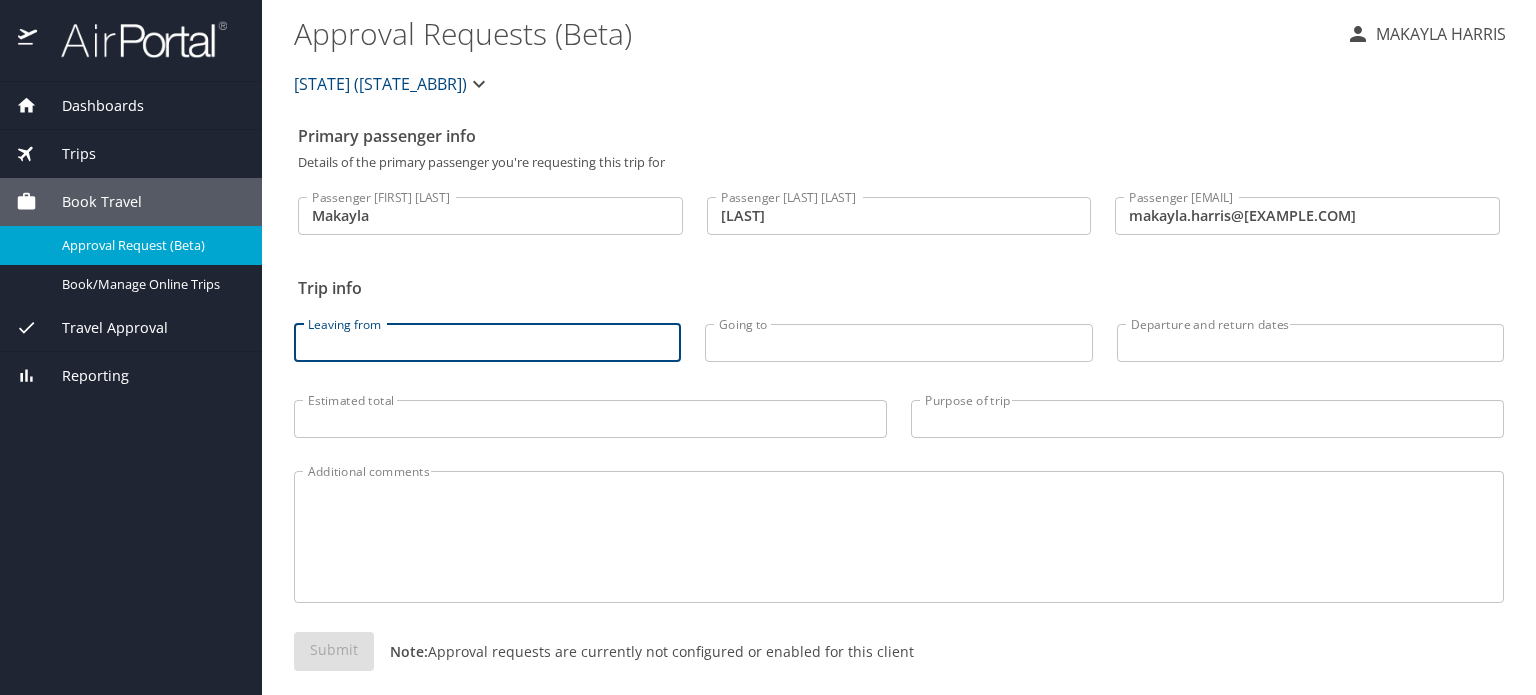 click on "Leaving from" at bounding box center (487, 343) 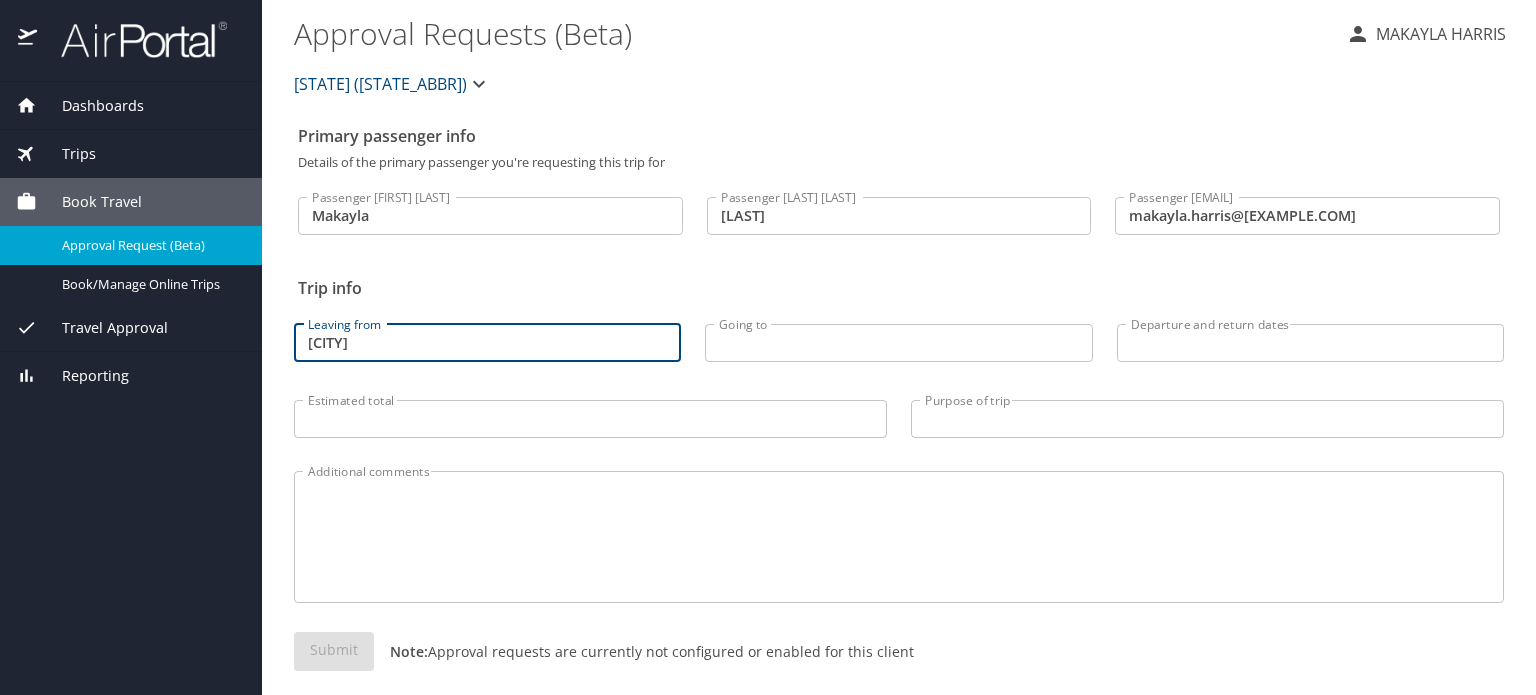 type on "Baton Rouge" 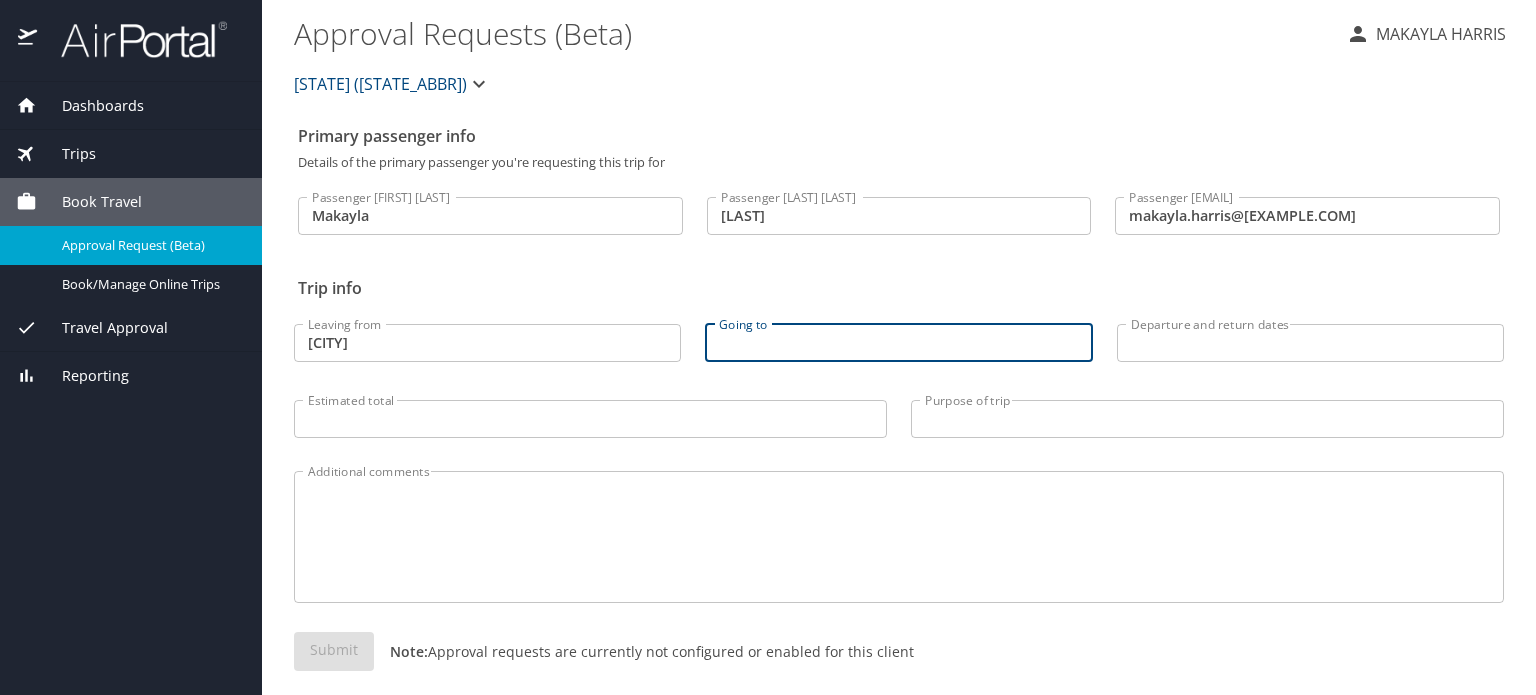 click on "Going to" at bounding box center [898, 343] 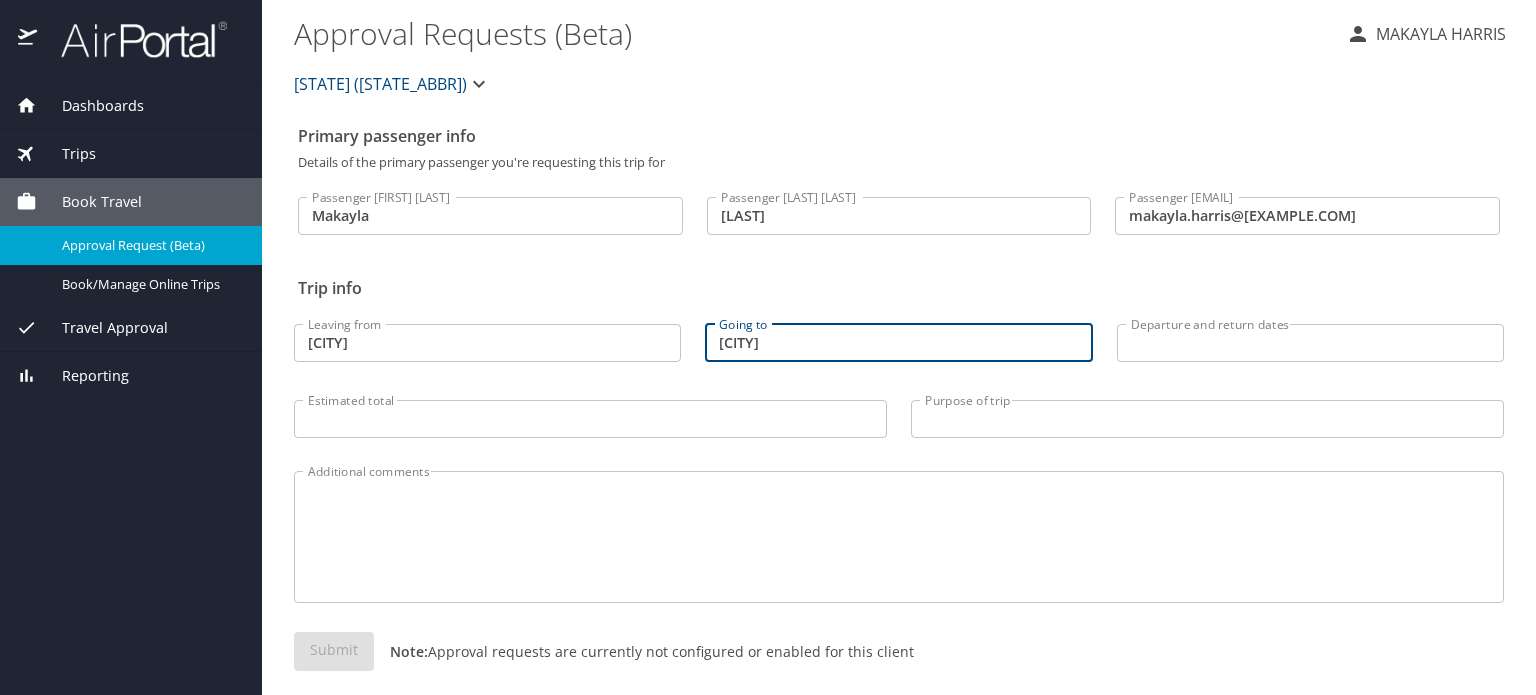 type on "Las Vegas" 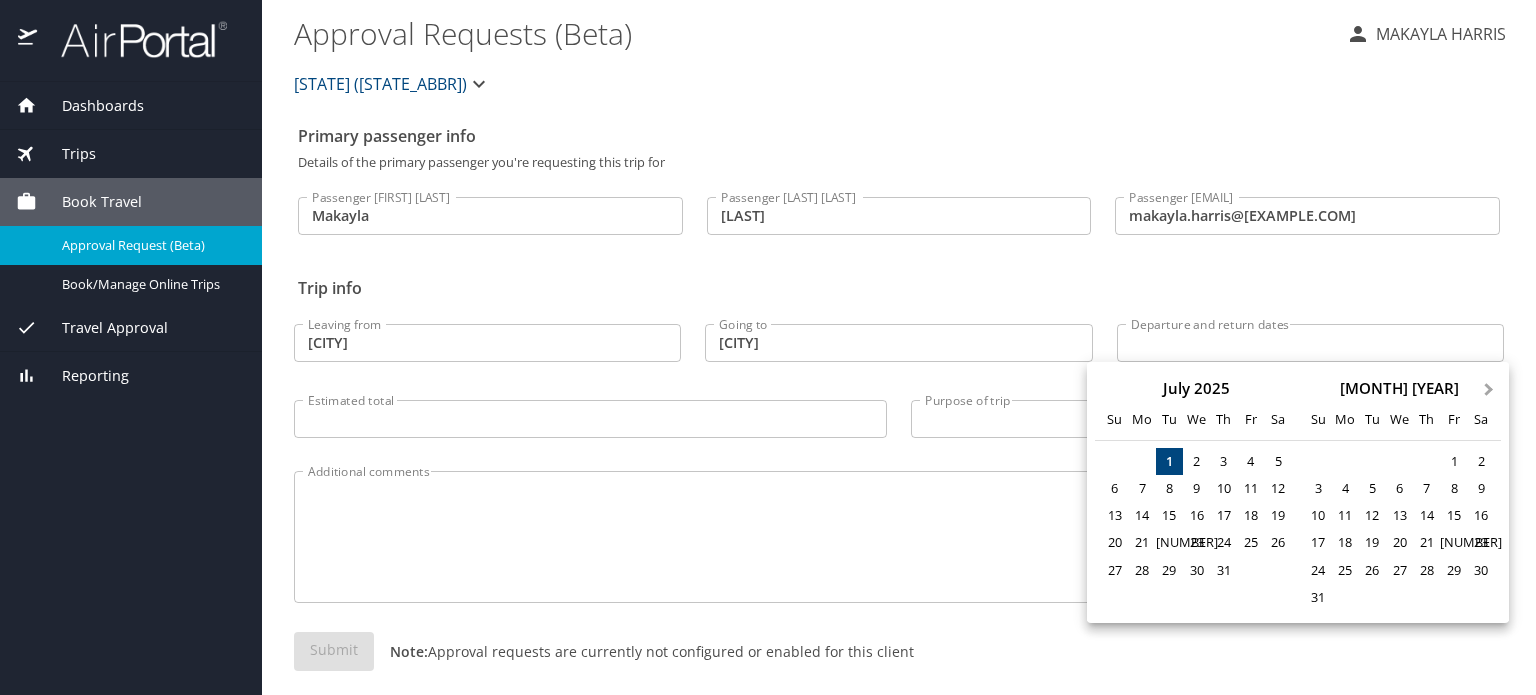 click on "Next Month" at bounding box center [1489, 390] 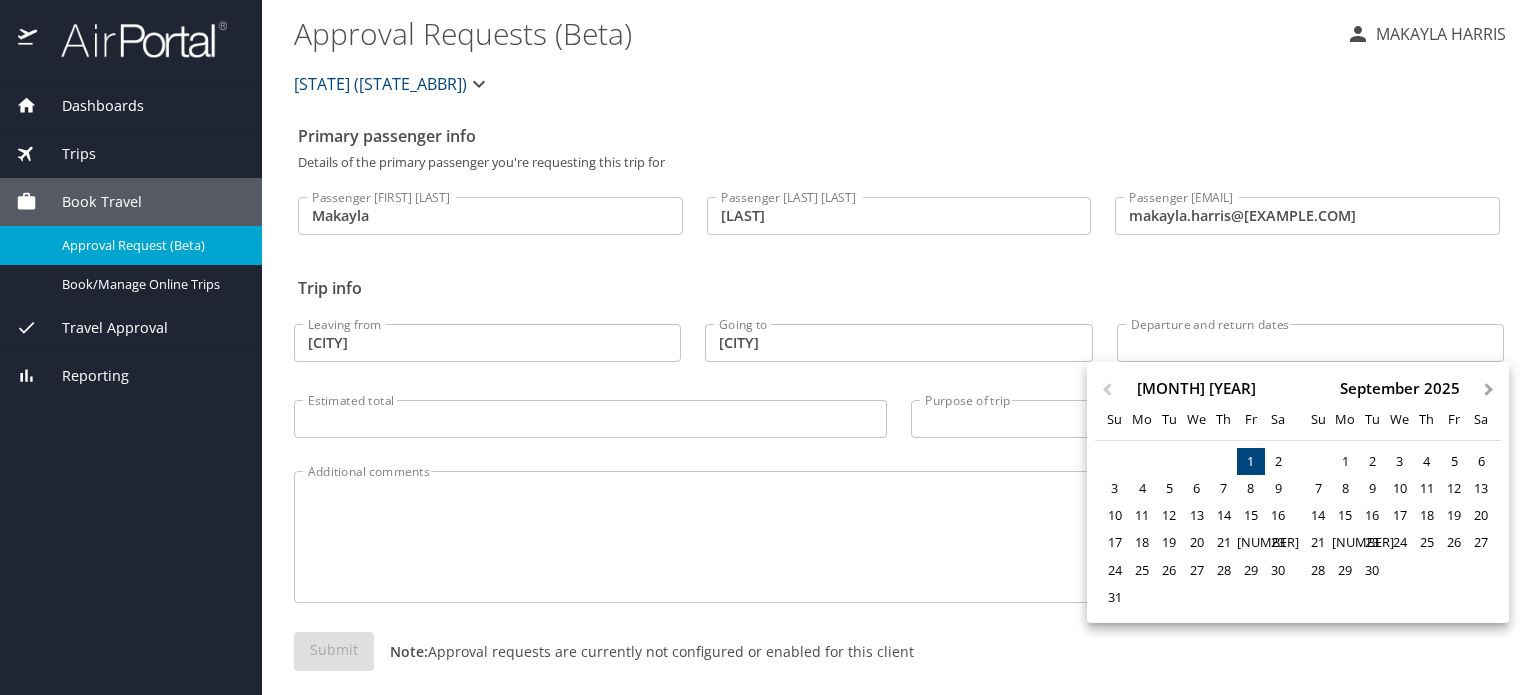 click on "Next Month" at bounding box center [1489, 390] 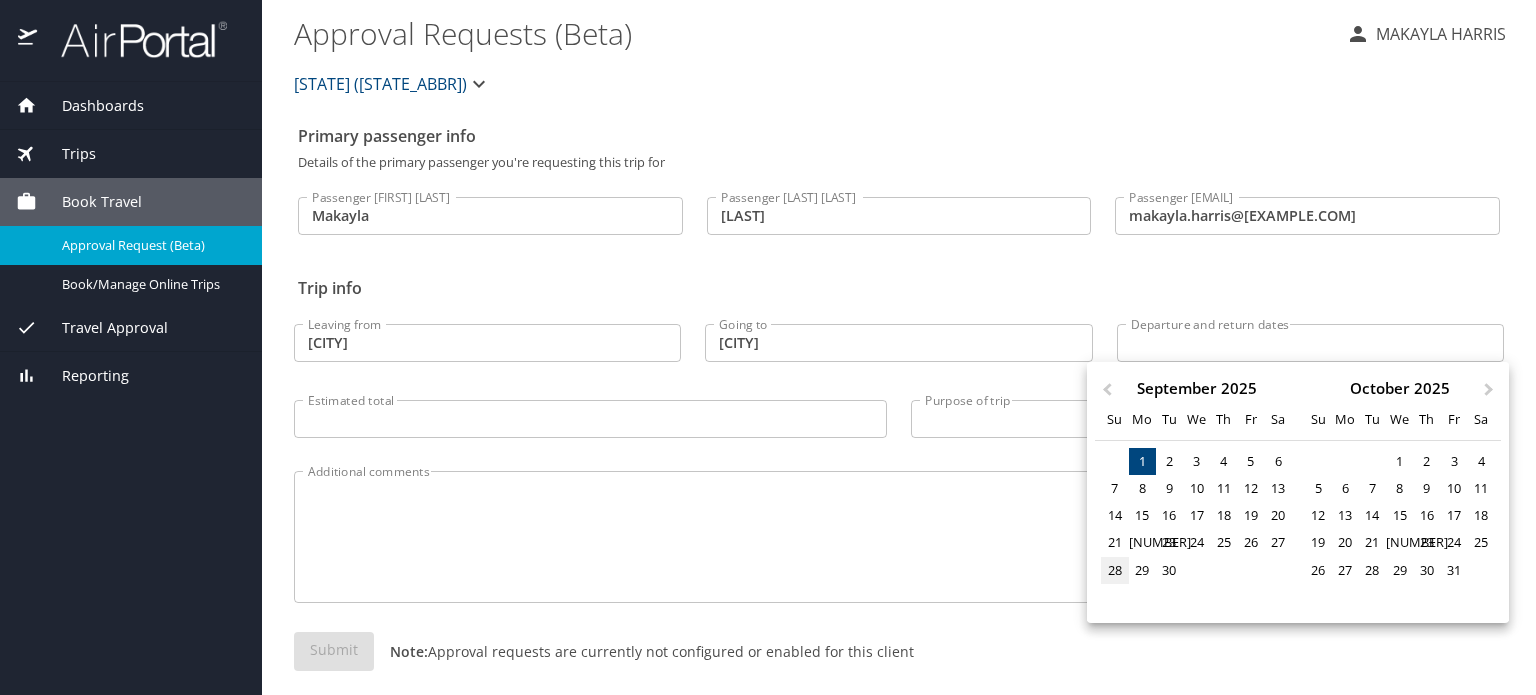 click on "[DAY]" at bounding box center (1114, 570) 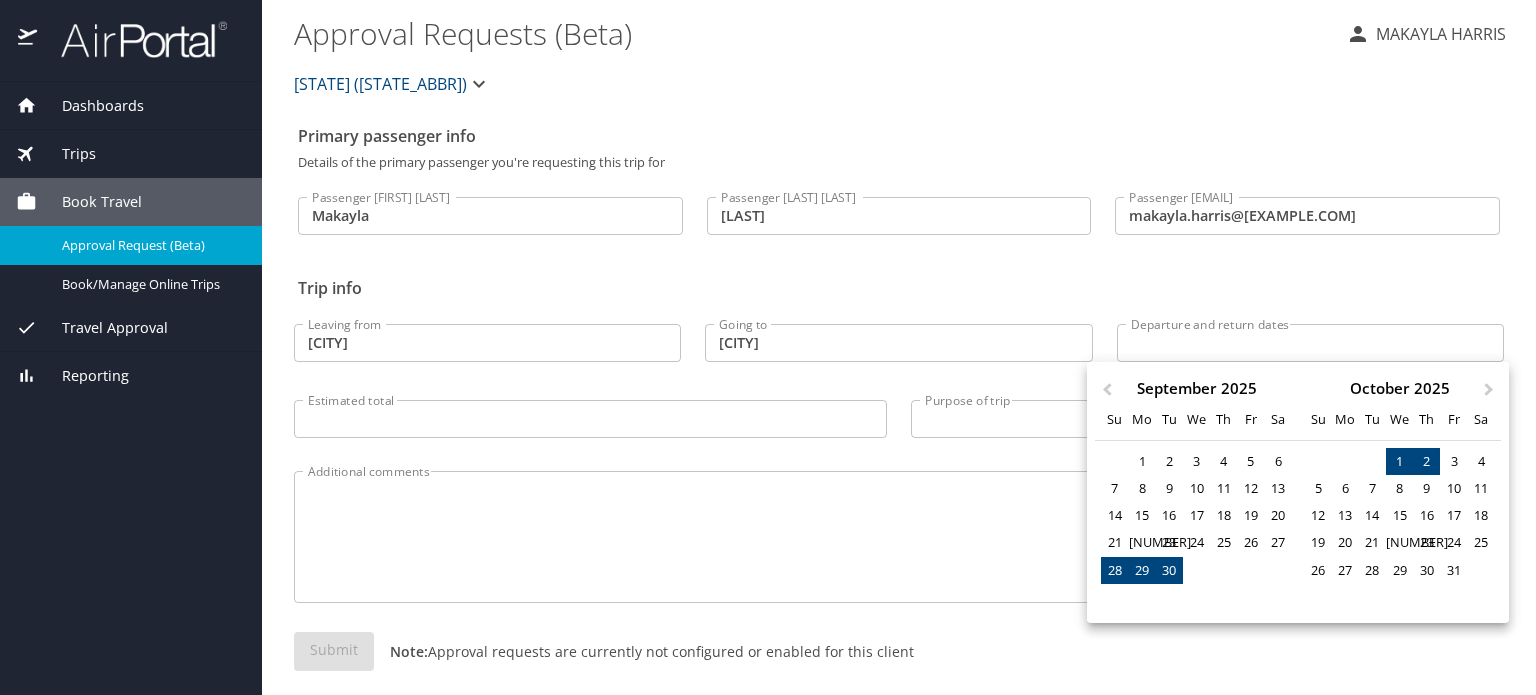 click on "[DAY]" at bounding box center (1426, 461) 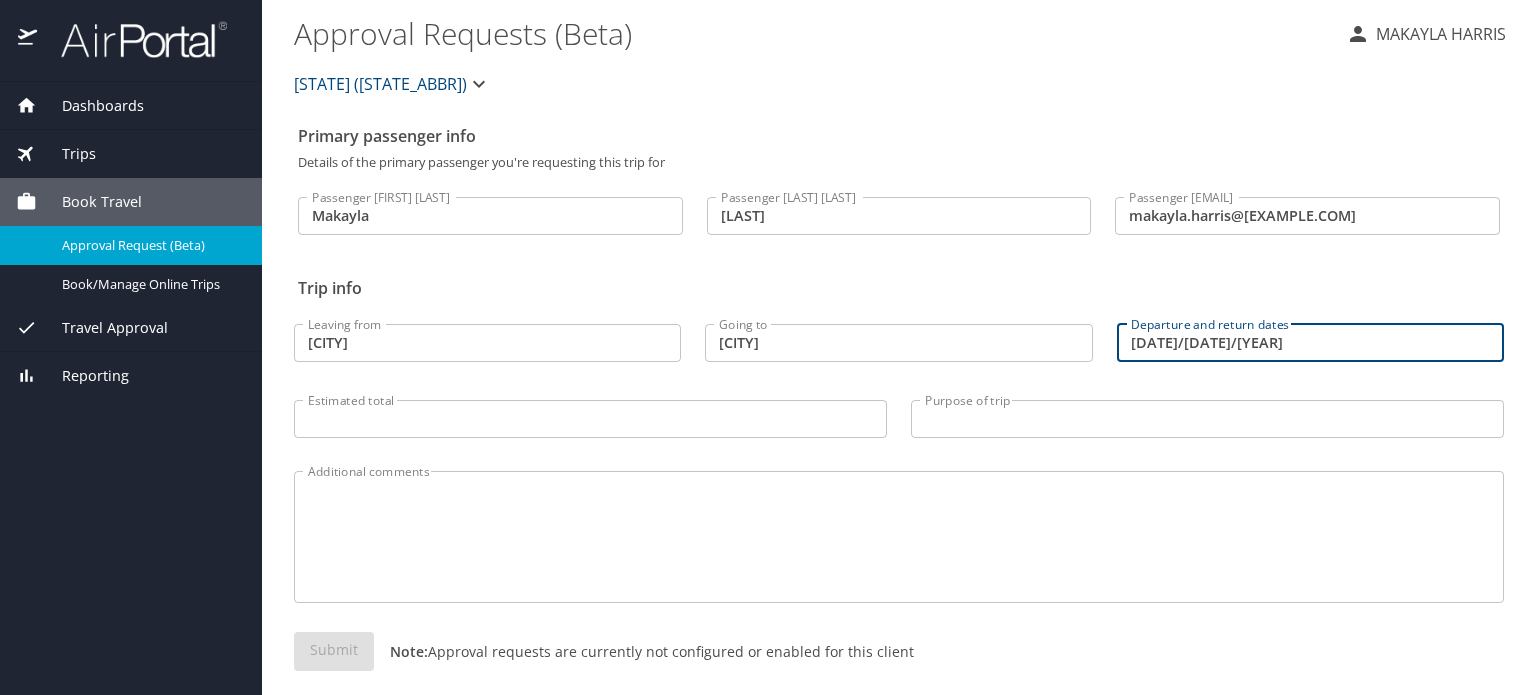 click on "Estimated total" at bounding box center (590, 419) 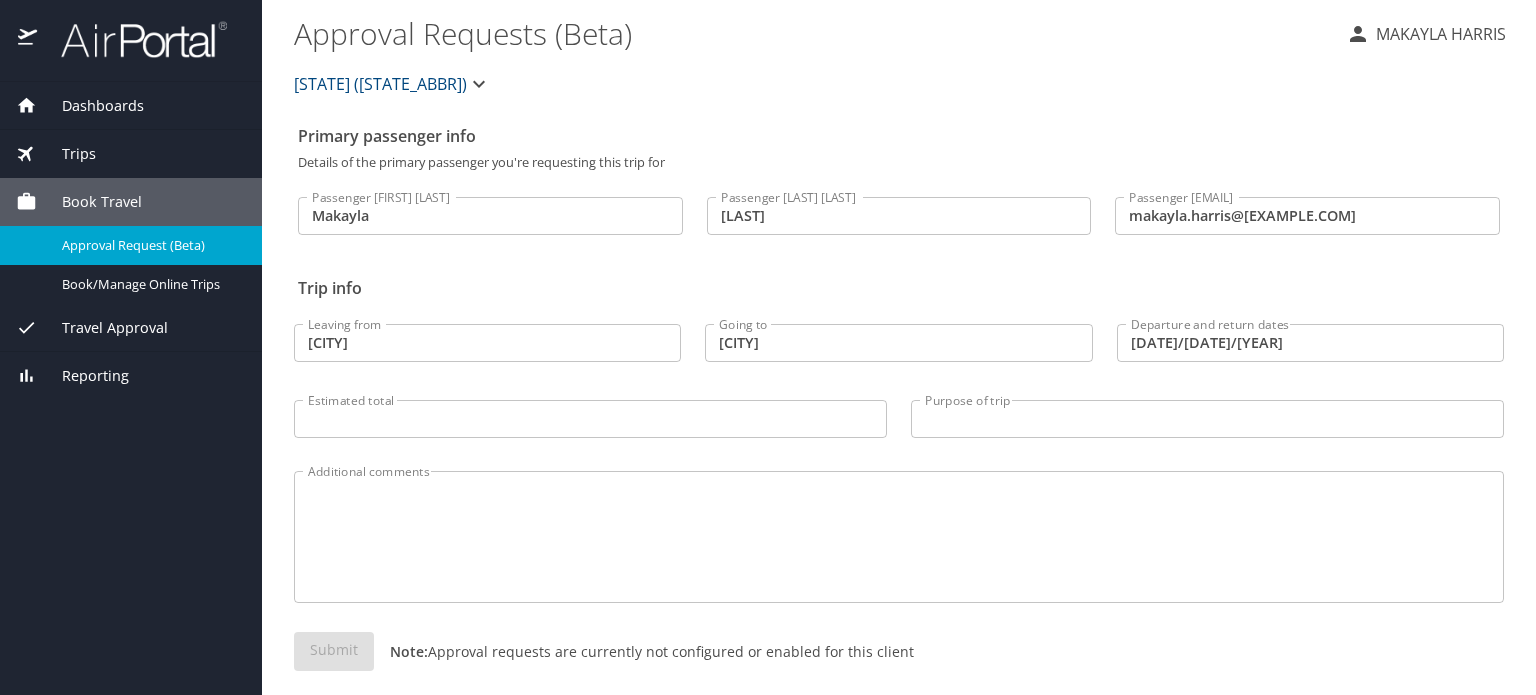 click on "Estimated total" at bounding box center (590, 419) 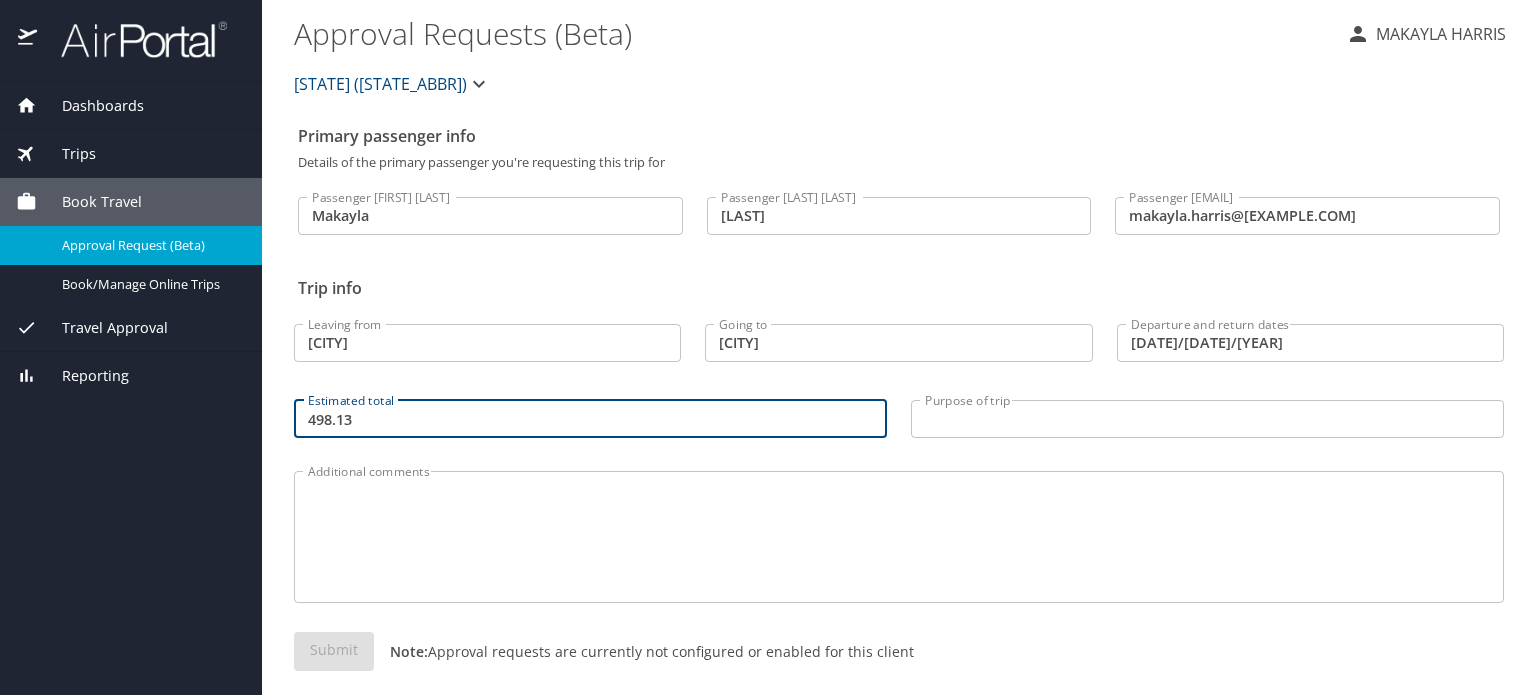 type on "498.13" 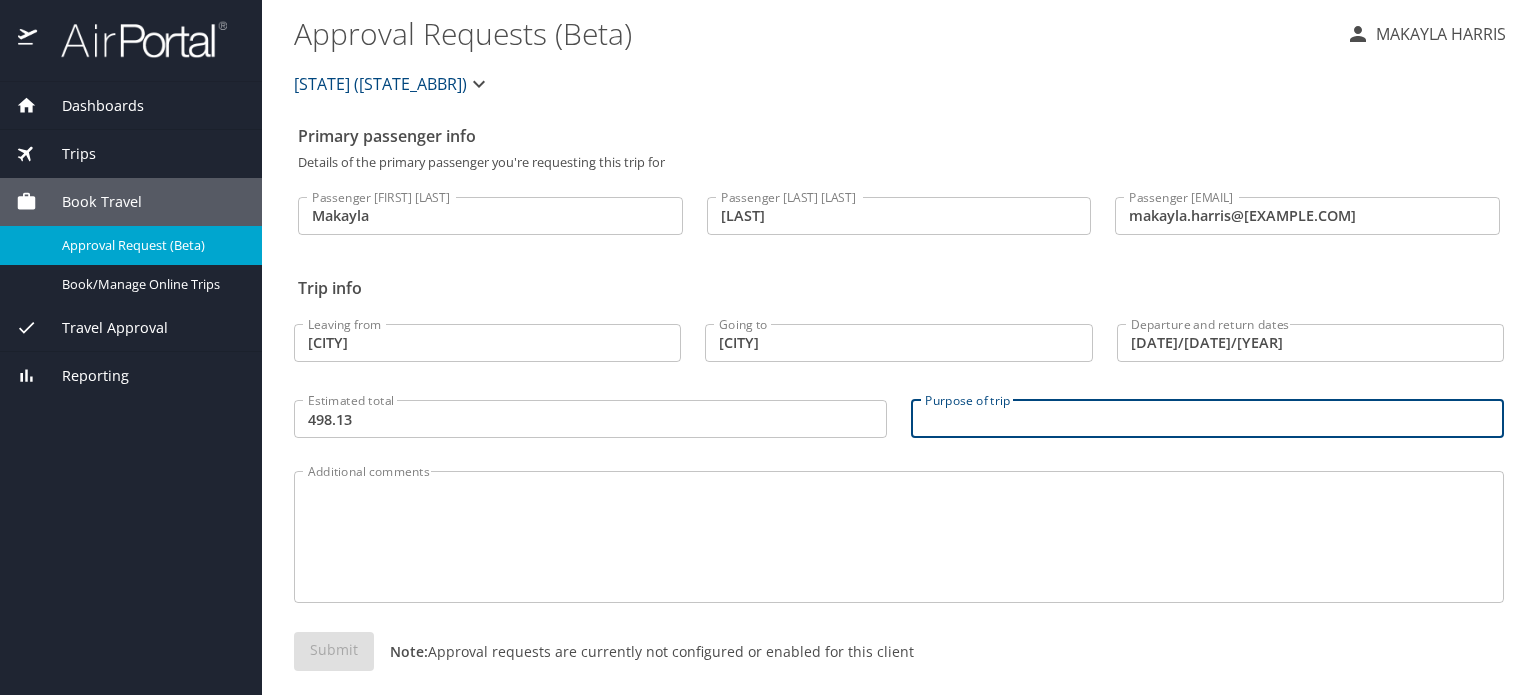 click on "Purpose of trip" at bounding box center (1207, 419) 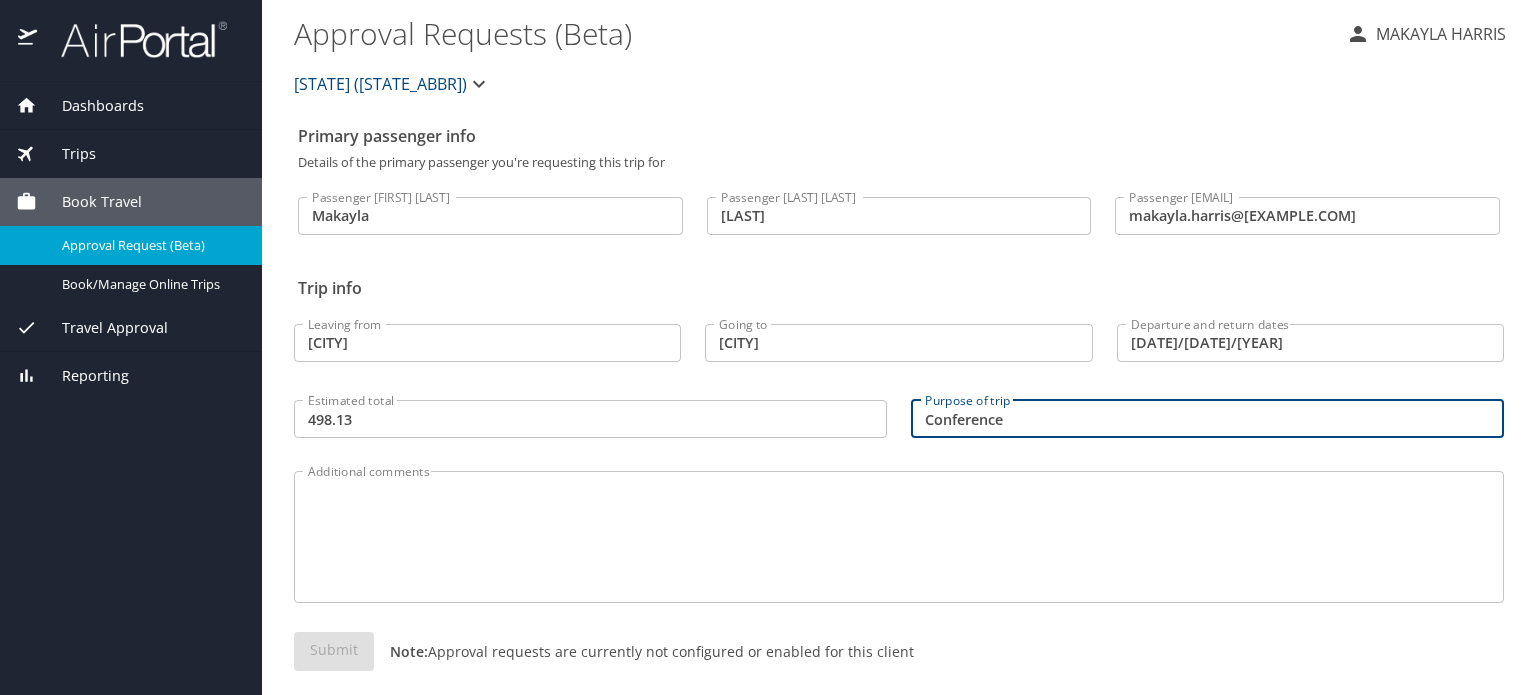 click on "Conference" at bounding box center (1207, 419) 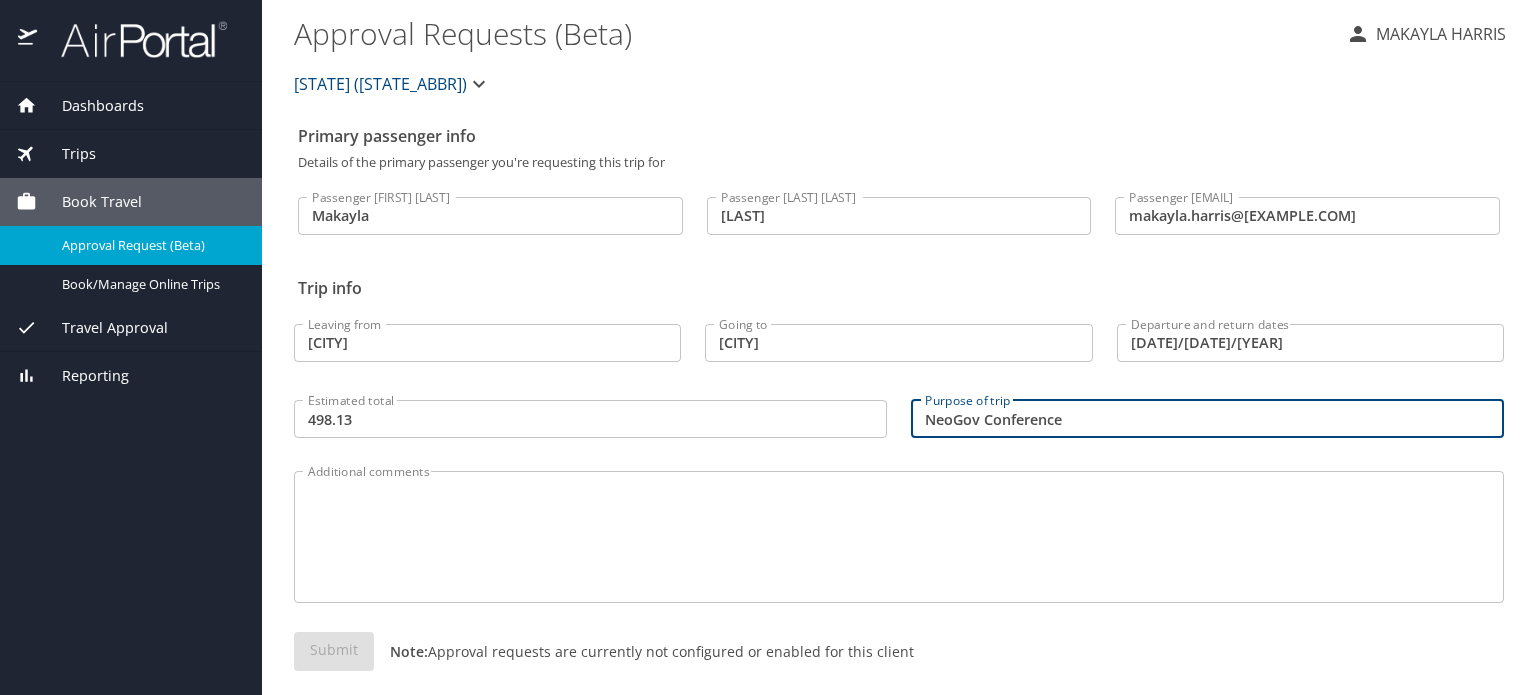 scroll, scrollTop: 19, scrollLeft: 0, axis: vertical 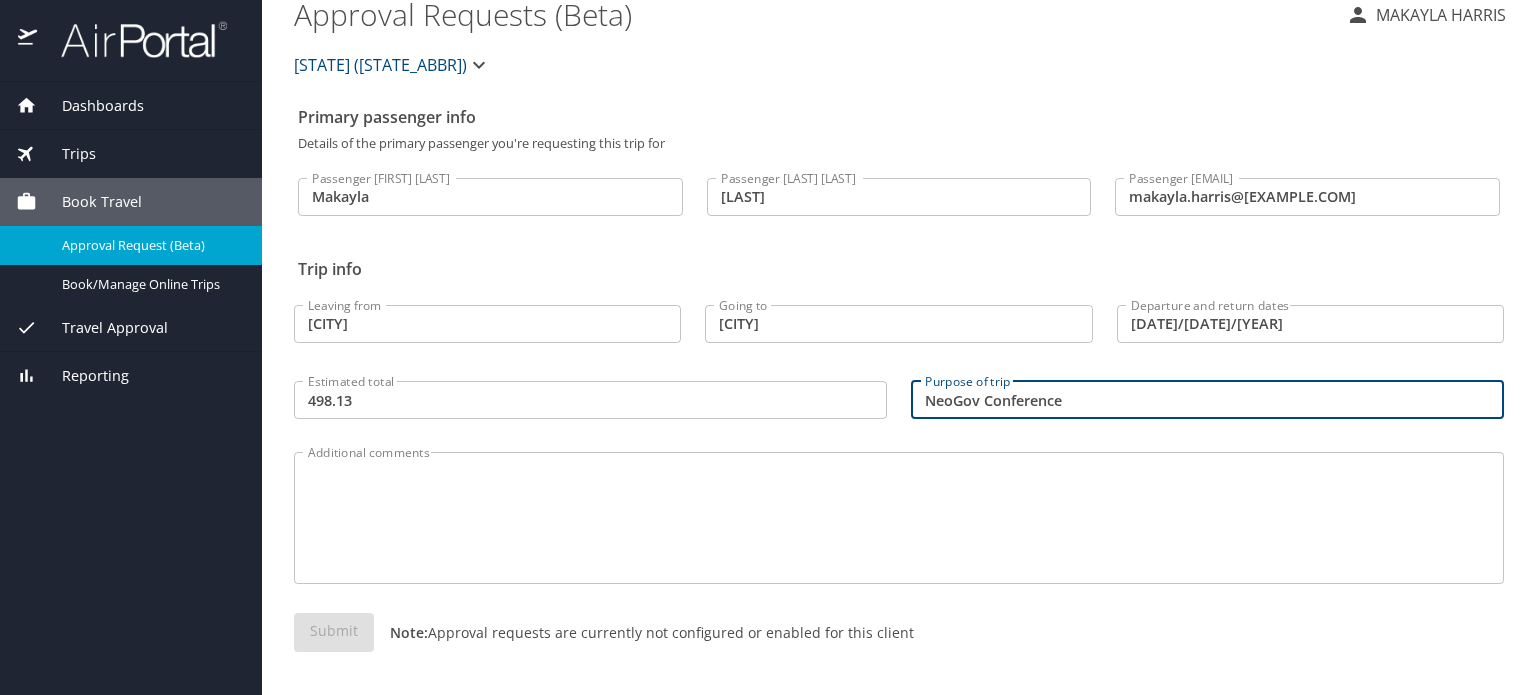 type on "NeoGov Conference" 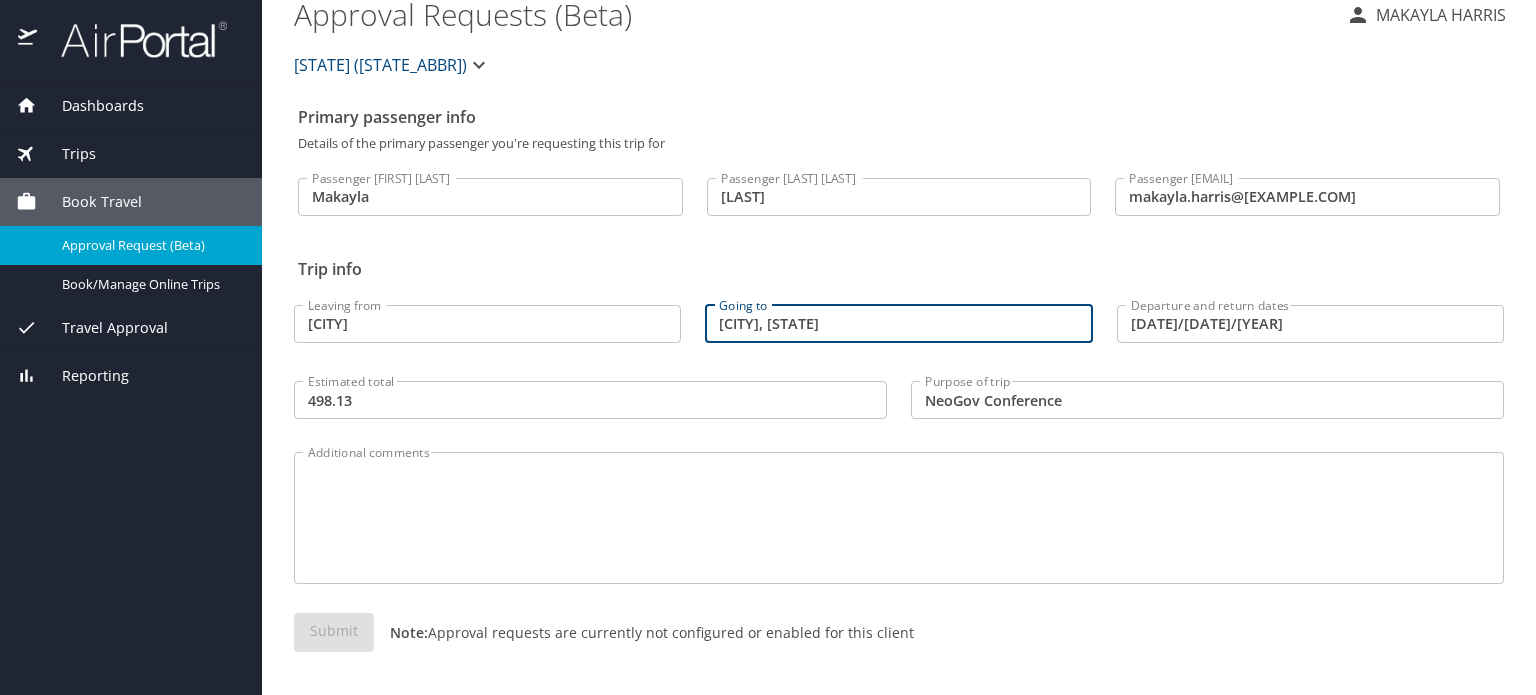 type on "Las Vegas, NV" 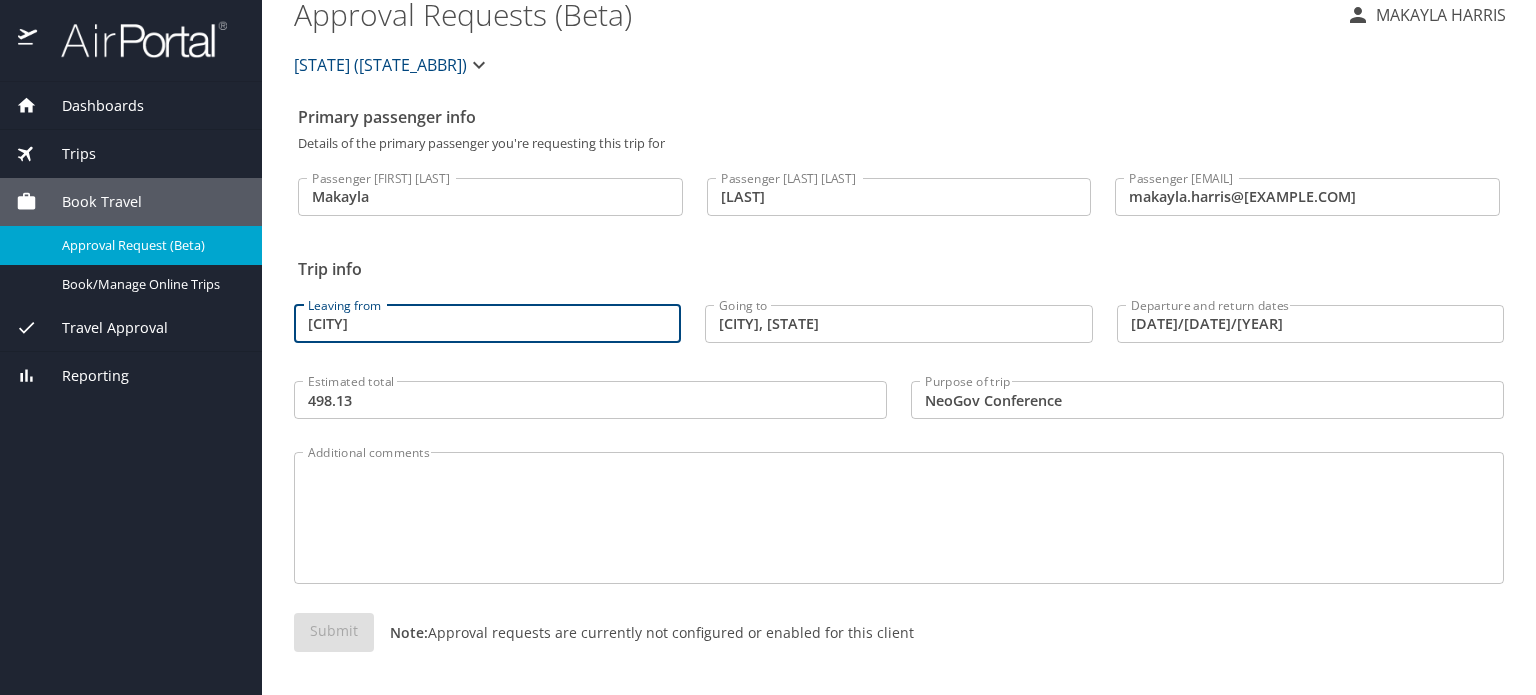 click on "Baton Rouge" at bounding box center [487, 324] 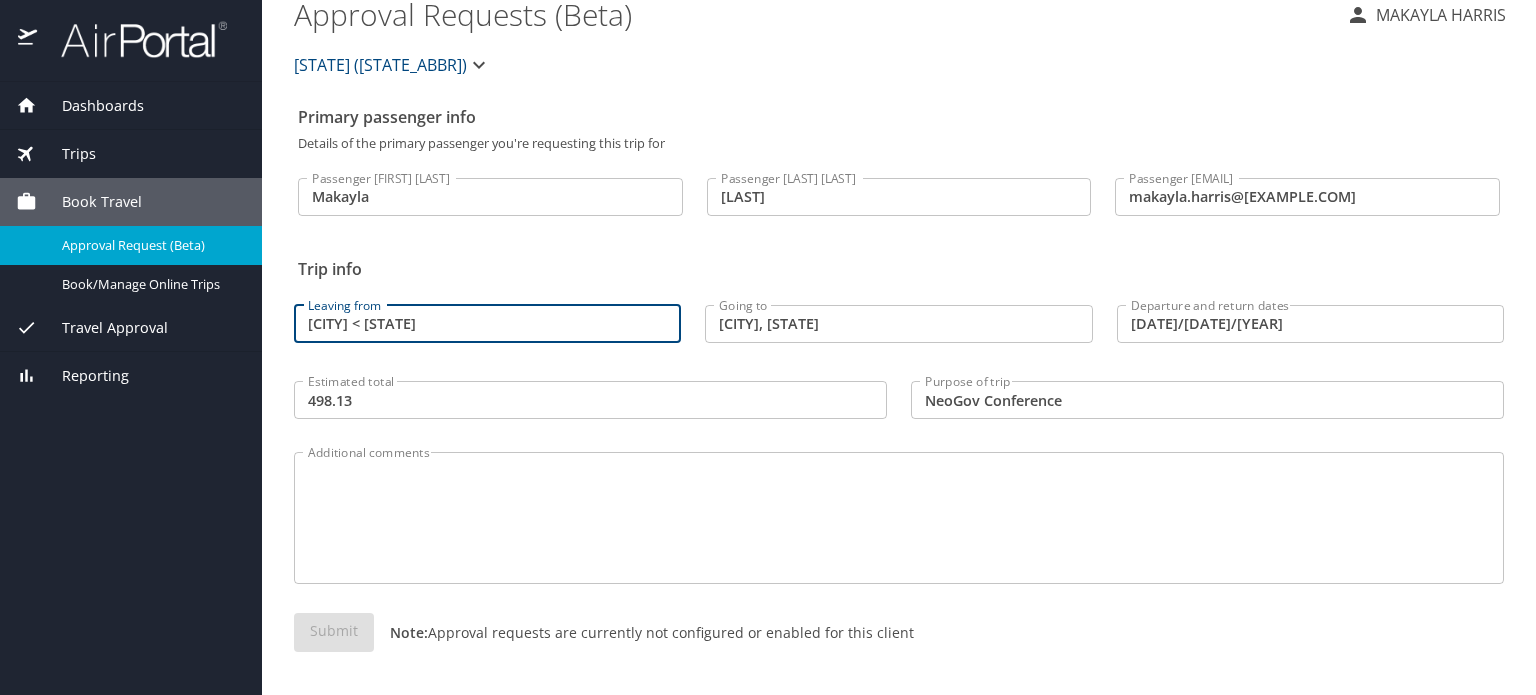 click on "Baton Rouge< LA" at bounding box center (487, 324) 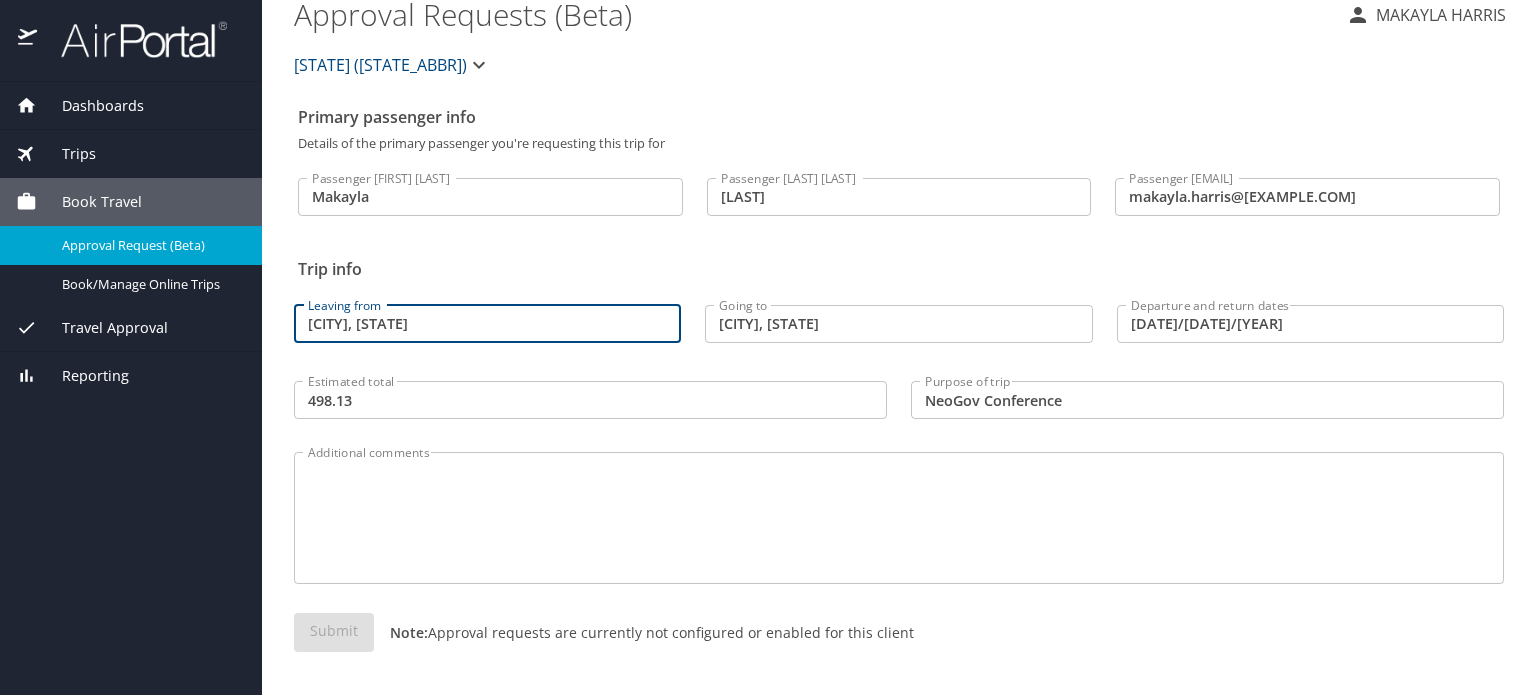 type on "Baton Rouge, LA" 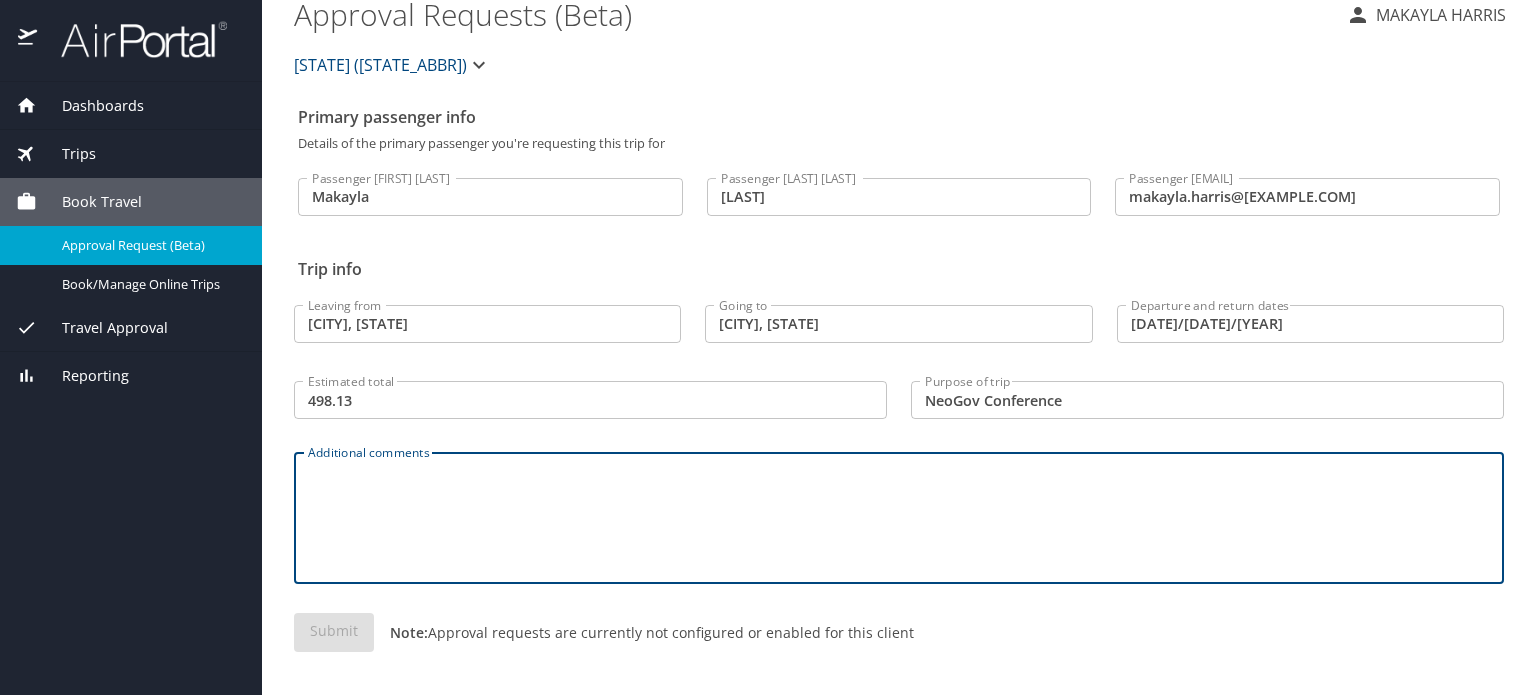 click on "Additional comments" at bounding box center (899, 518) 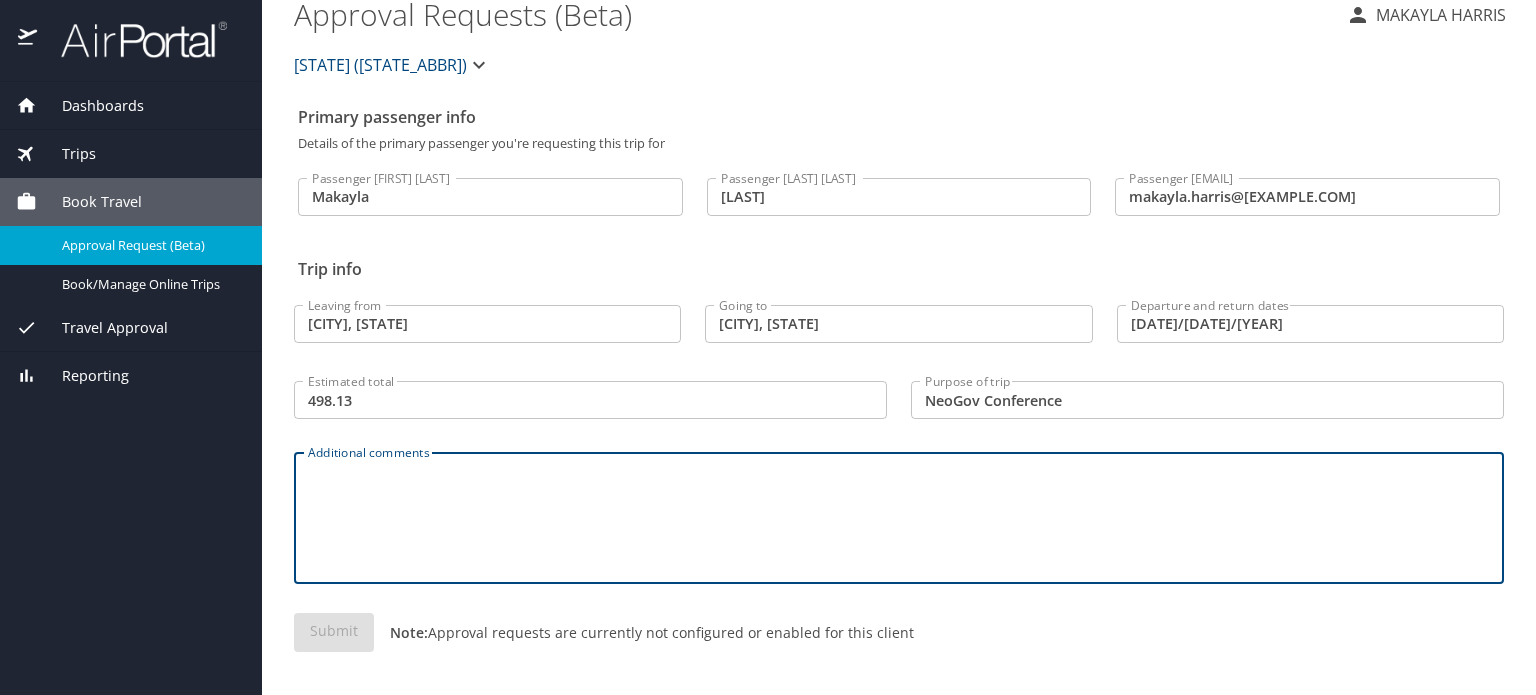 click on "Submit Note:  Approval requests are currently not configured or enabled for this client" at bounding box center [899, 648] 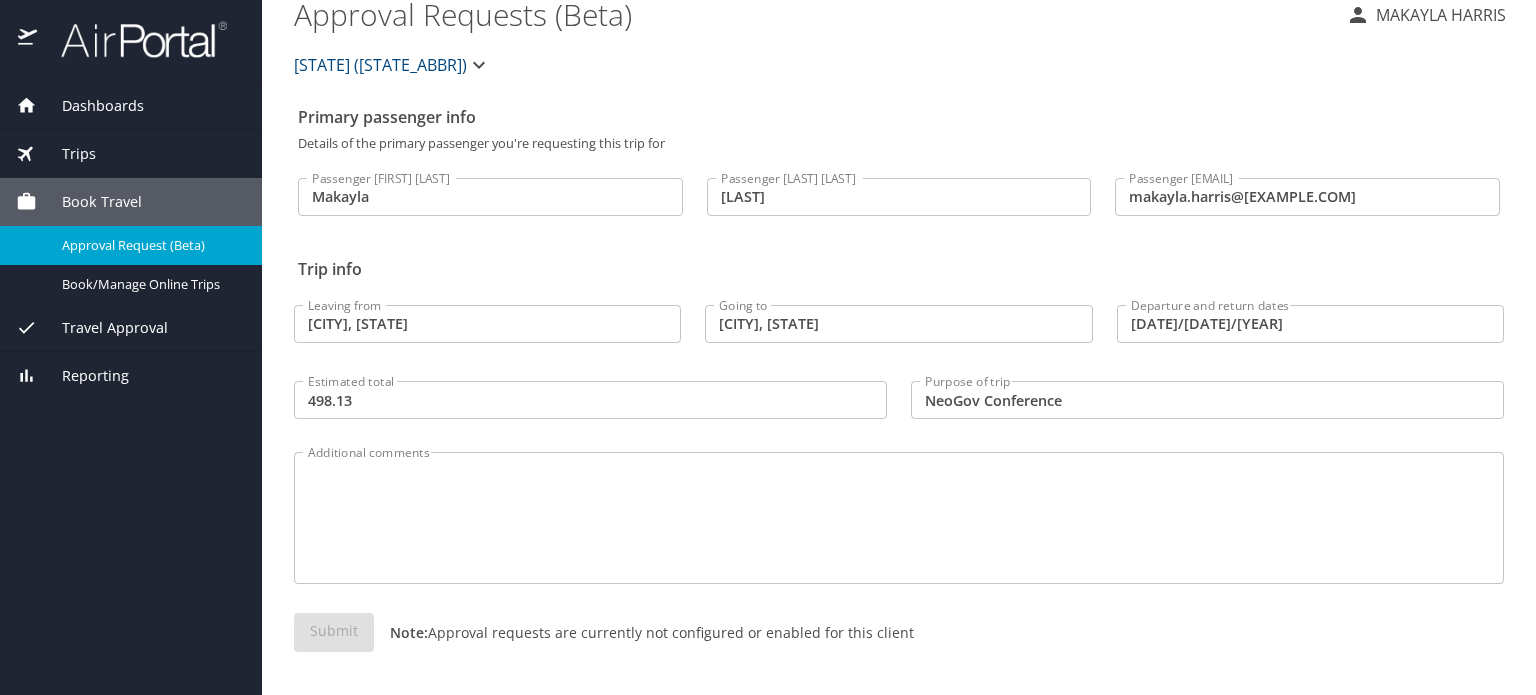 click on "Submit Note:  Approval requests are currently not configured or enabled for this client" at bounding box center (899, 648) 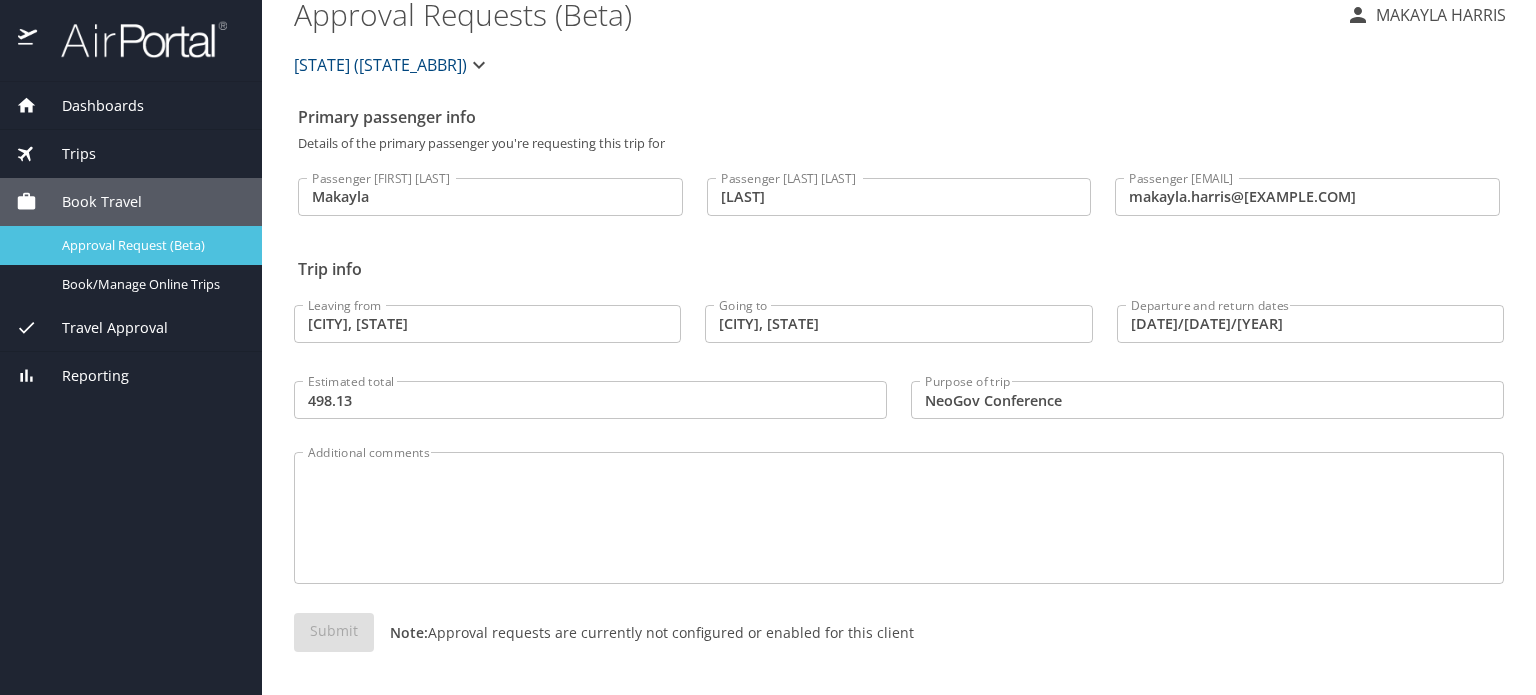click on "Approval Request (Beta)" at bounding box center [131, 245] 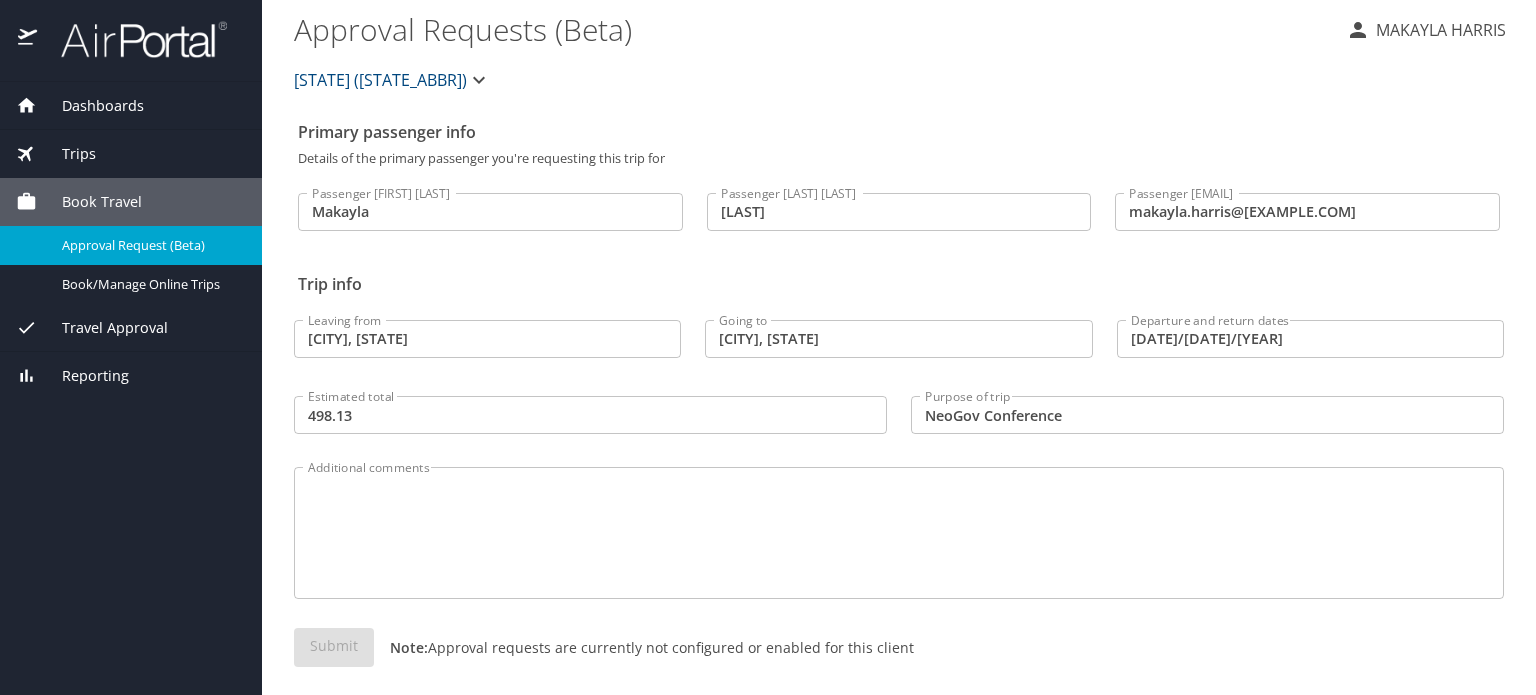 scroll, scrollTop: 0, scrollLeft: 0, axis: both 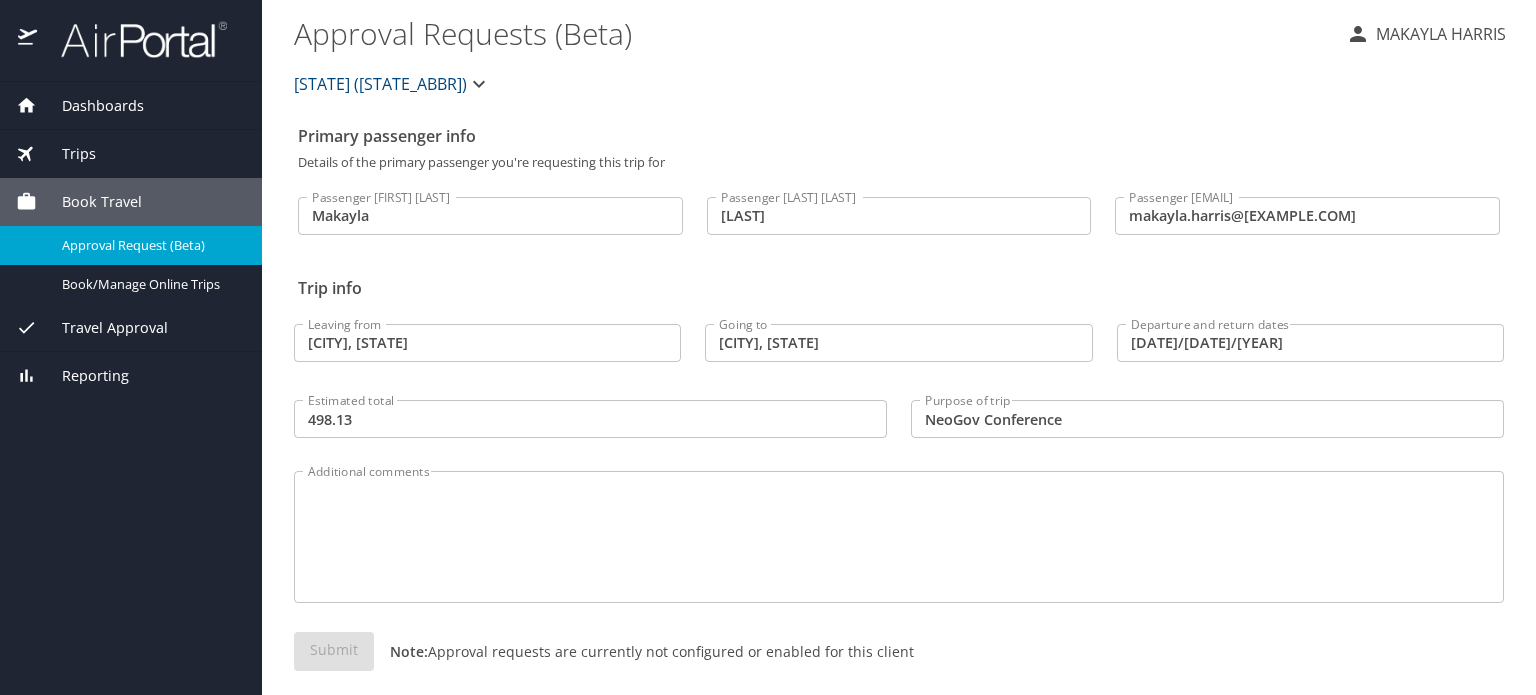 click on "State of Louisiana (SOLA)" at bounding box center [380, 84] 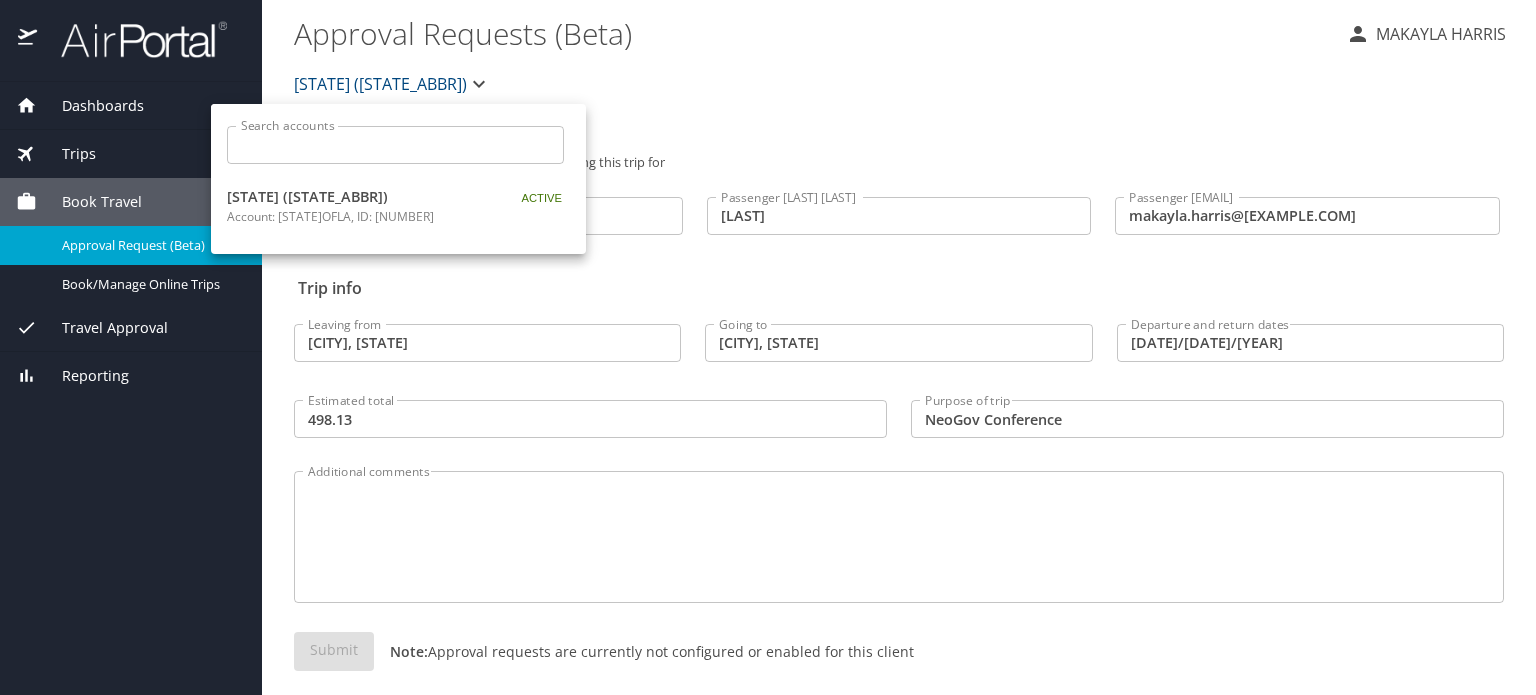 click on "State of Louisiana (SOLA)" at bounding box center [352, 197] 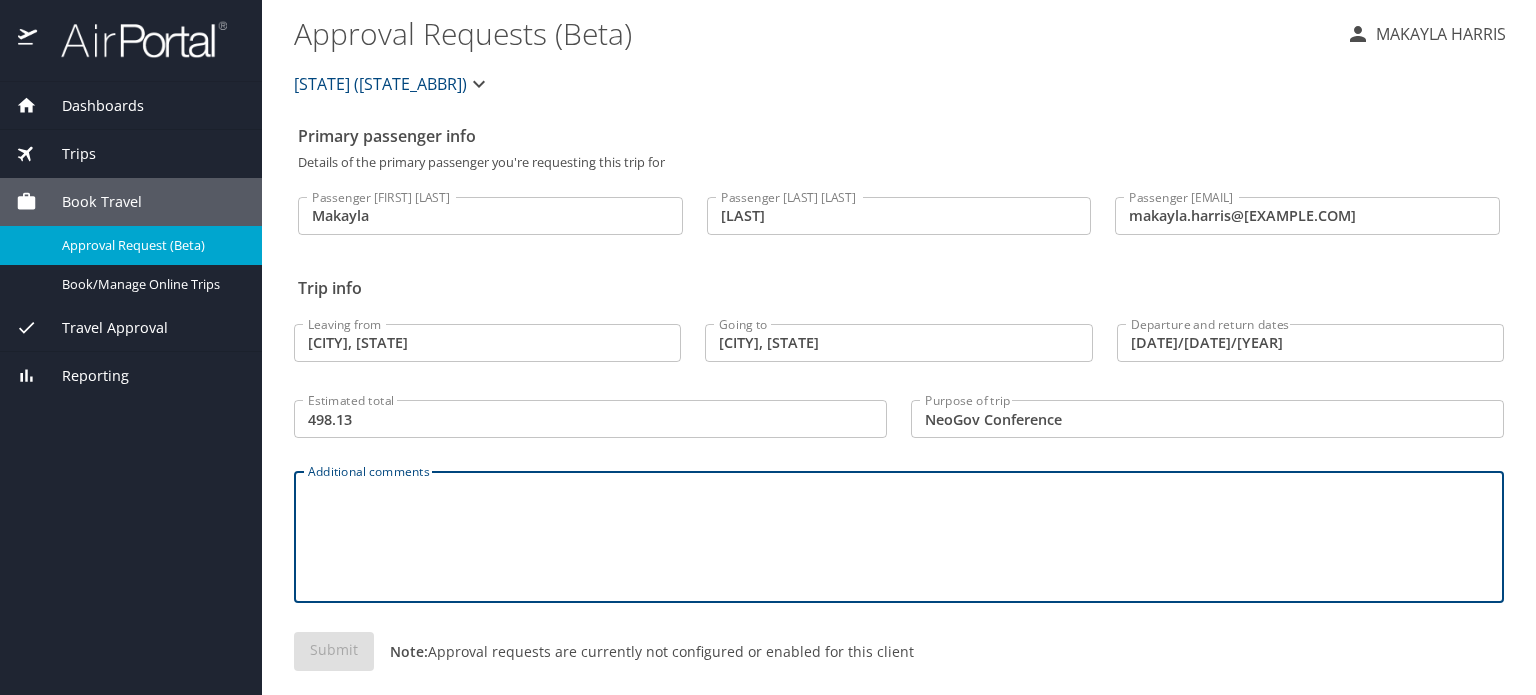 click on "Additional comments" at bounding box center (899, 537) 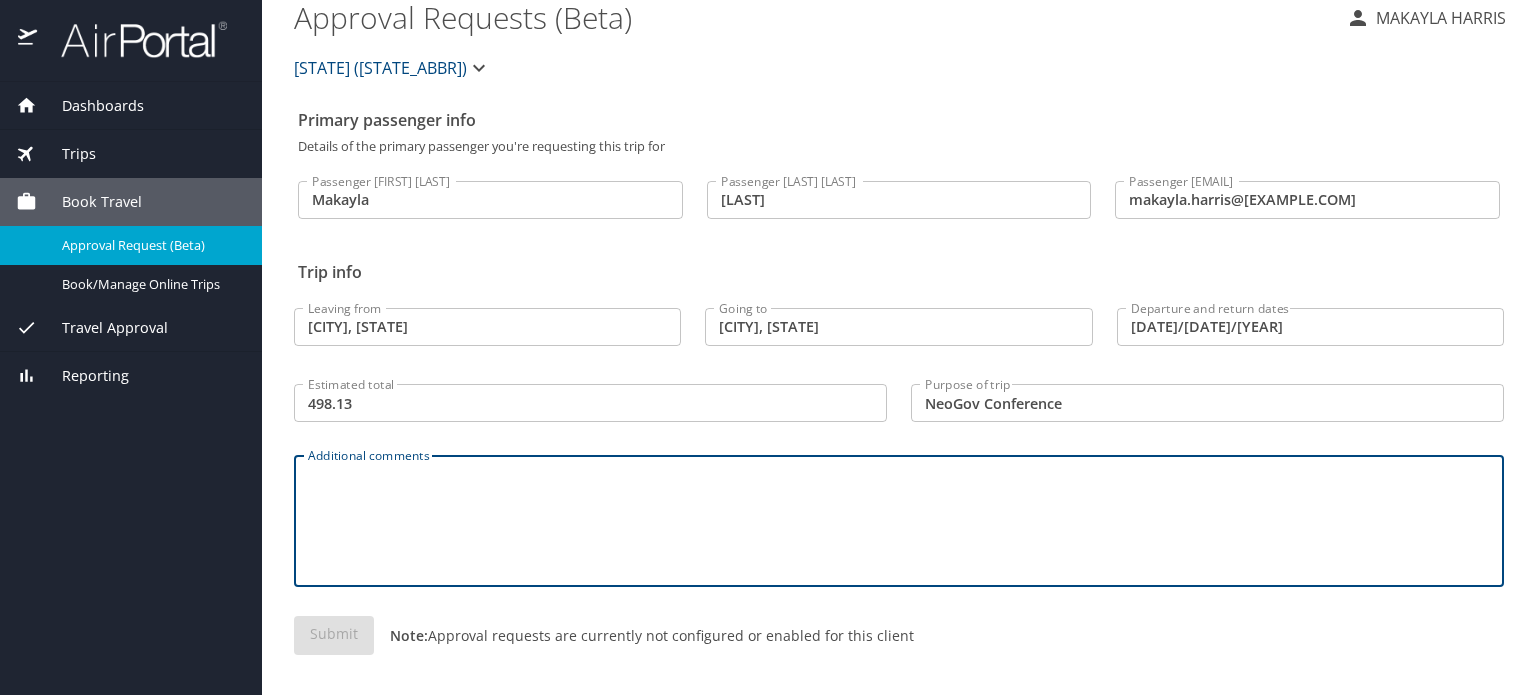 scroll, scrollTop: 19, scrollLeft: 0, axis: vertical 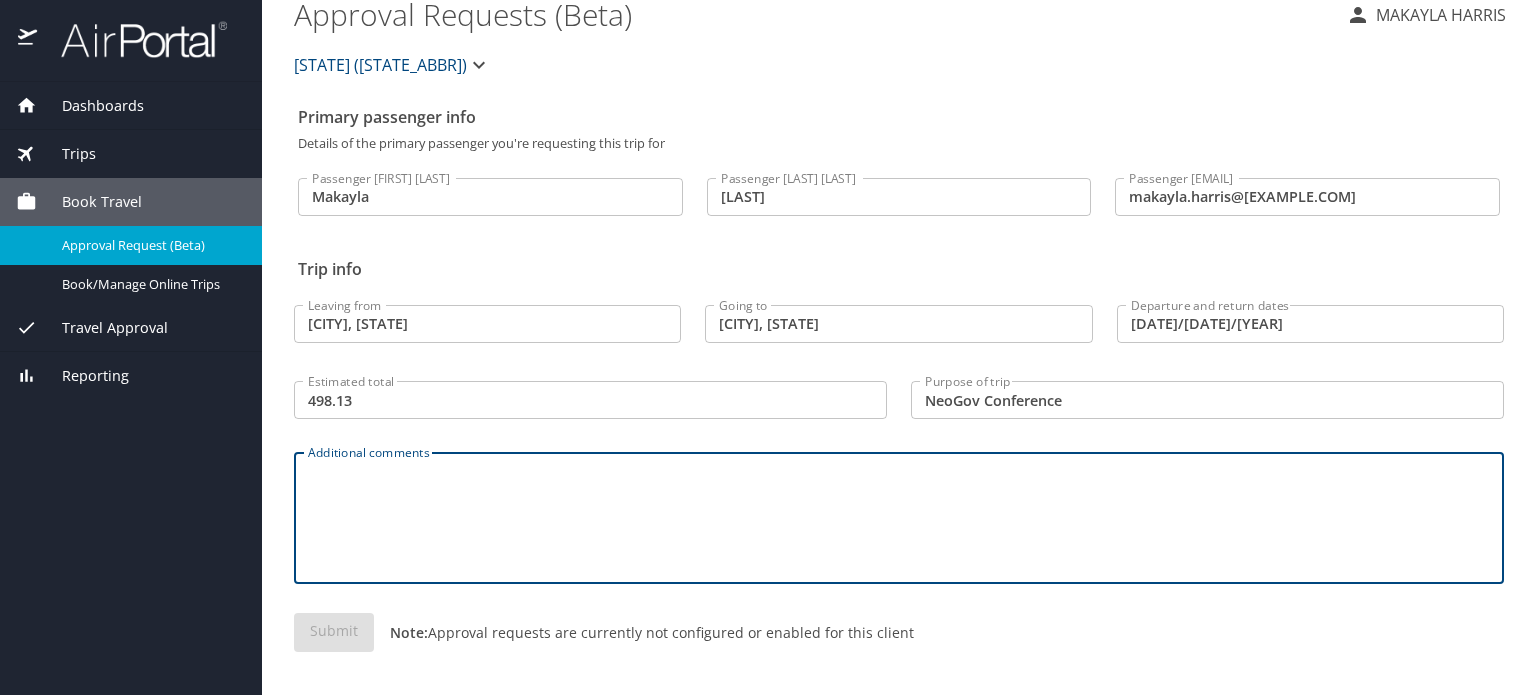 click on "[DATE_FIELD]" at bounding box center [90, 106] 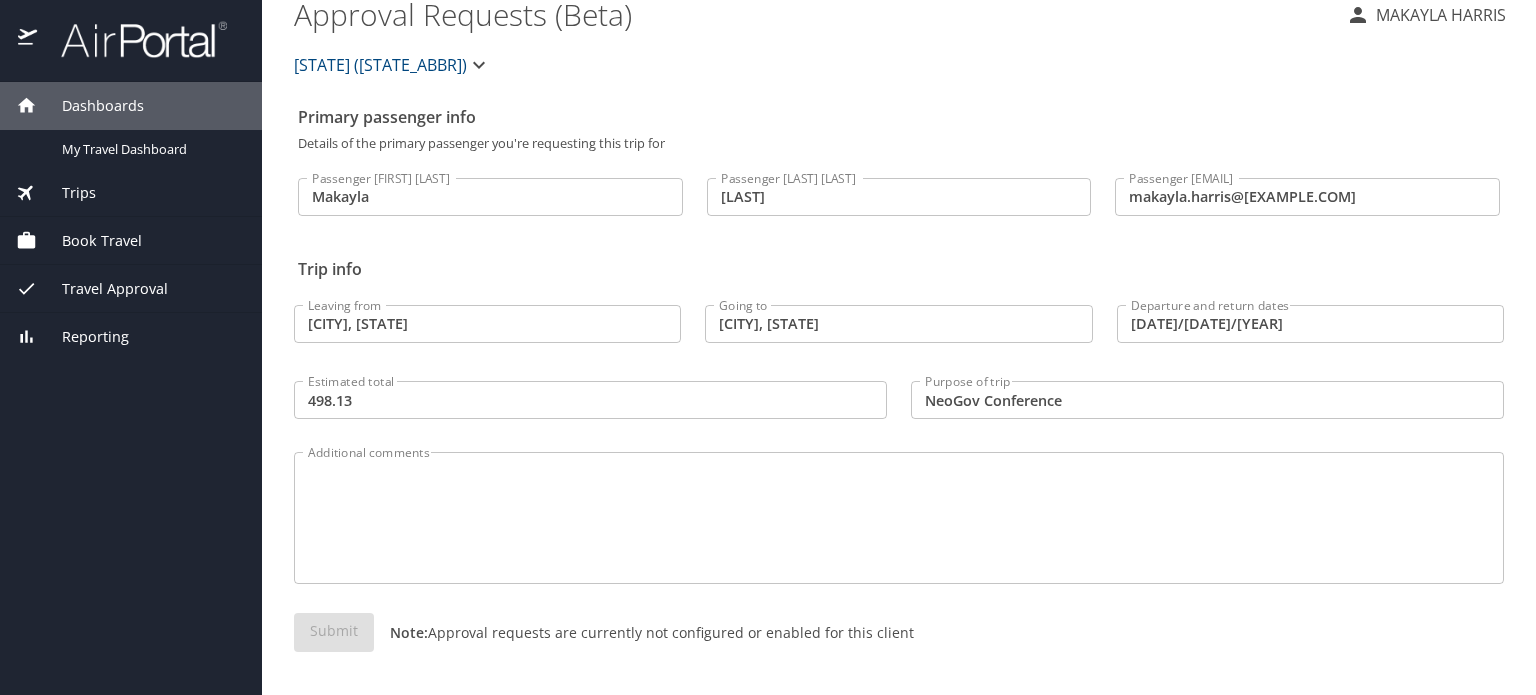 click on "[DATE_FIELD]" at bounding box center (90, 106) 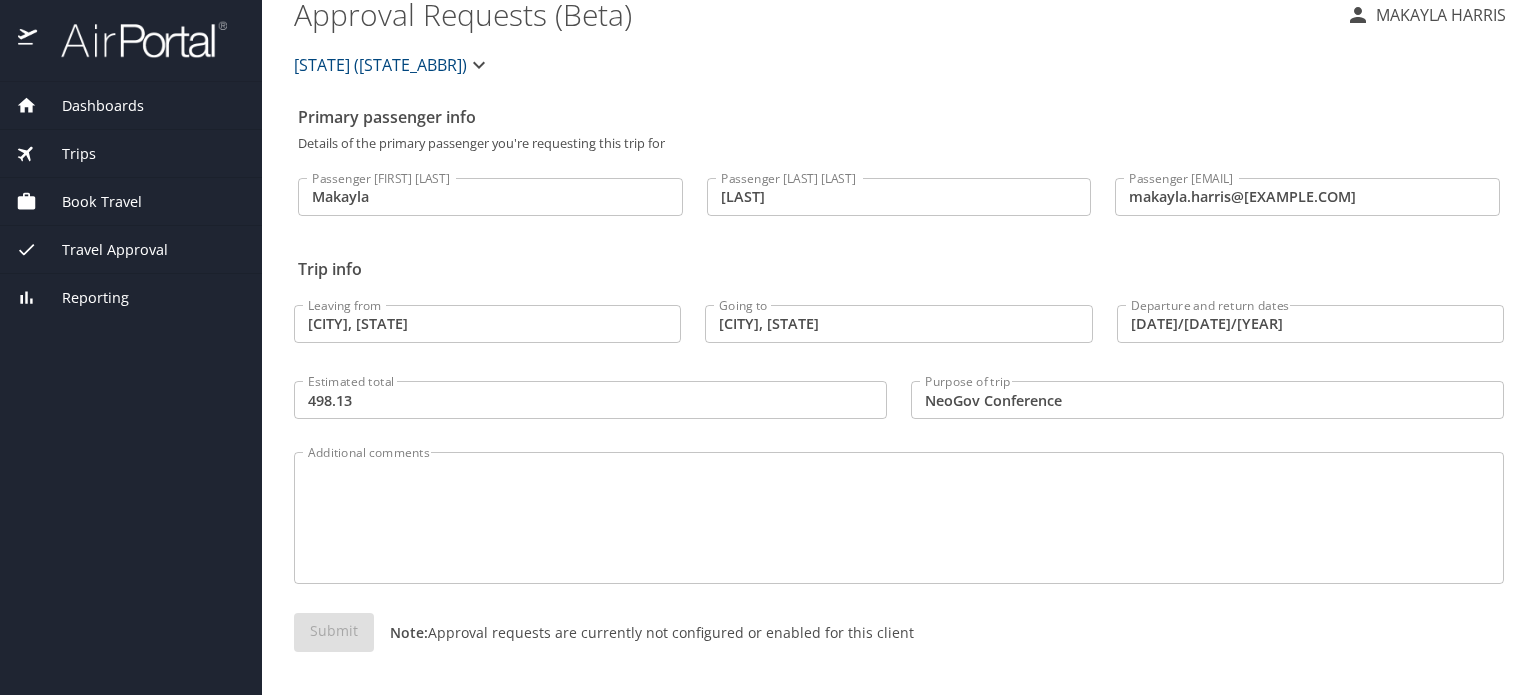 click on "[DATE_FIELD]" at bounding box center [66, 154] 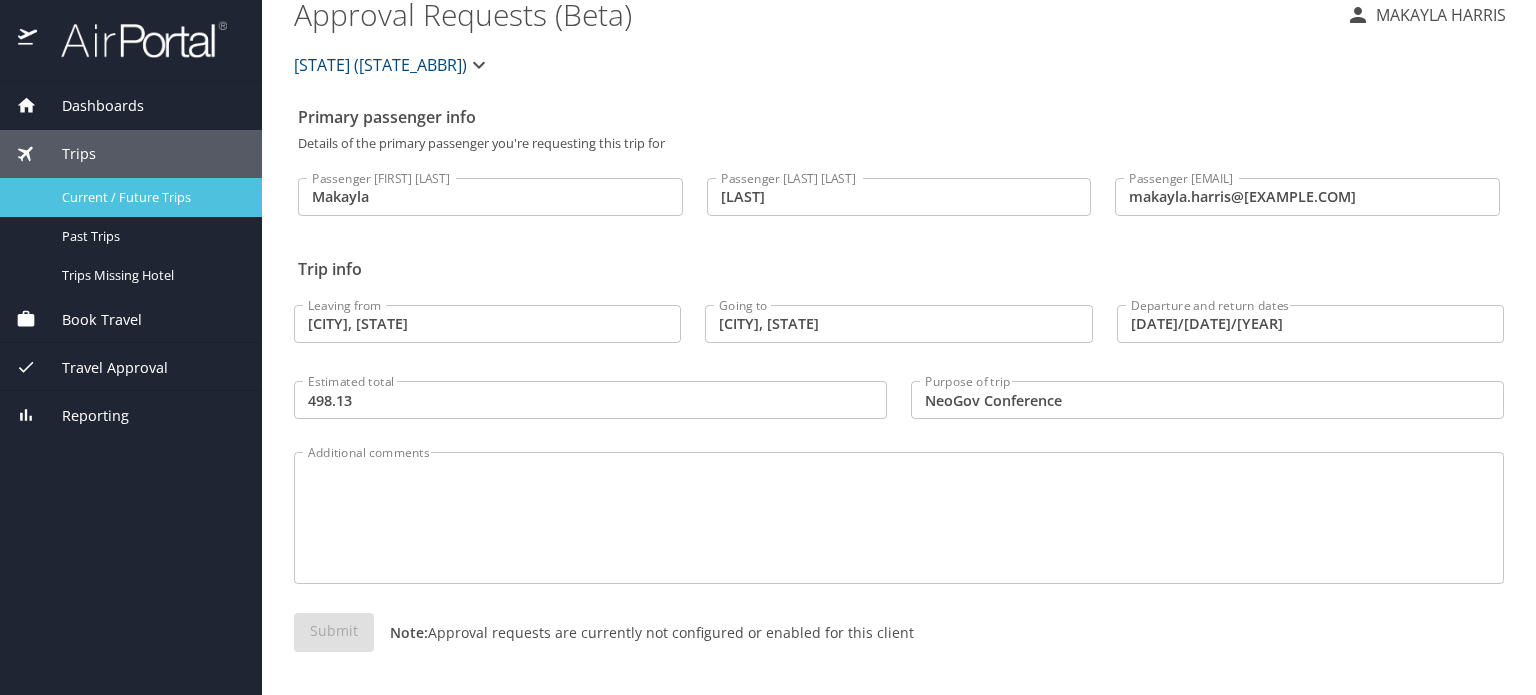 click on "Current / Future Trips" at bounding box center [150, 197] 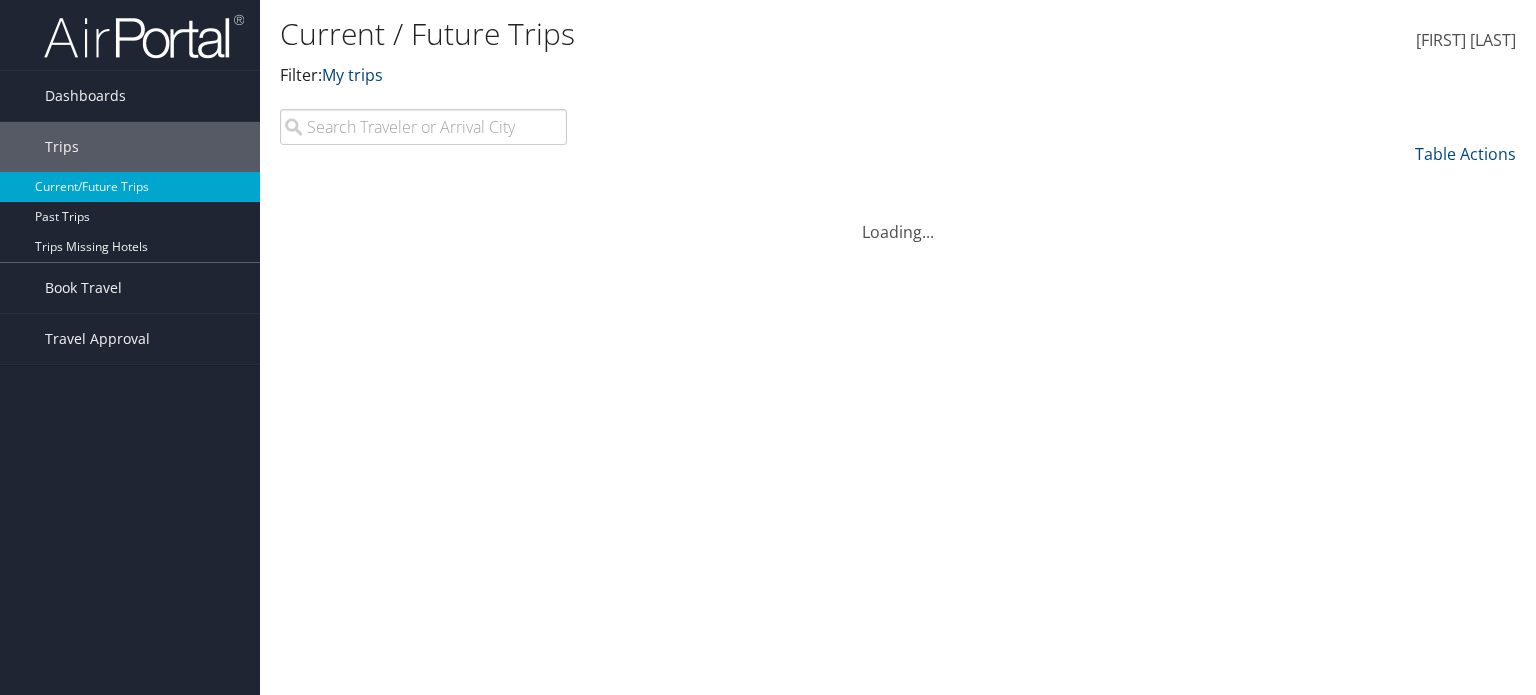 scroll, scrollTop: 0, scrollLeft: 0, axis: both 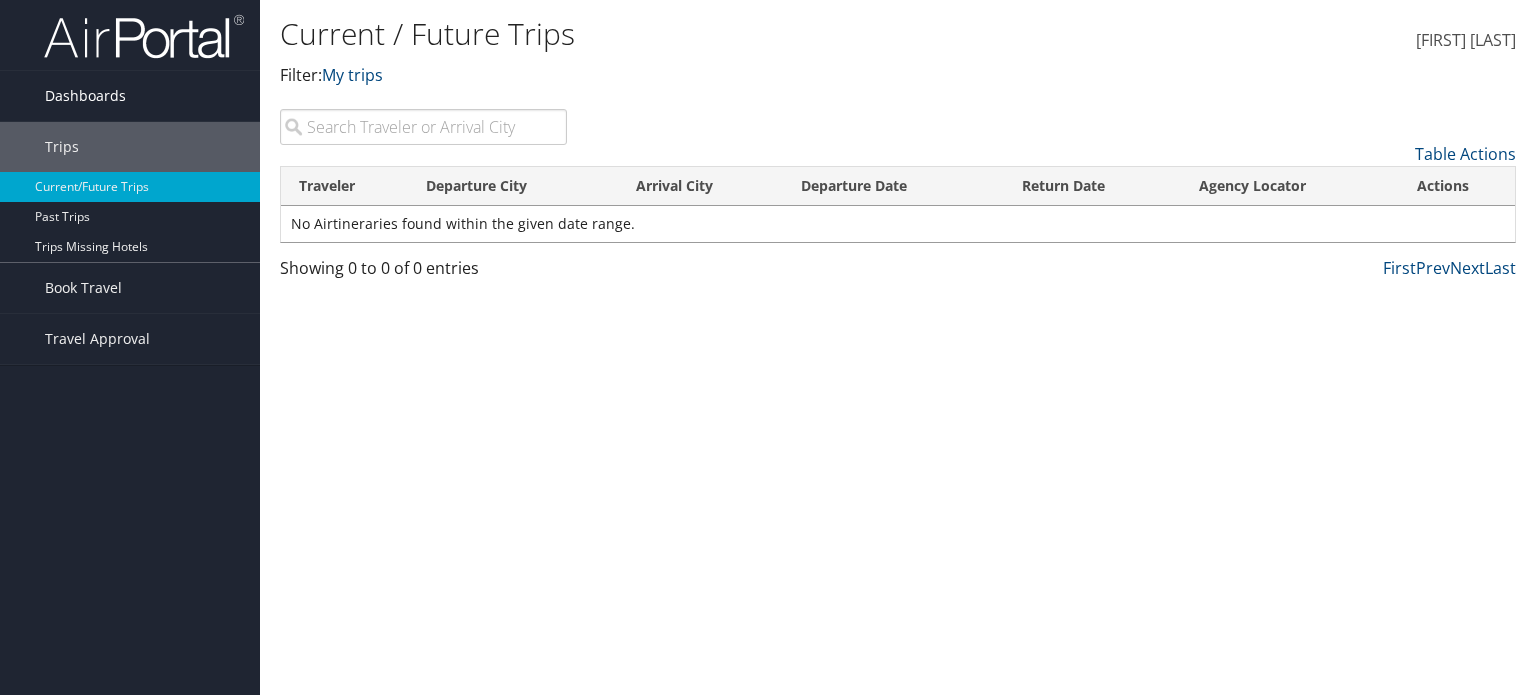 click on "Dashboards" at bounding box center [85, 96] 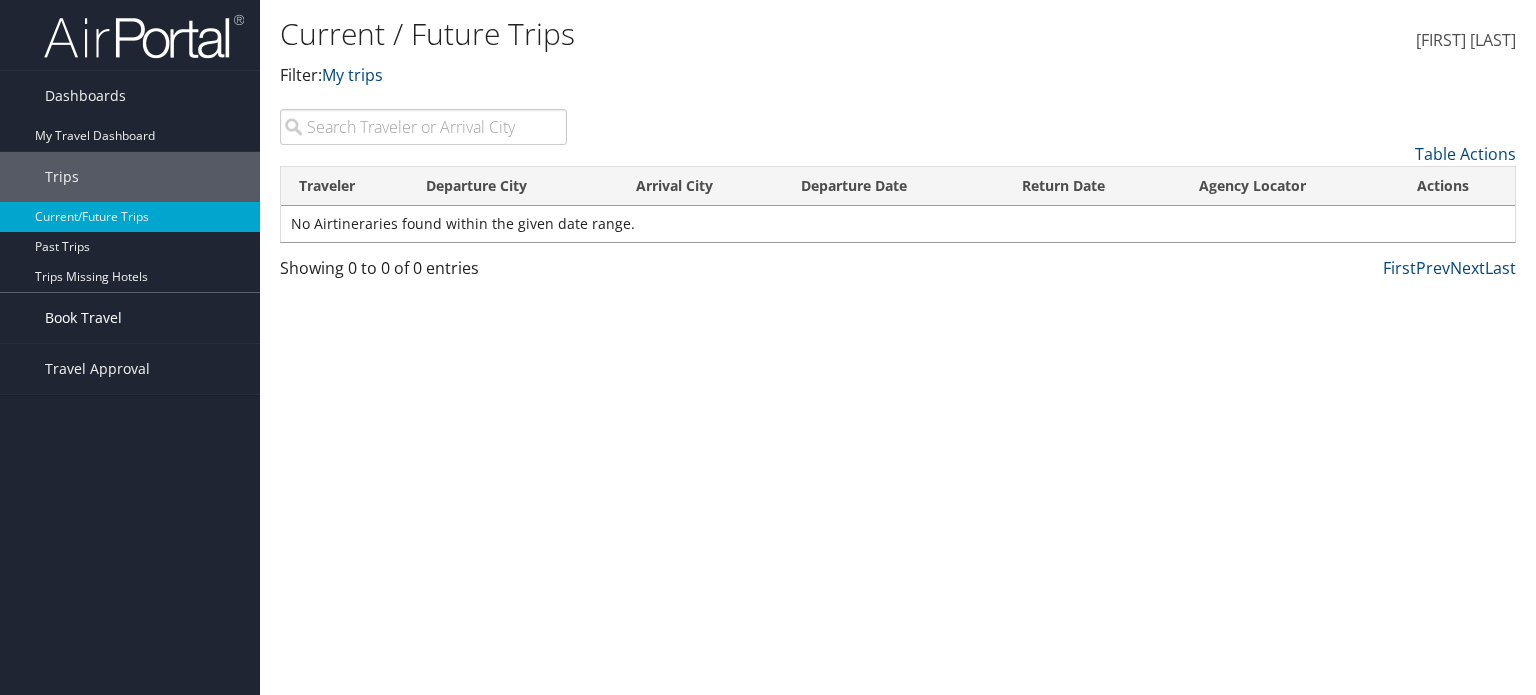 click on "Book Travel" at bounding box center (83, 318) 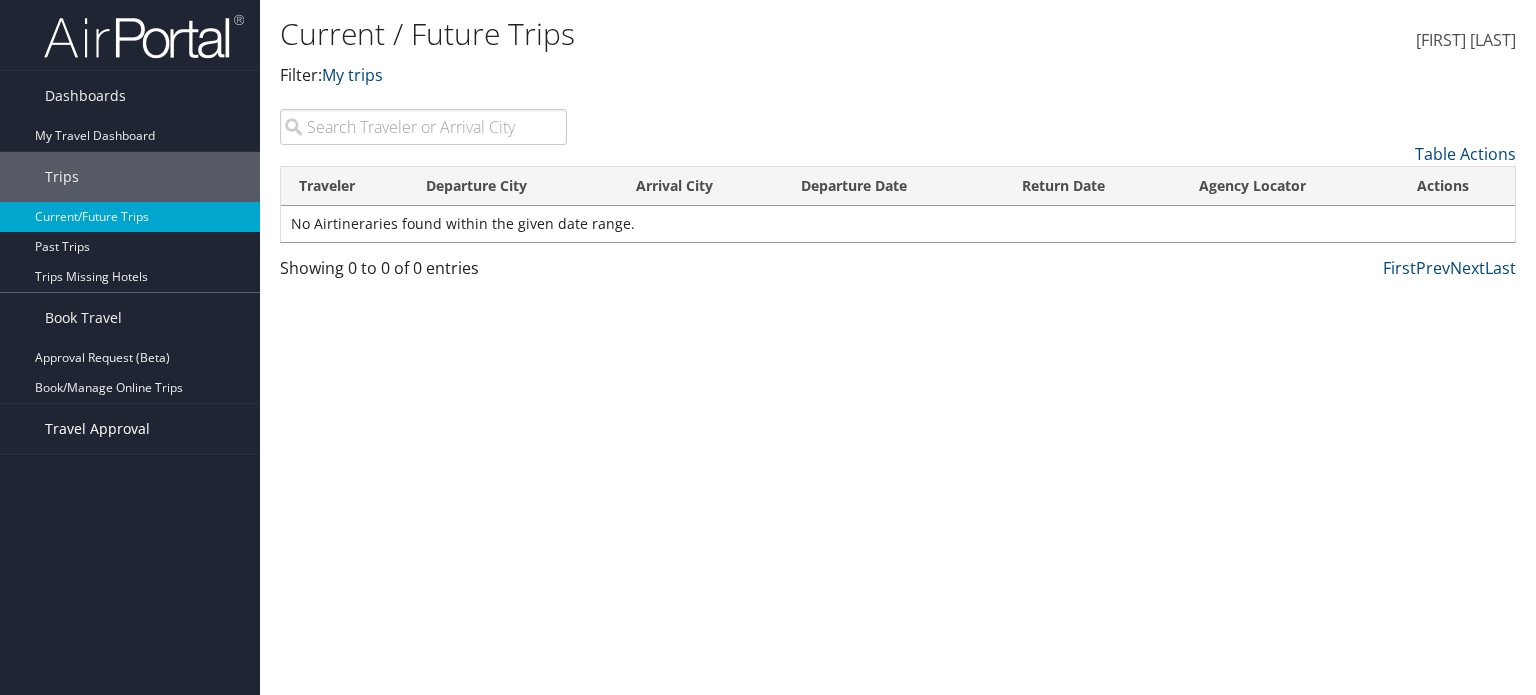 click on "Travel Approval" at bounding box center [97, 429] 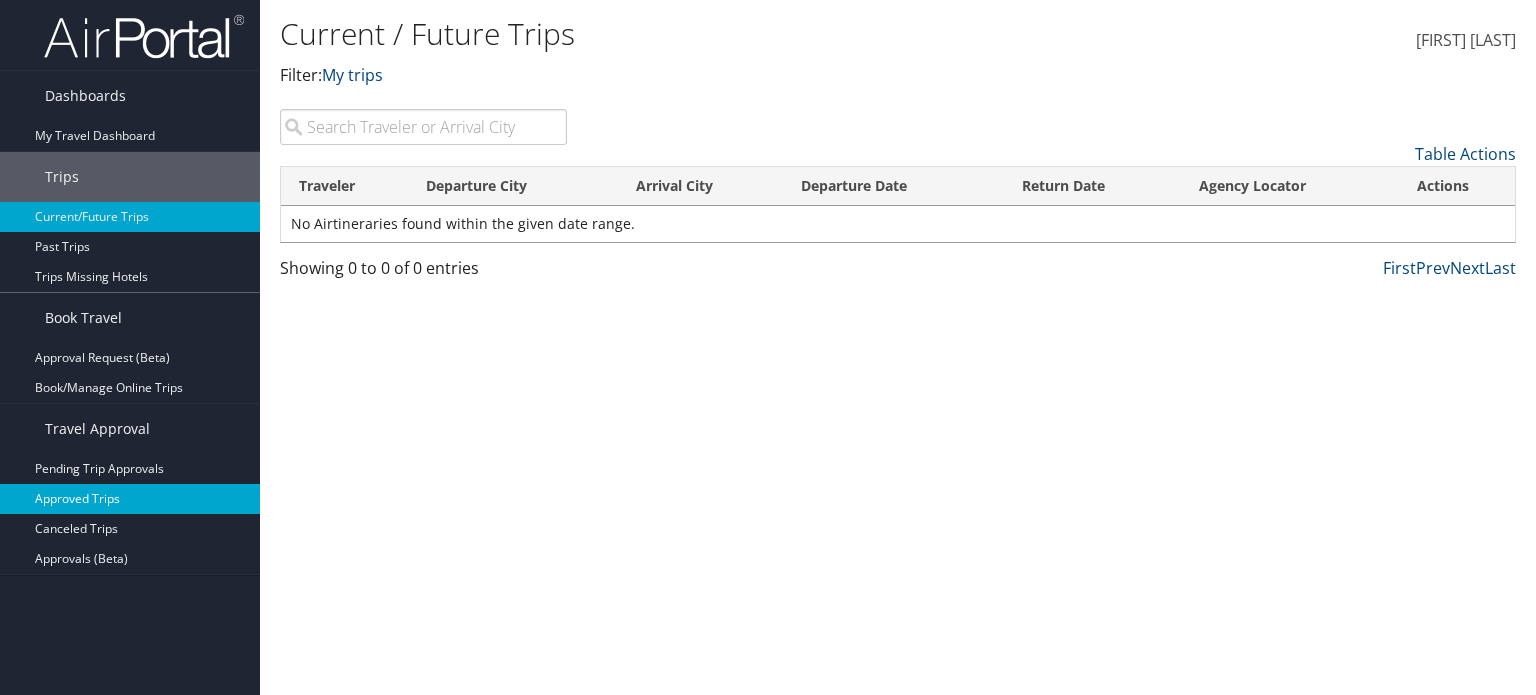 click on "Approved Trips" at bounding box center (130, 499) 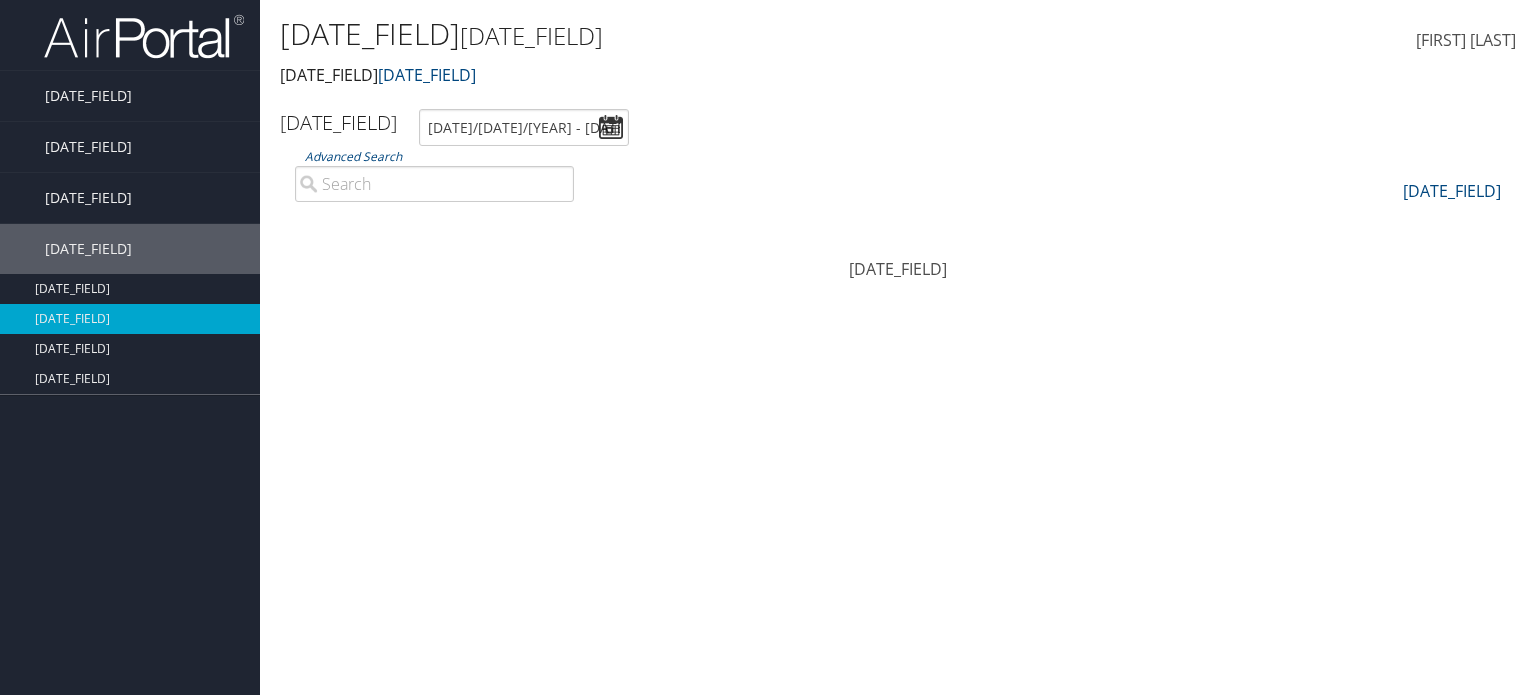 scroll, scrollTop: 0, scrollLeft: 0, axis: both 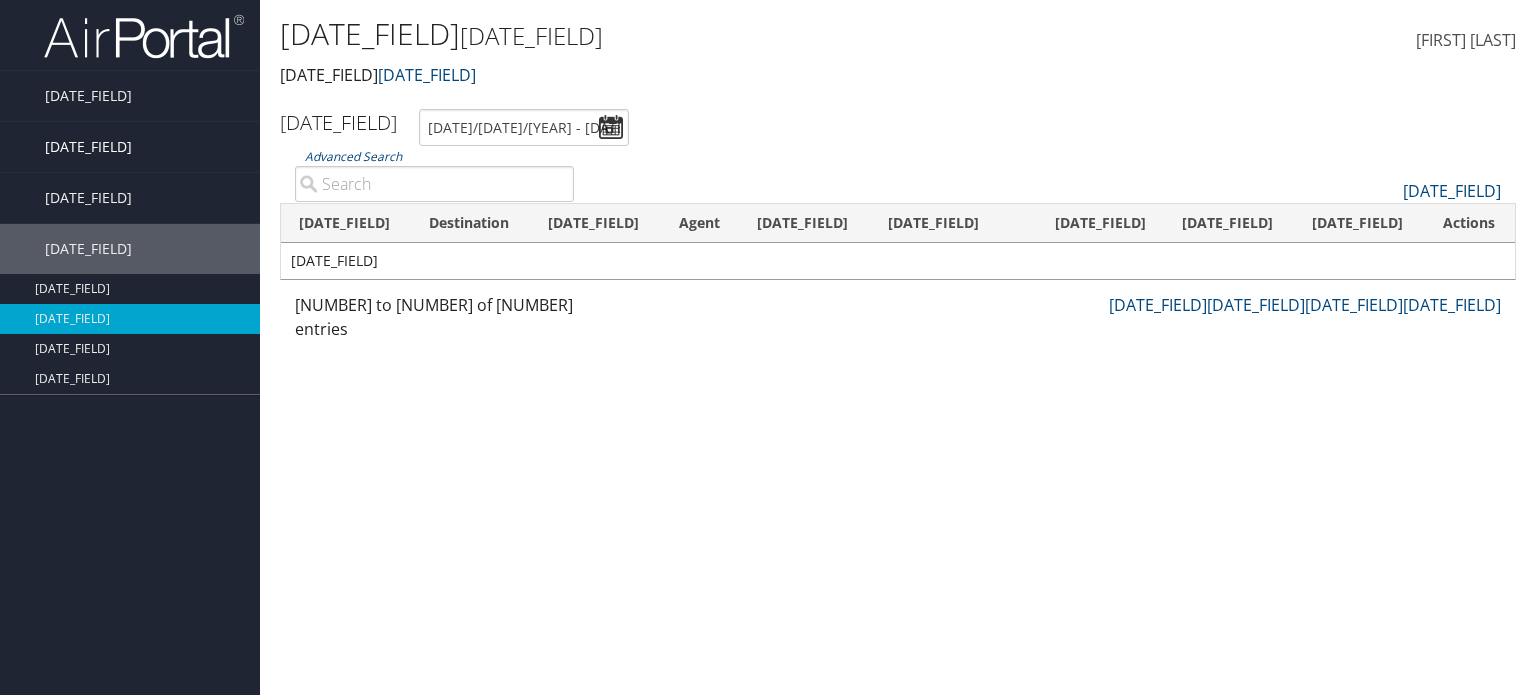 click on "[DATE_FIELD]" at bounding box center (88, 147) 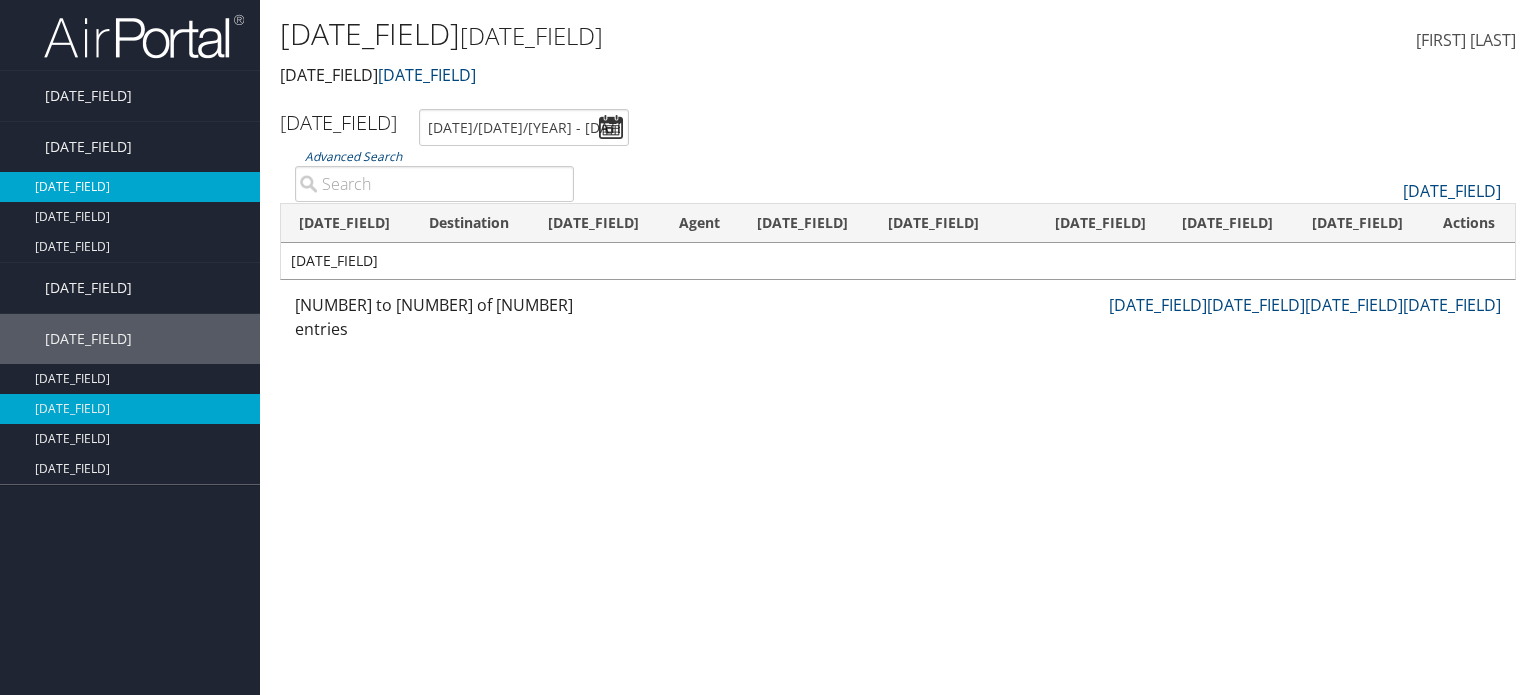 click on "[DATE_FIELD]" at bounding box center (130, 187) 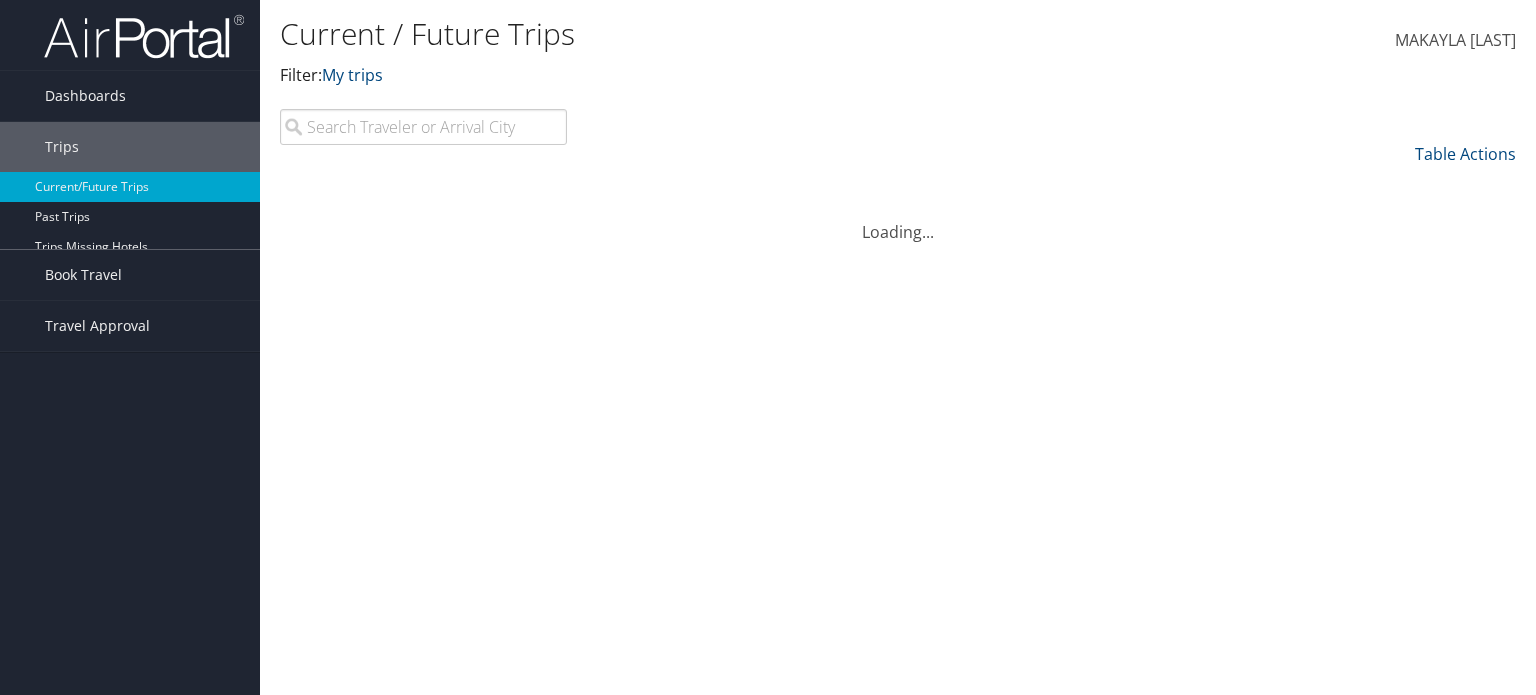 scroll, scrollTop: 0, scrollLeft: 0, axis: both 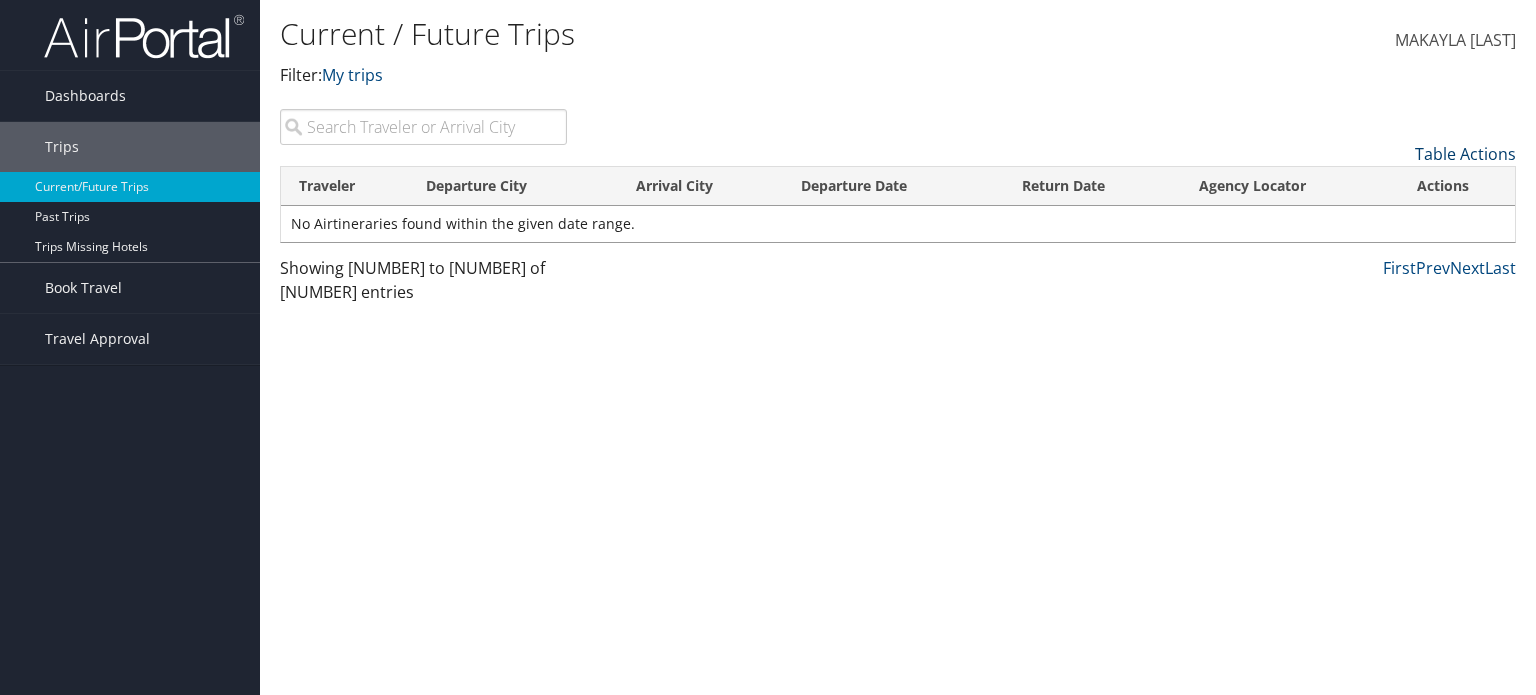 click on "Table Actions" at bounding box center [1465, 154] 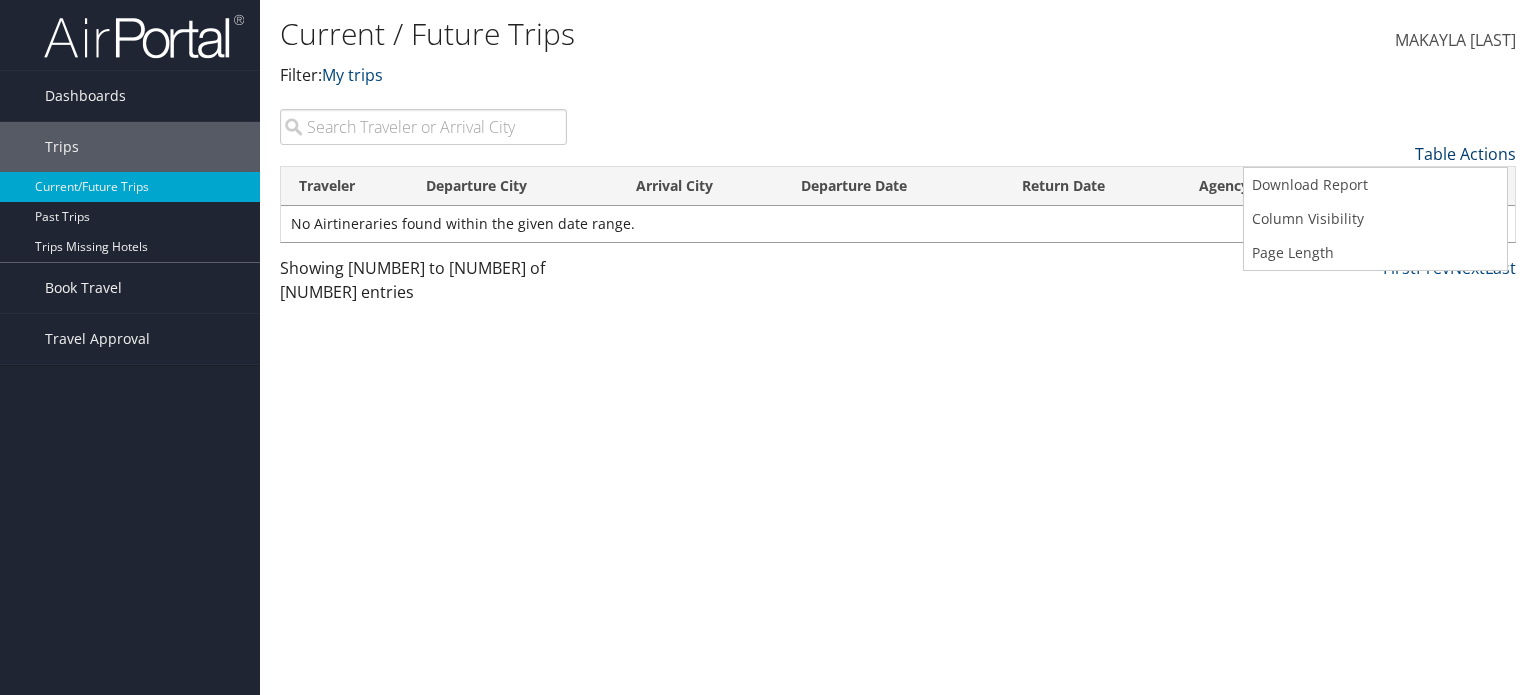click at bounding box center (768, 347) 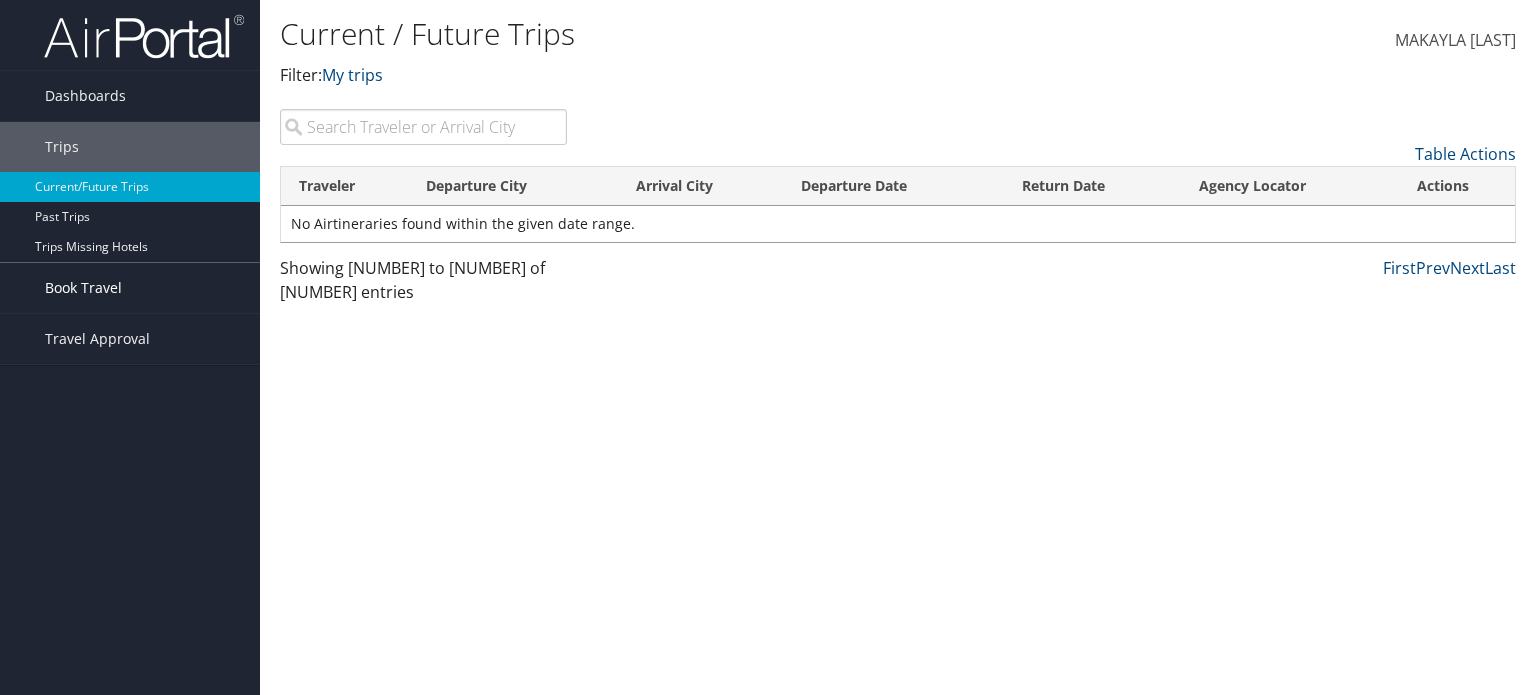 click on "Book Travel" at bounding box center [83, 288] 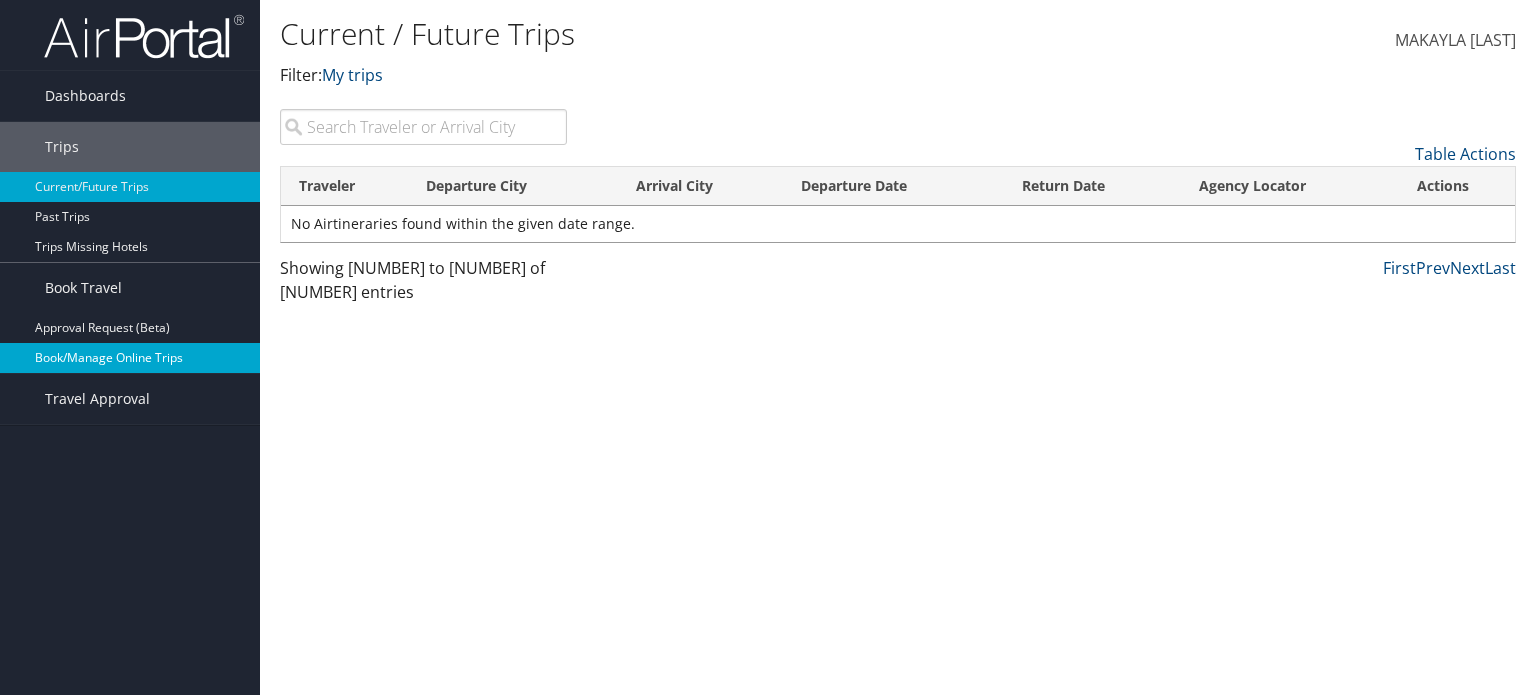 click on "Book/Manage Online Trips" at bounding box center (130, 358) 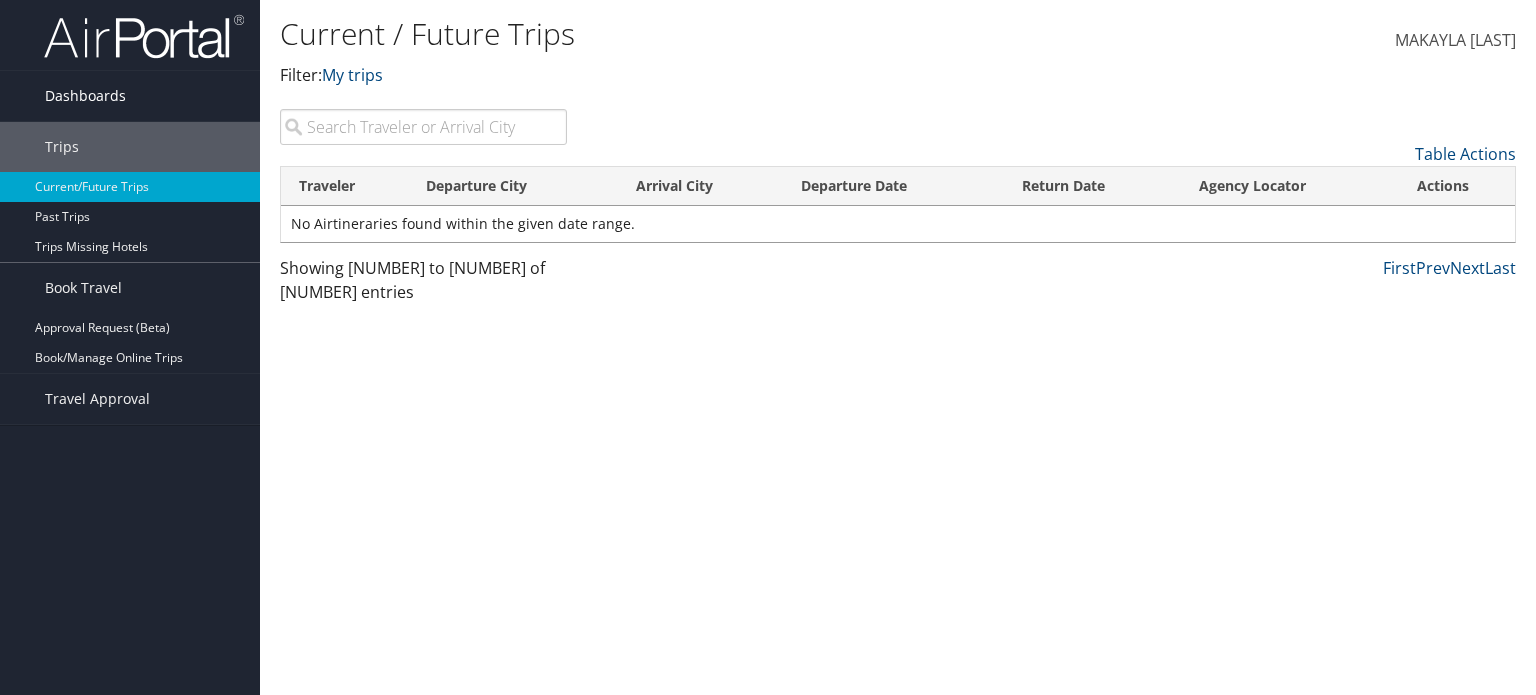 click on "Dashboards" at bounding box center (85, 96) 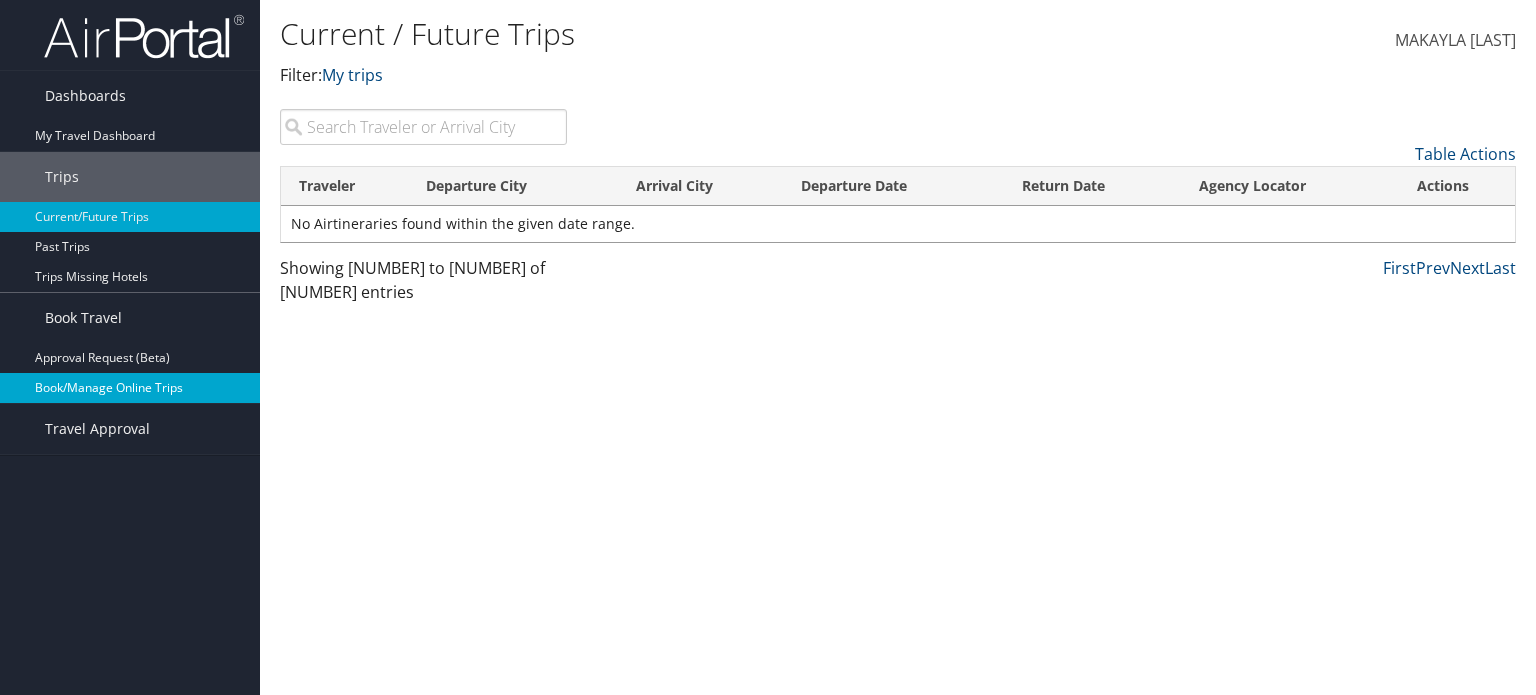 click on "Book/Manage Online Trips" at bounding box center [130, 388] 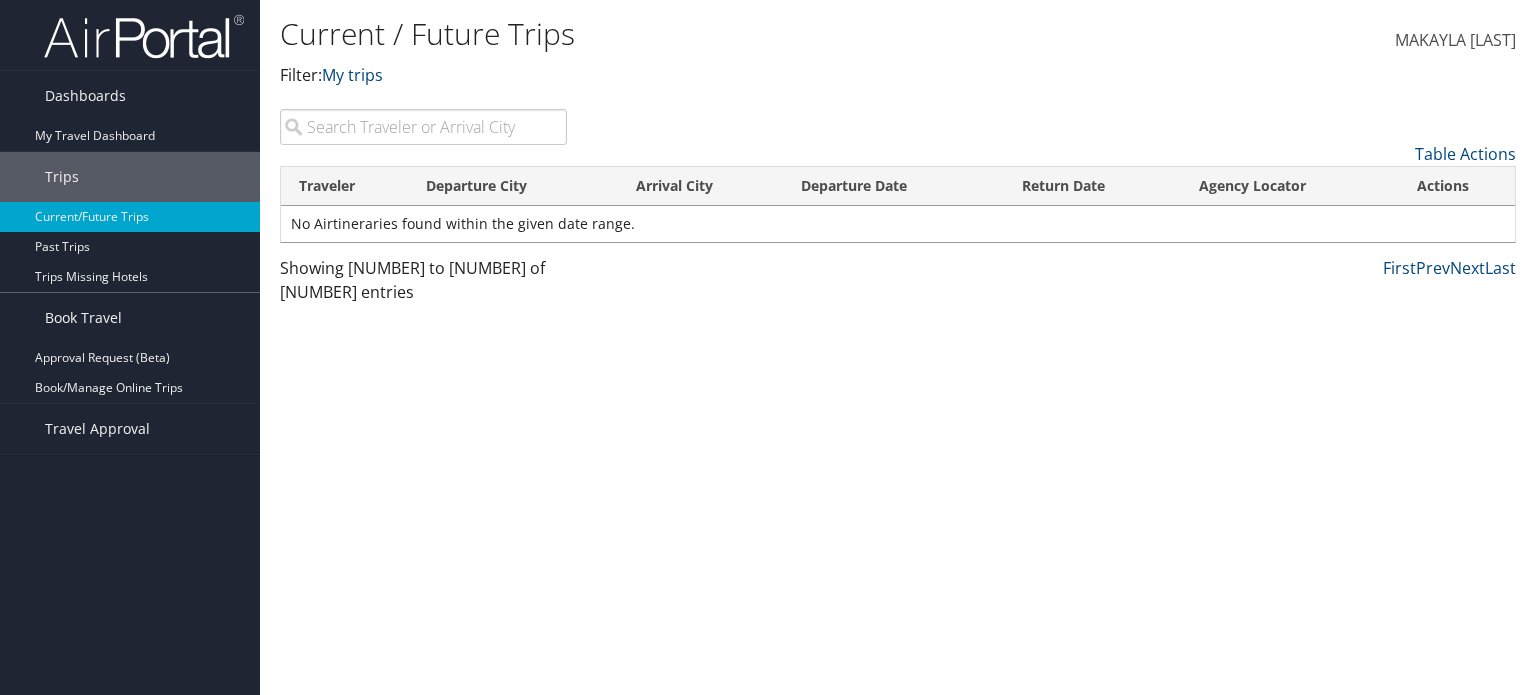click on "[FIRST] [LAST]" at bounding box center (1455, 40) 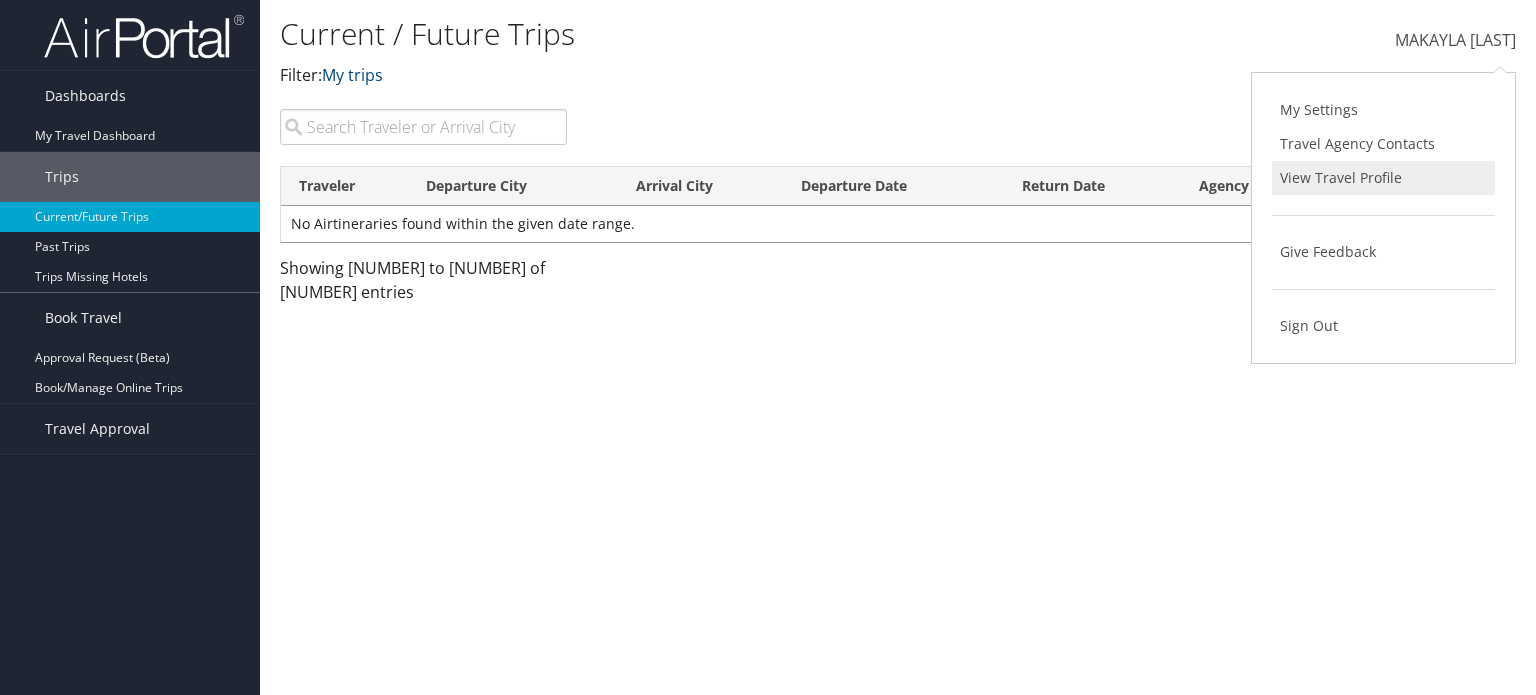 click on "View Travel Profile" at bounding box center [1383, 178] 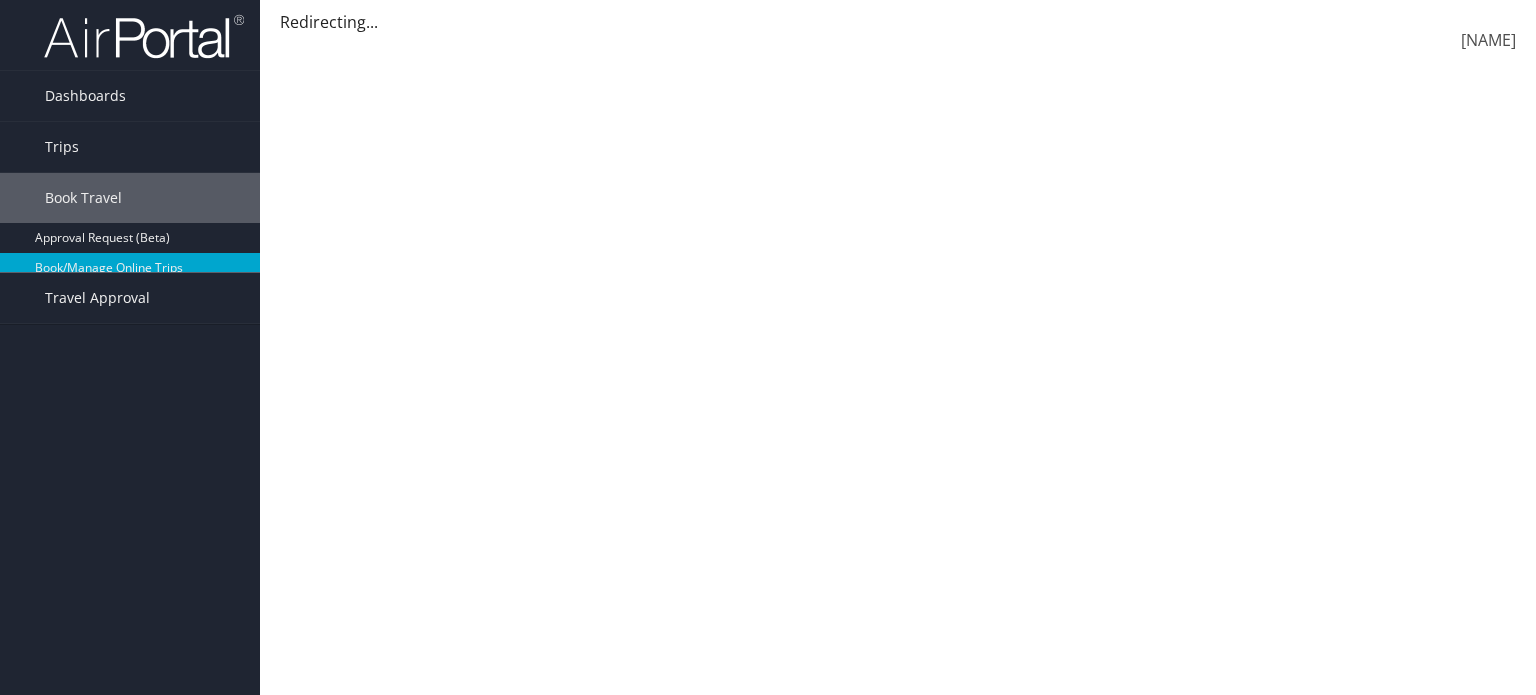 scroll, scrollTop: 0, scrollLeft: 0, axis: both 